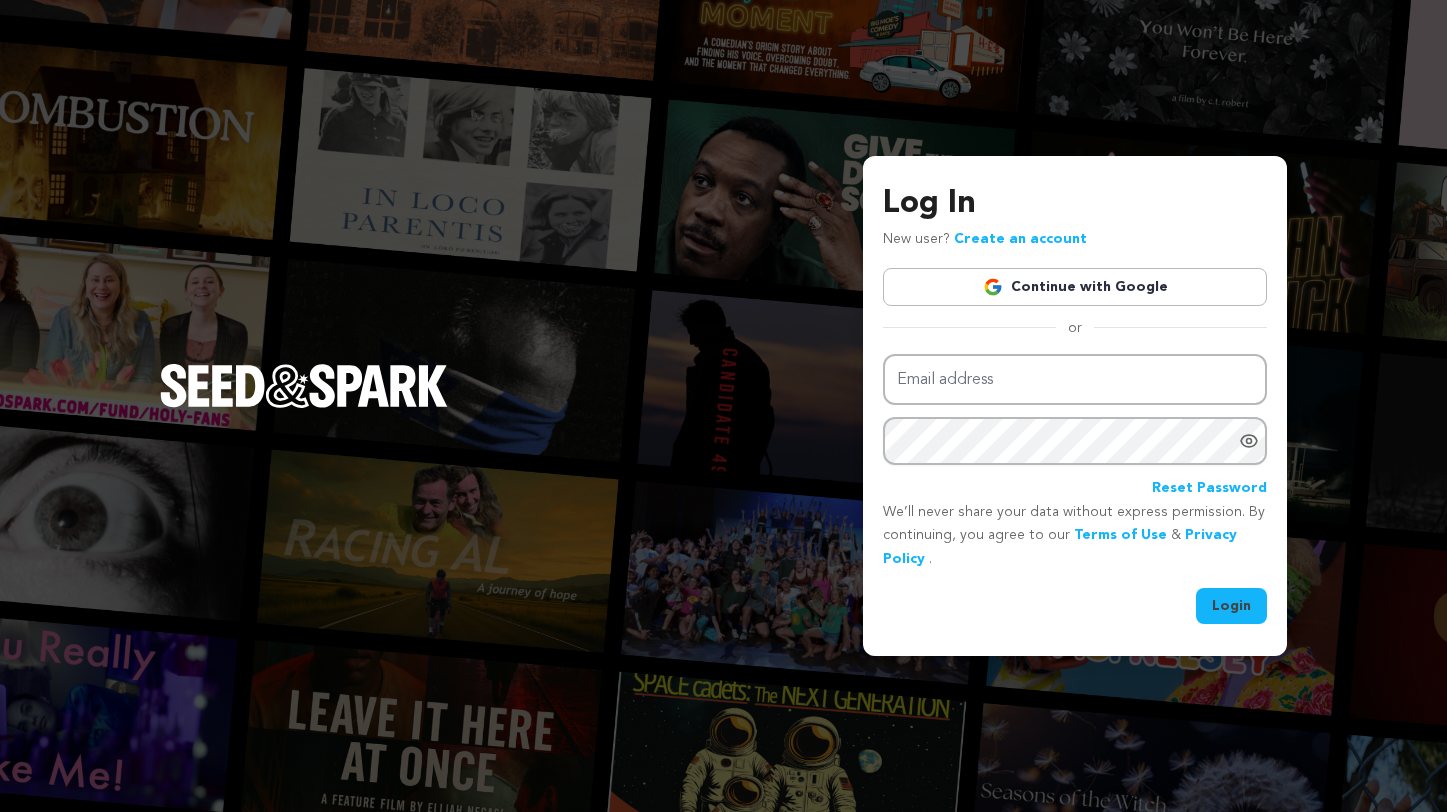 scroll, scrollTop: 0, scrollLeft: 0, axis: both 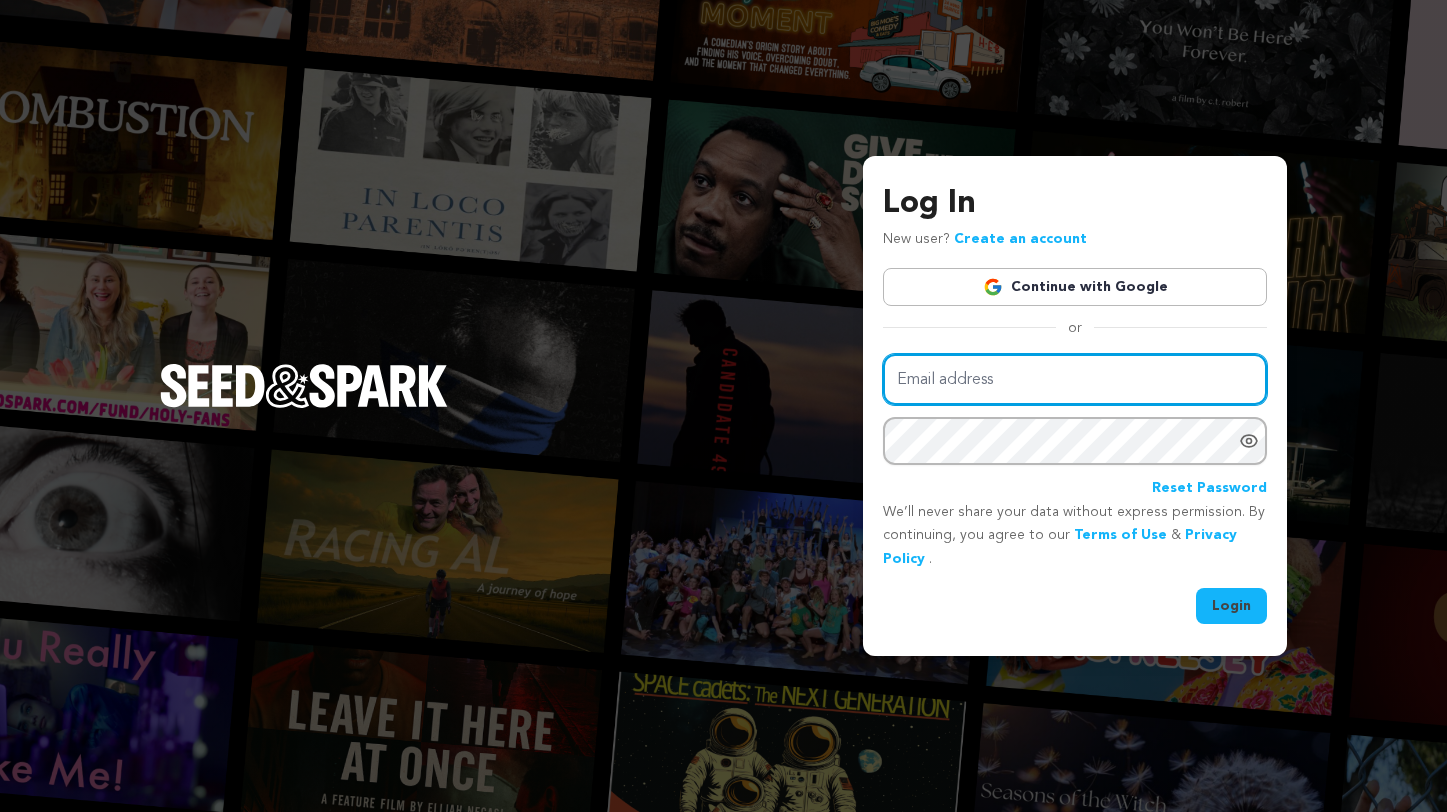 type on "luisabott@icloud.com" 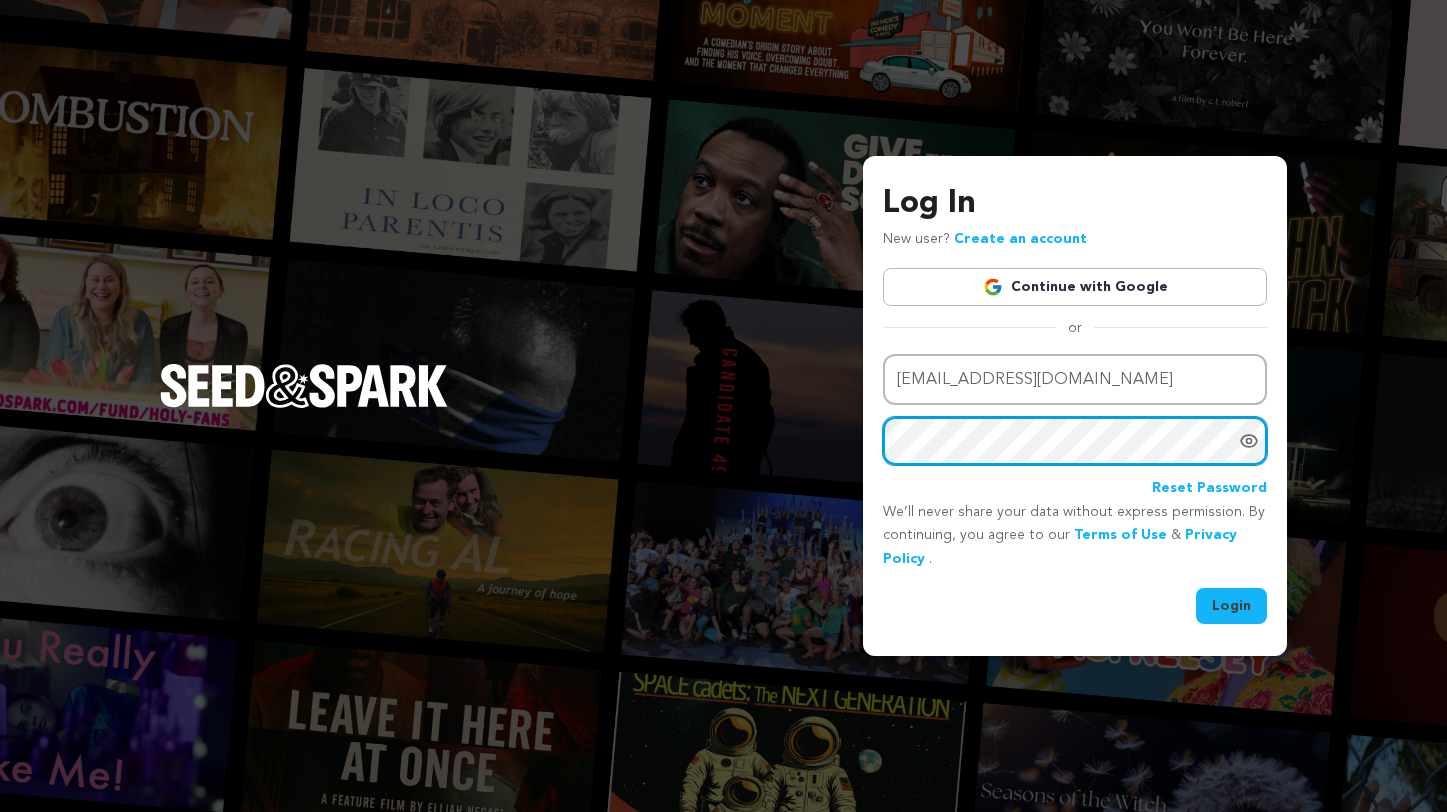 click on "Login" at bounding box center [1231, 606] 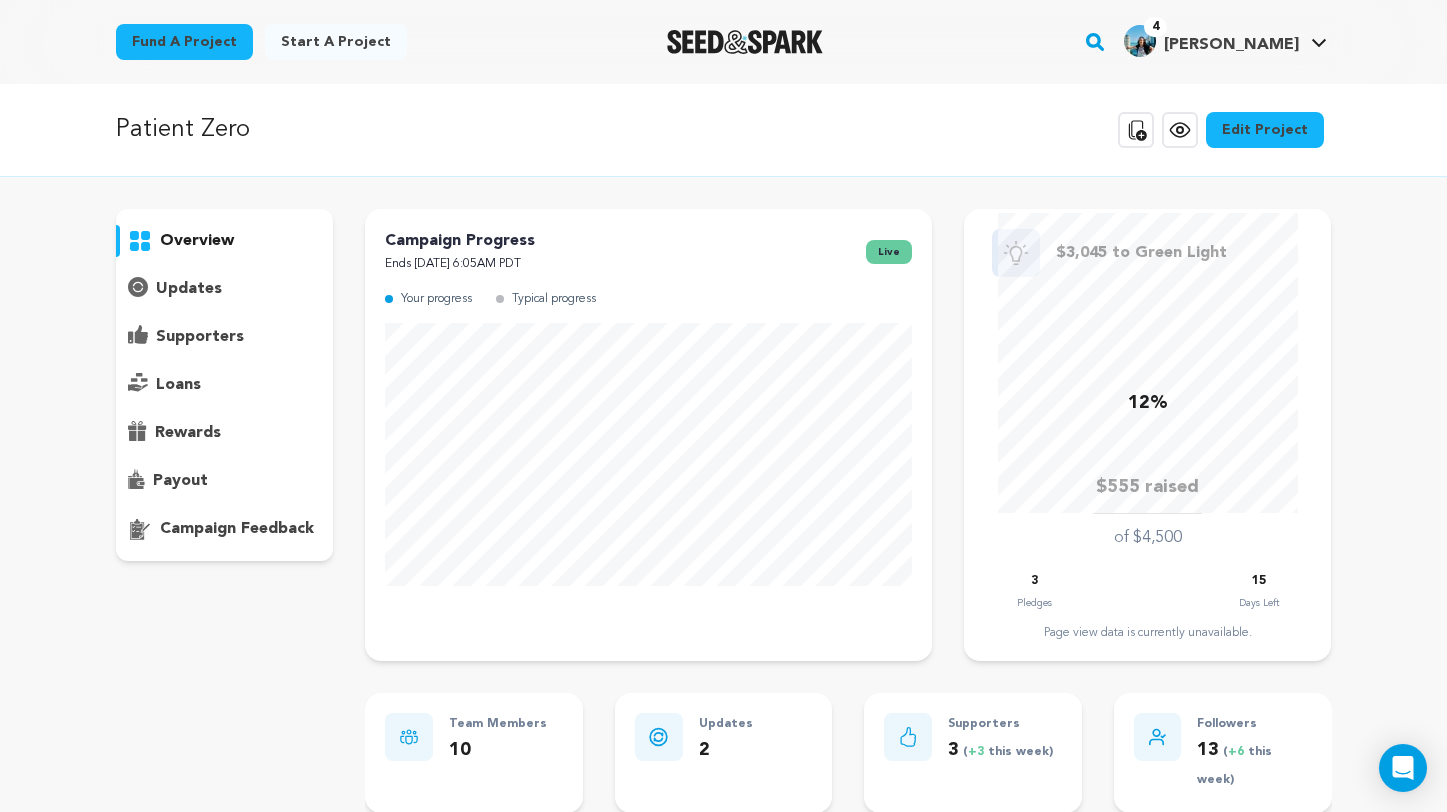 scroll, scrollTop: 0, scrollLeft: 0, axis: both 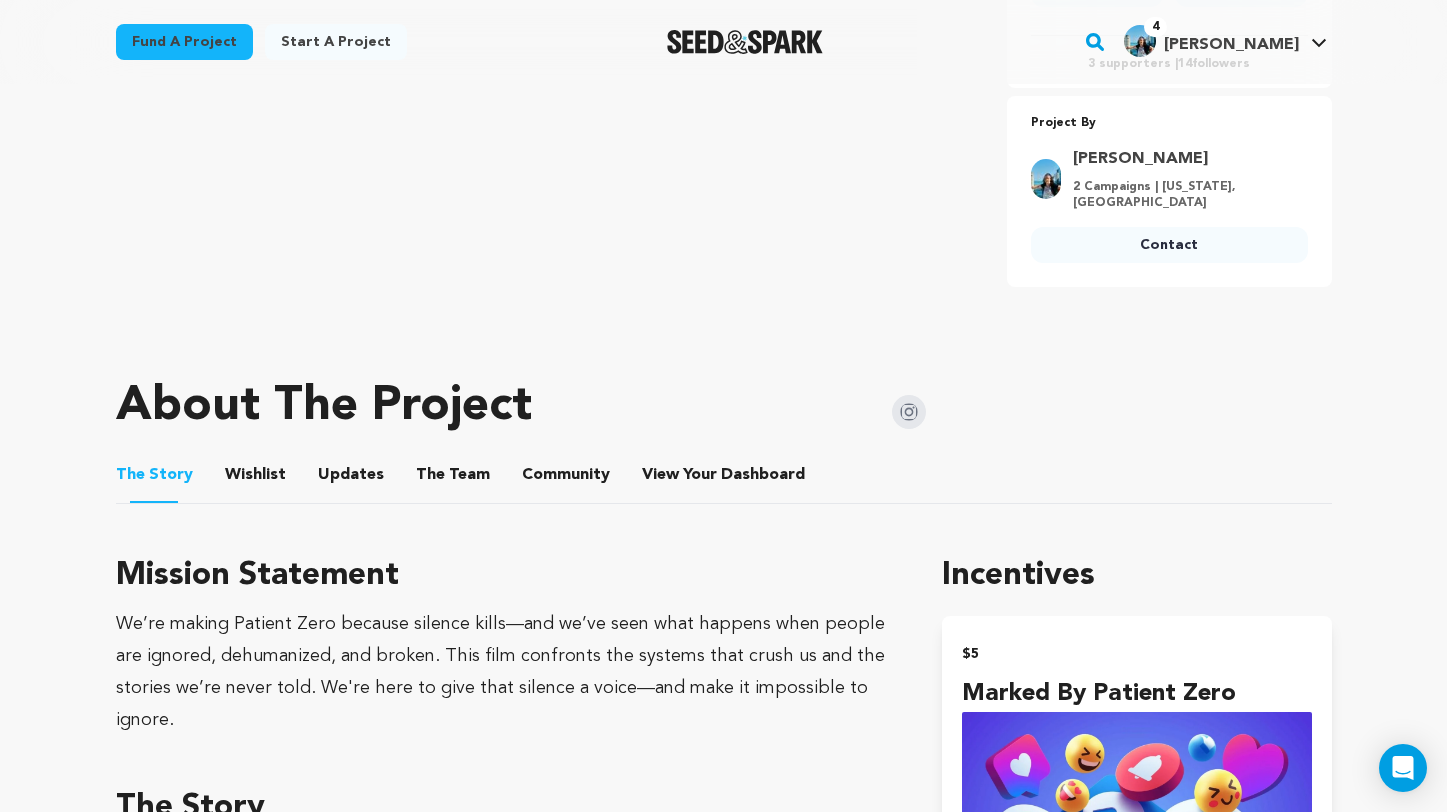 click on "The Team" at bounding box center [453, 479] 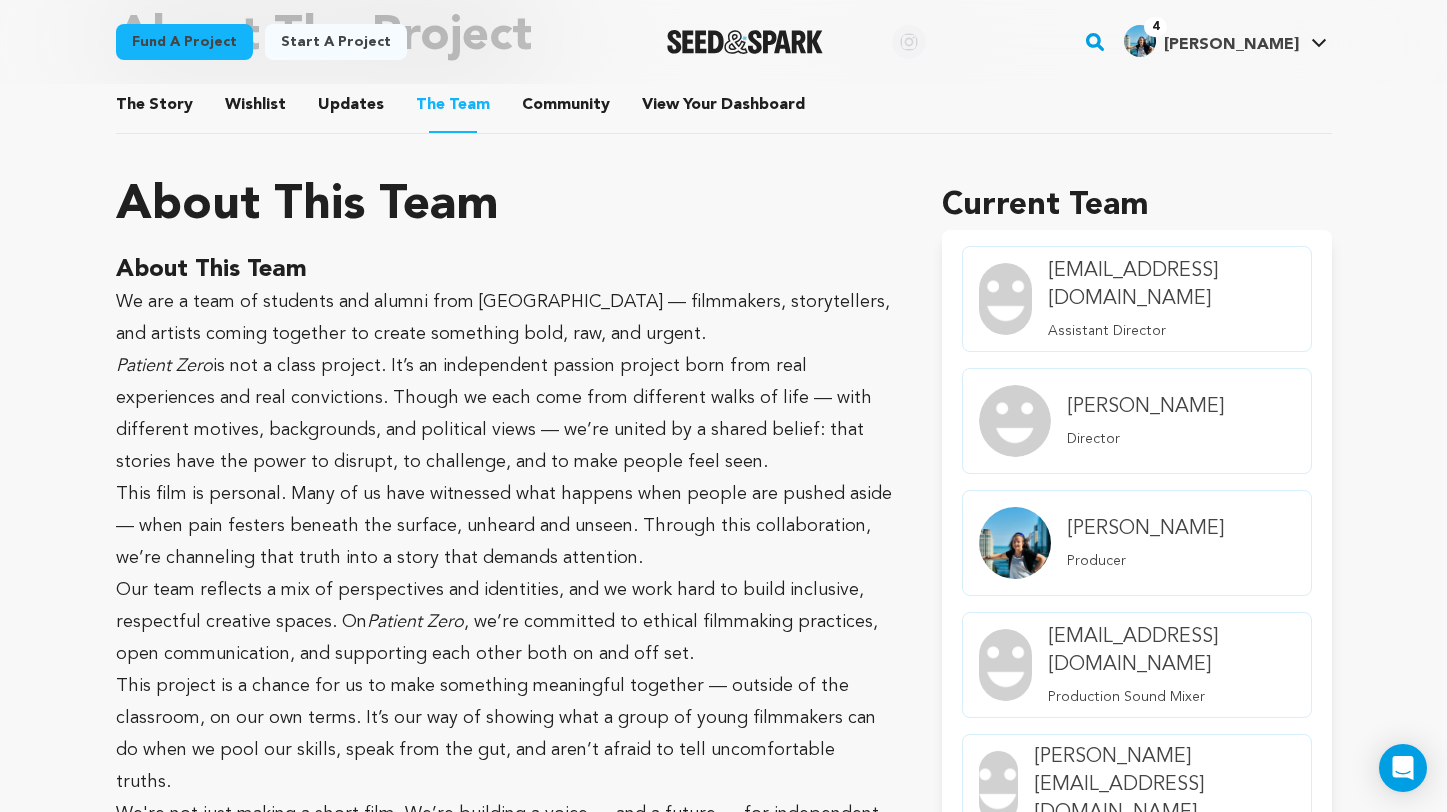 scroll, scrollTop: 966, scrollLeft: 0, axis: vertical 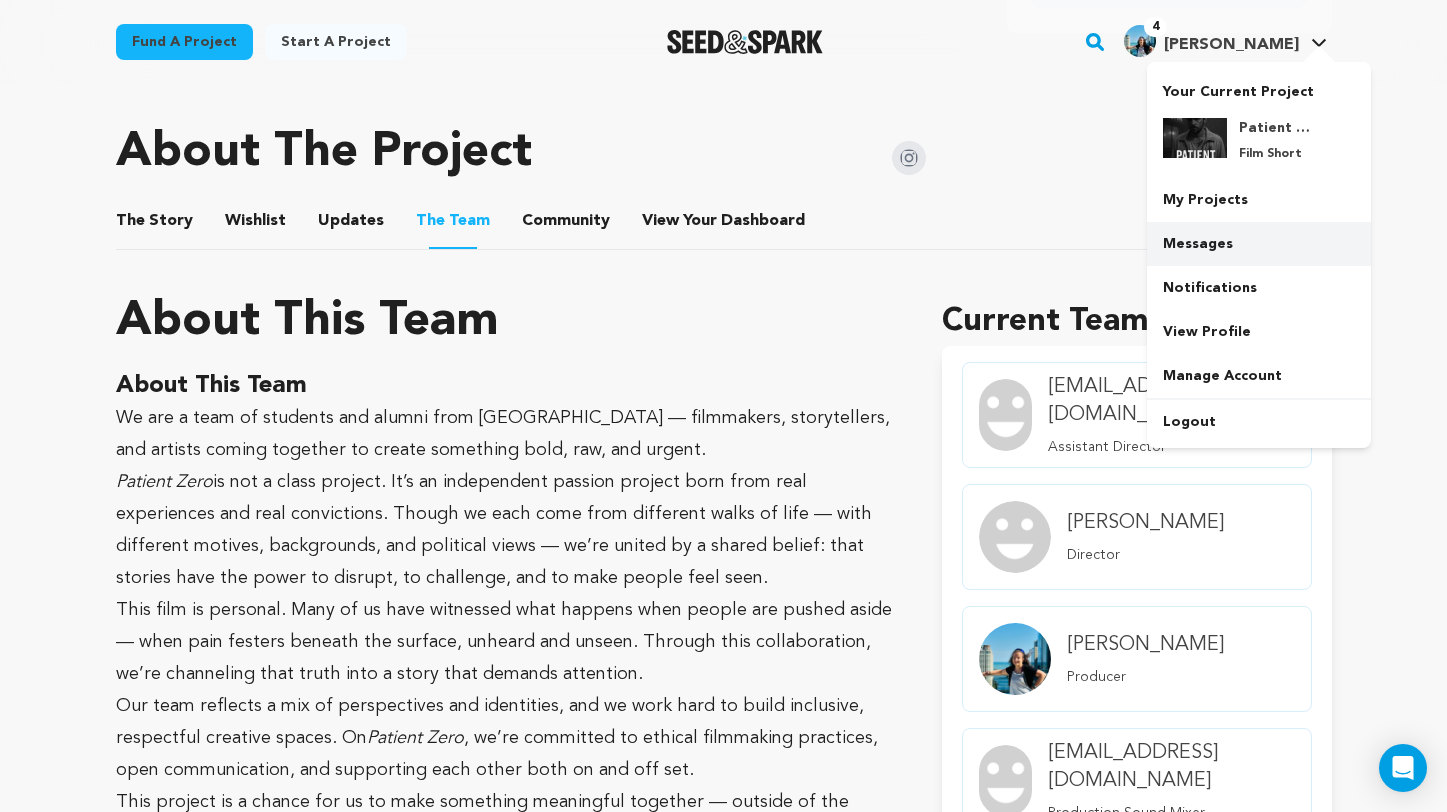 click on "Messages" at bounding box center (1259, 244) 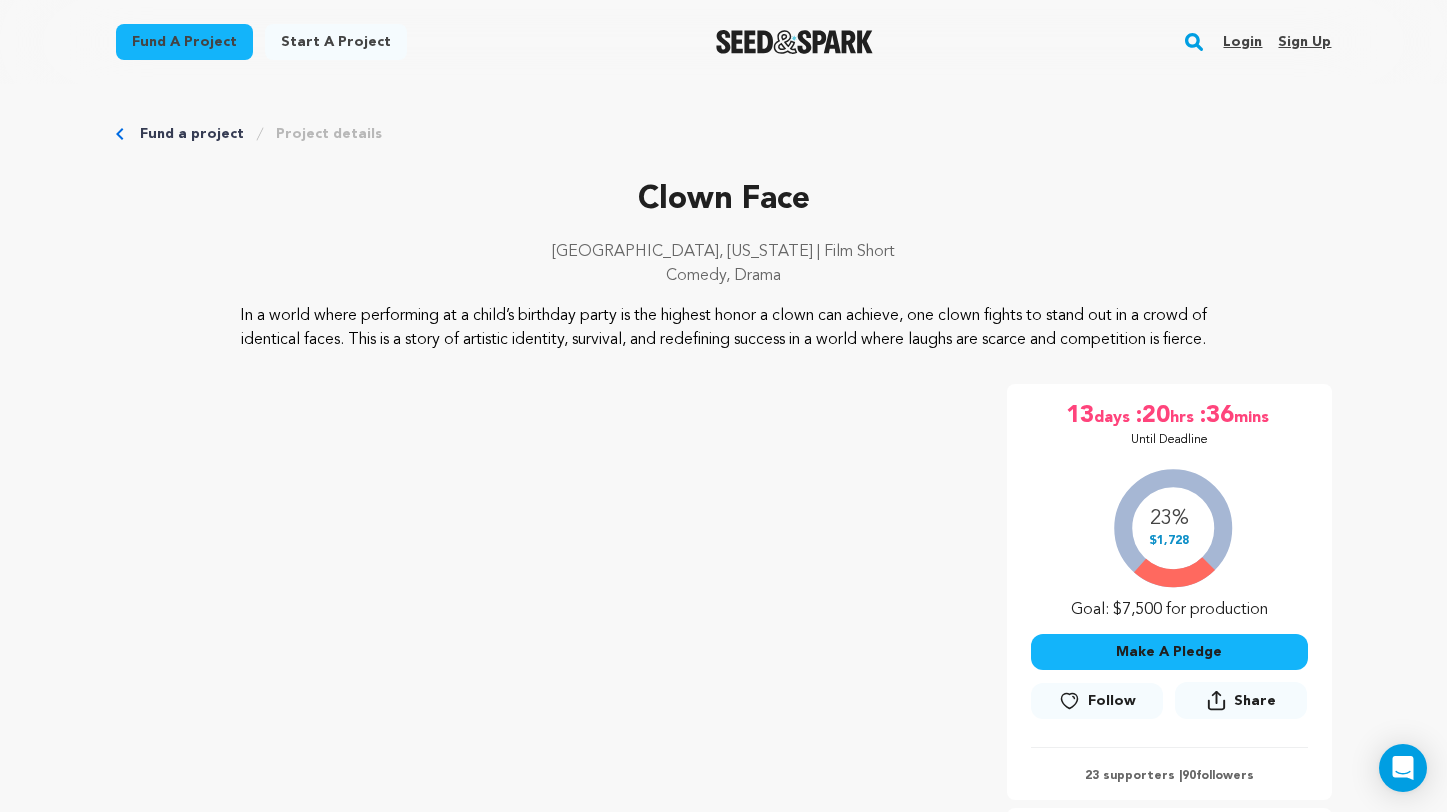 scroll, scrollTop: 227, scrollLeft: 0, axis: vertical 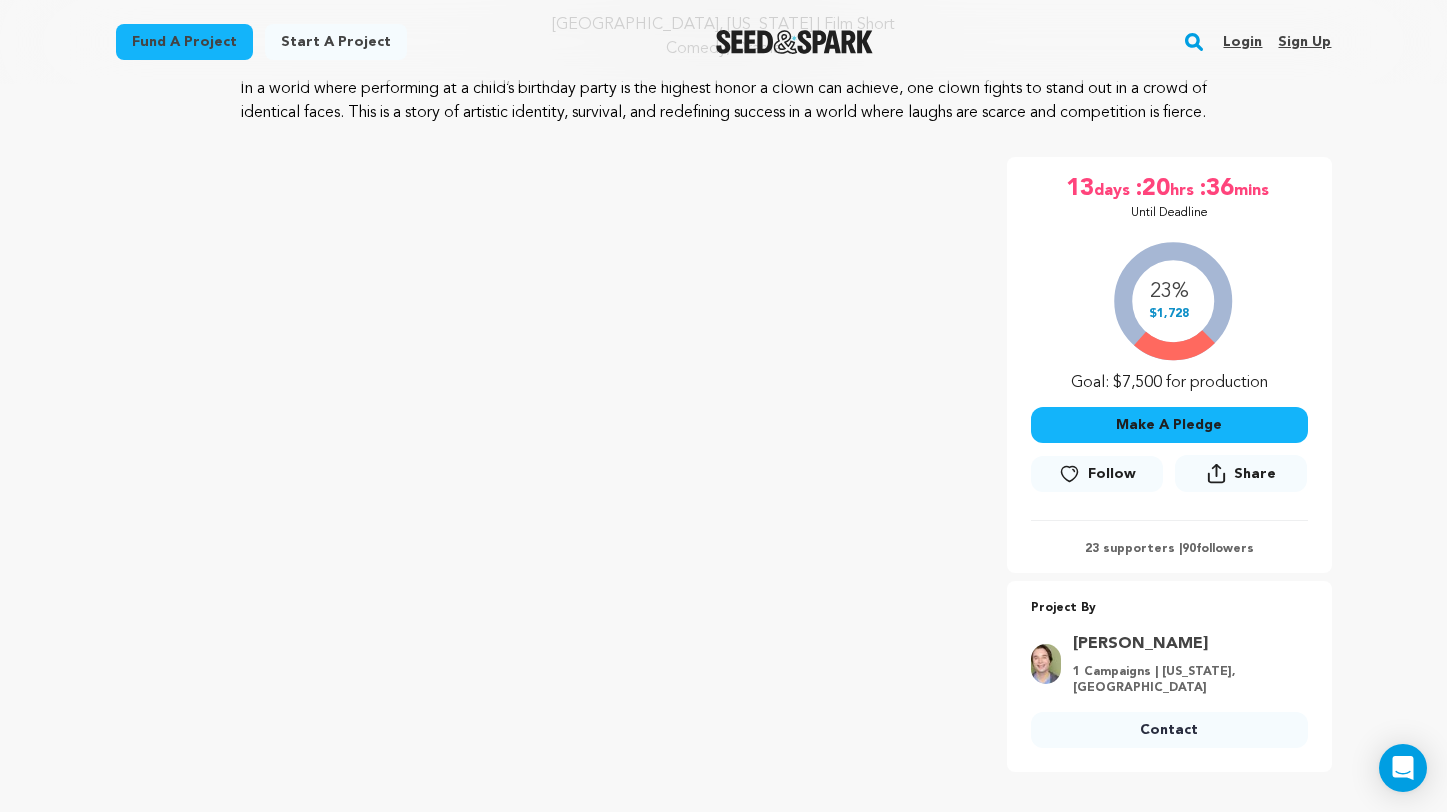 click on "Login" at bounding box center (1242, 42) 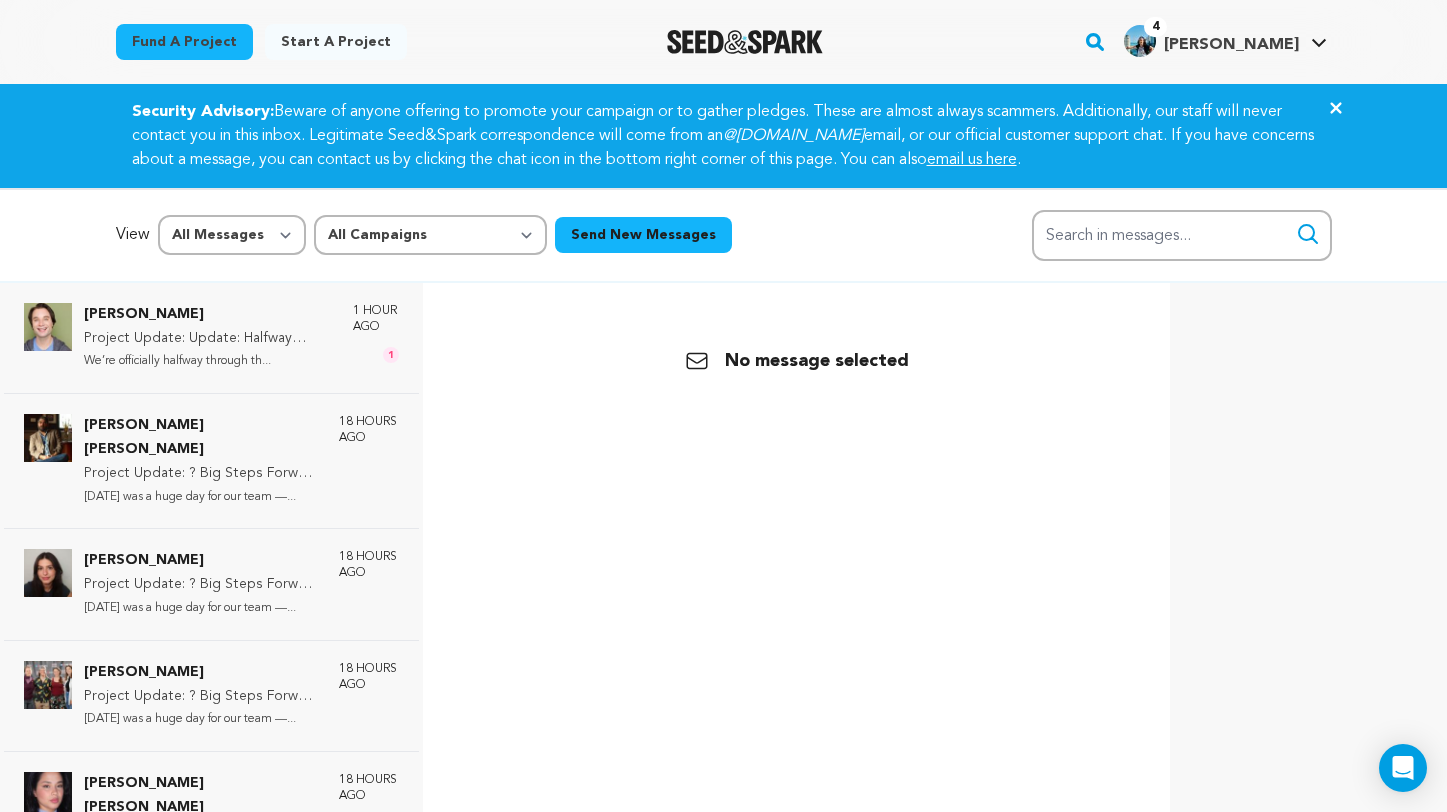 scroll, scrollTop: 0, scrollLeft: 0, axis: both 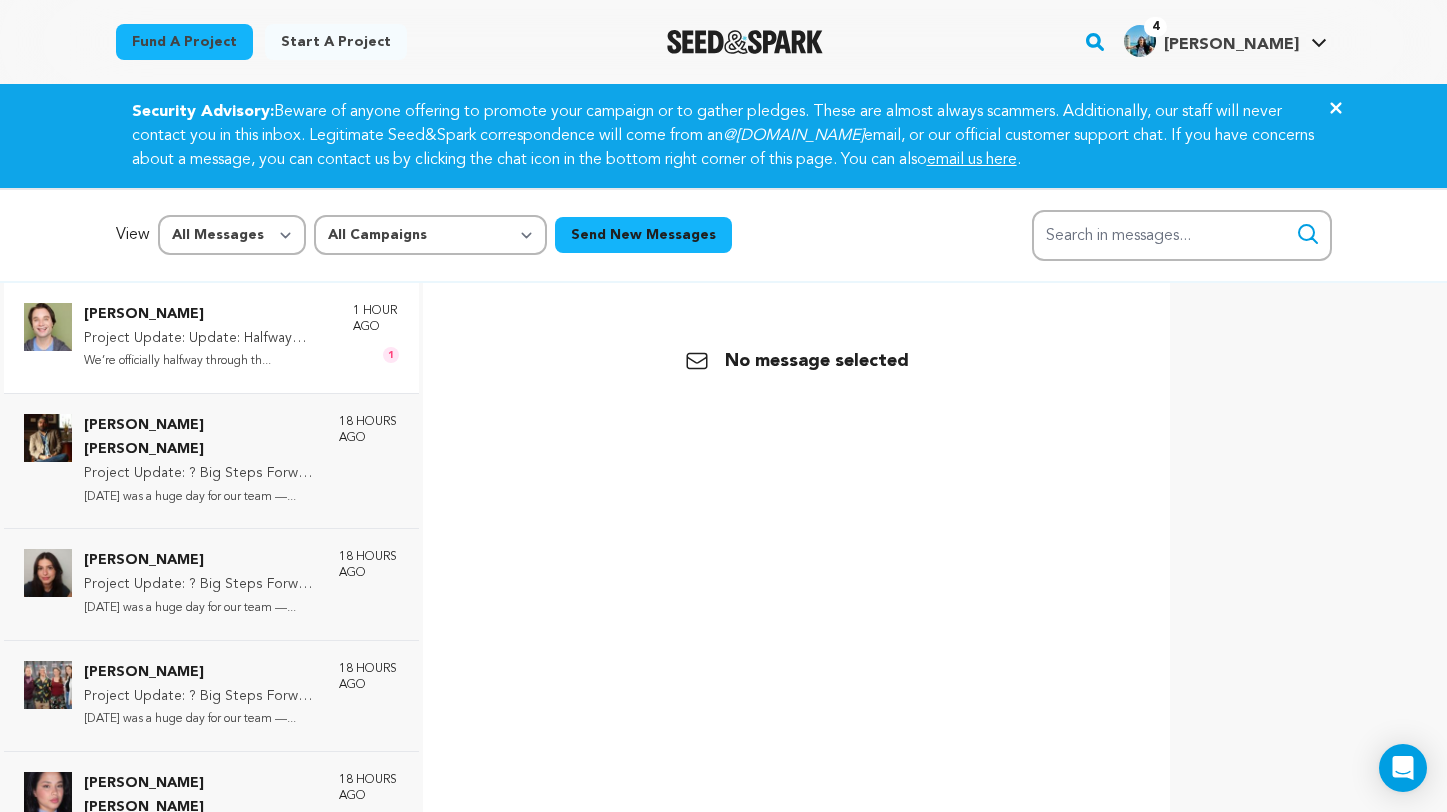 click on "Project Update:
Update: Halfway Through — and 23% Funded" at bounding box center [208, 339] 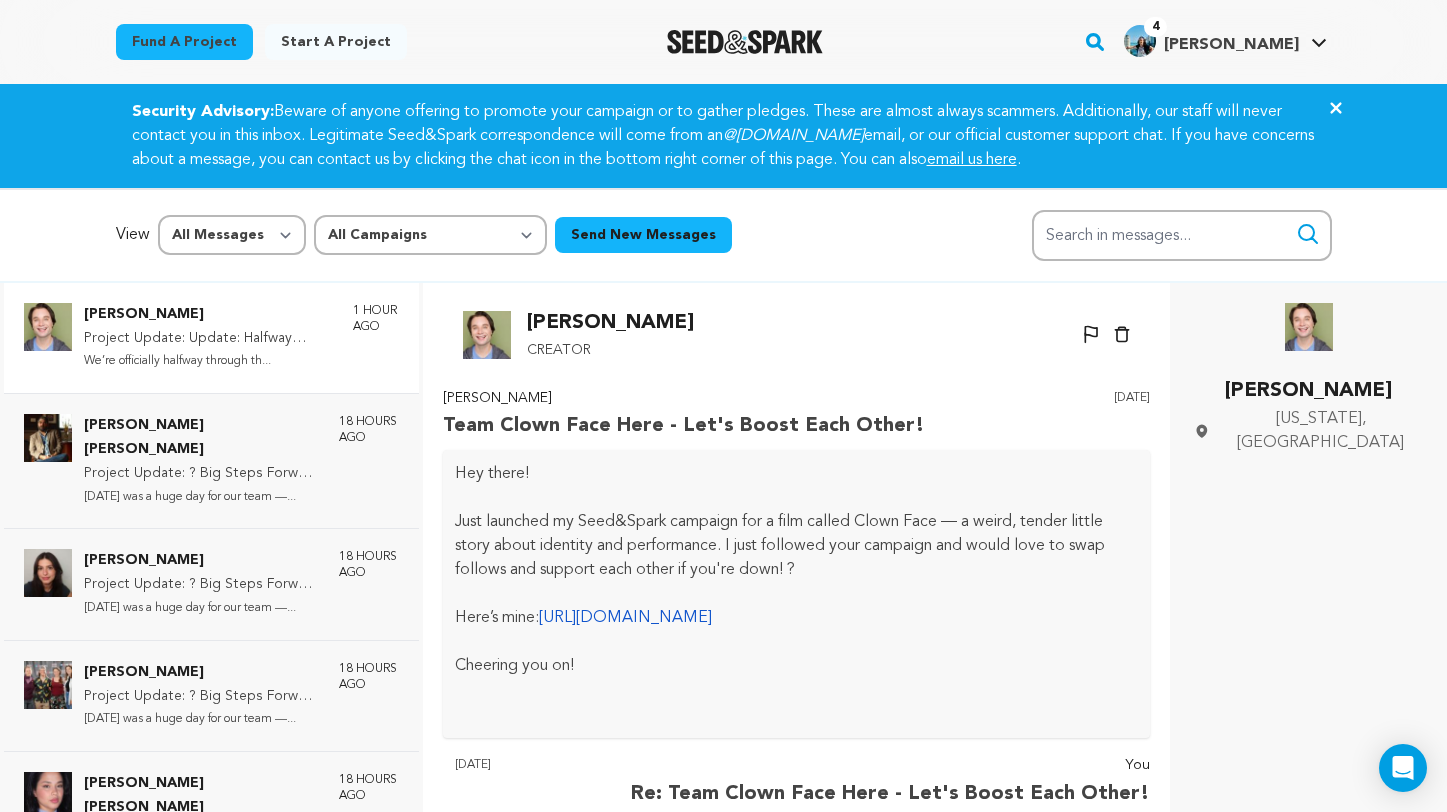 scroll, scrollTop: 298, scrollLeft: 0, axis: vertical 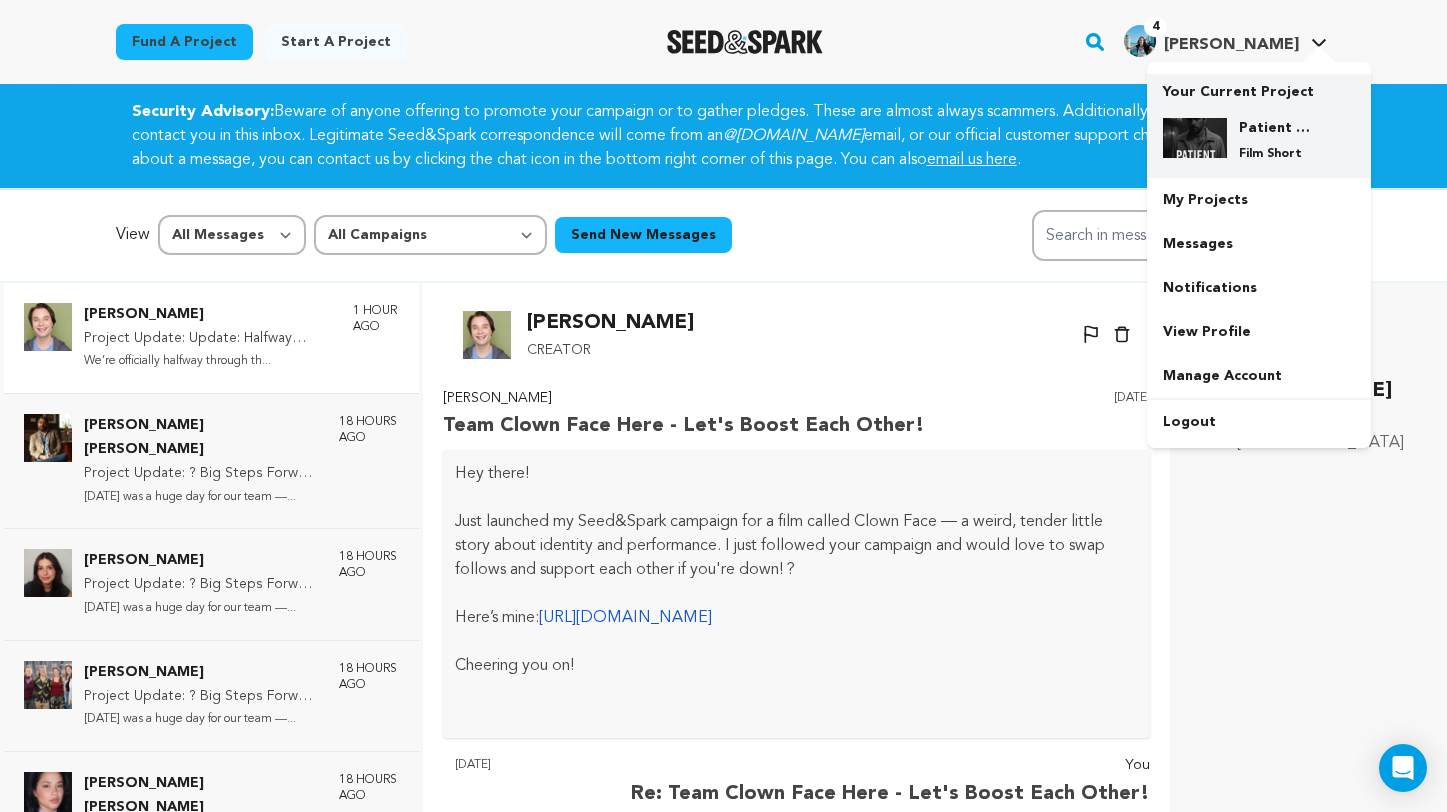 click on "Patient Zero
Film Short" at bounding box center [1259, 140] 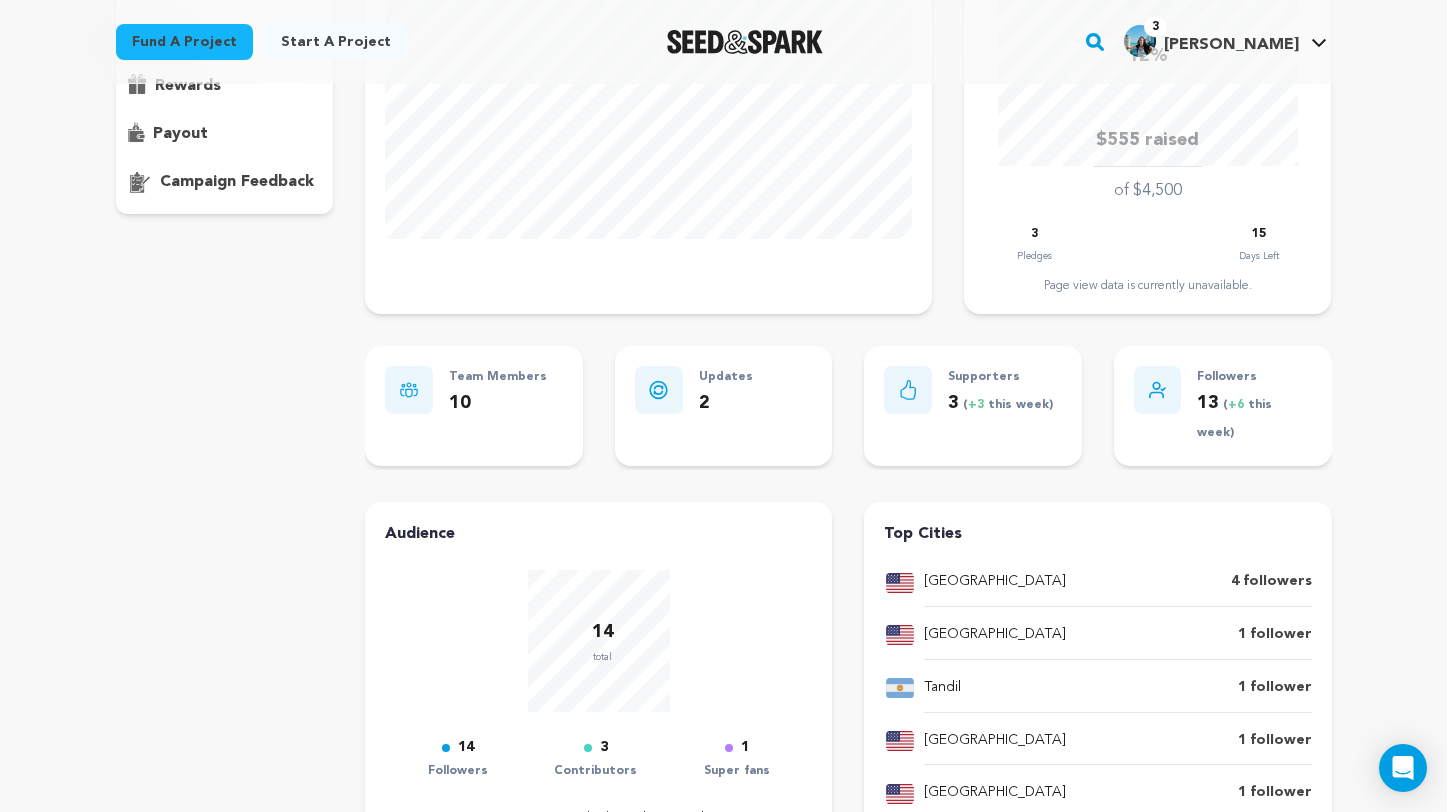 scroll, scrollTop: 347, scrollLeft: 0, axis: vertical 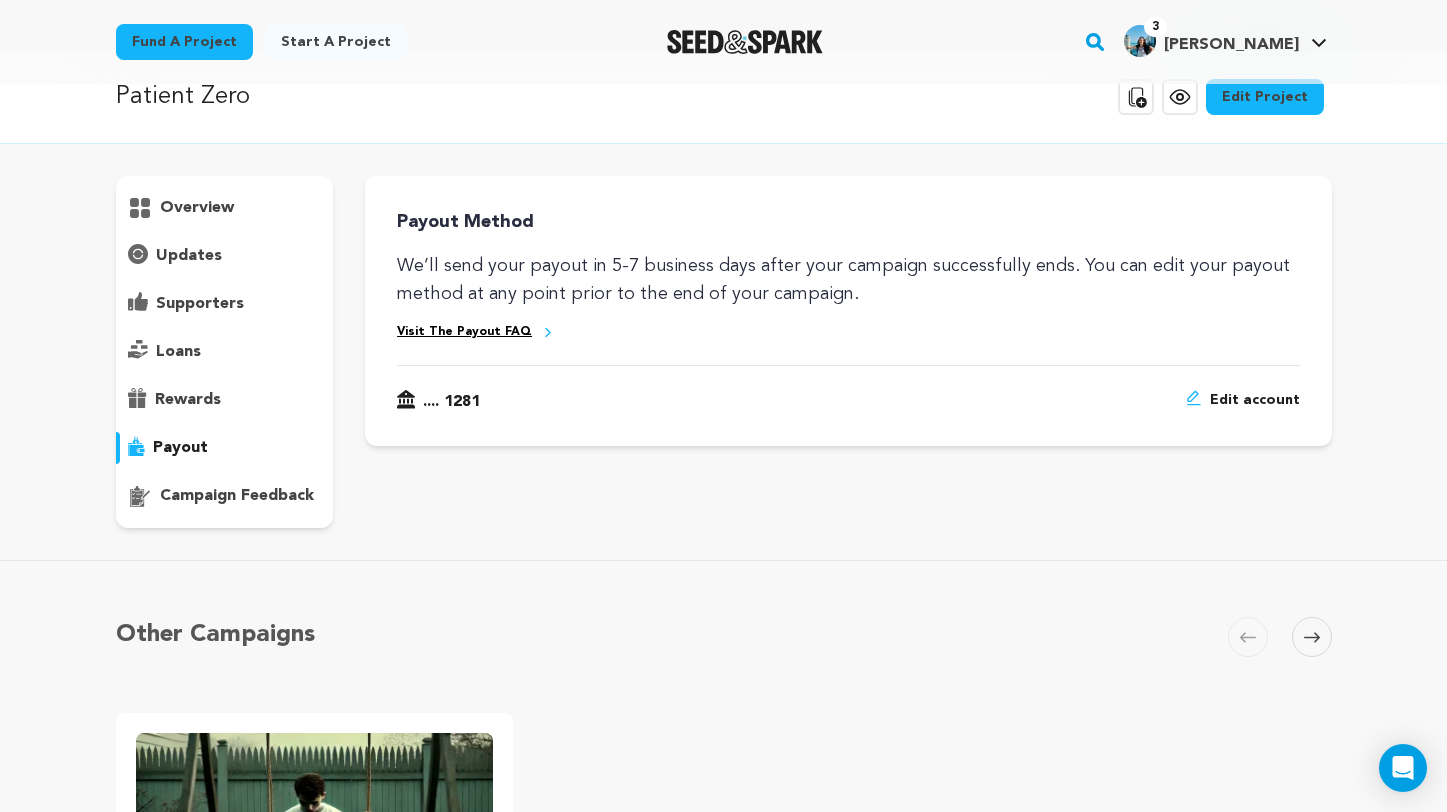 click on "supporters" at bounding box center [225, 304] 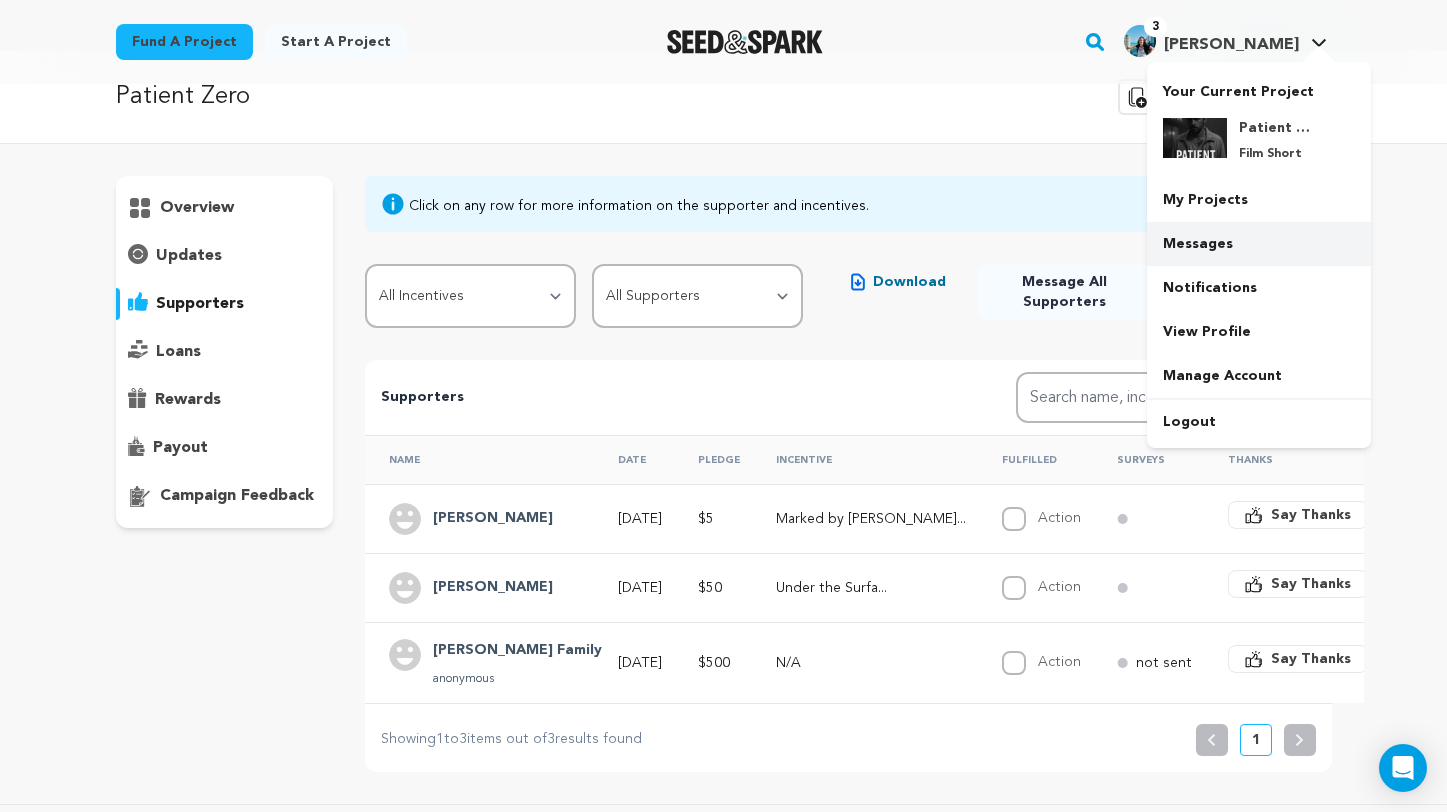 click on "Messages" at bounding box center (1259, 244) 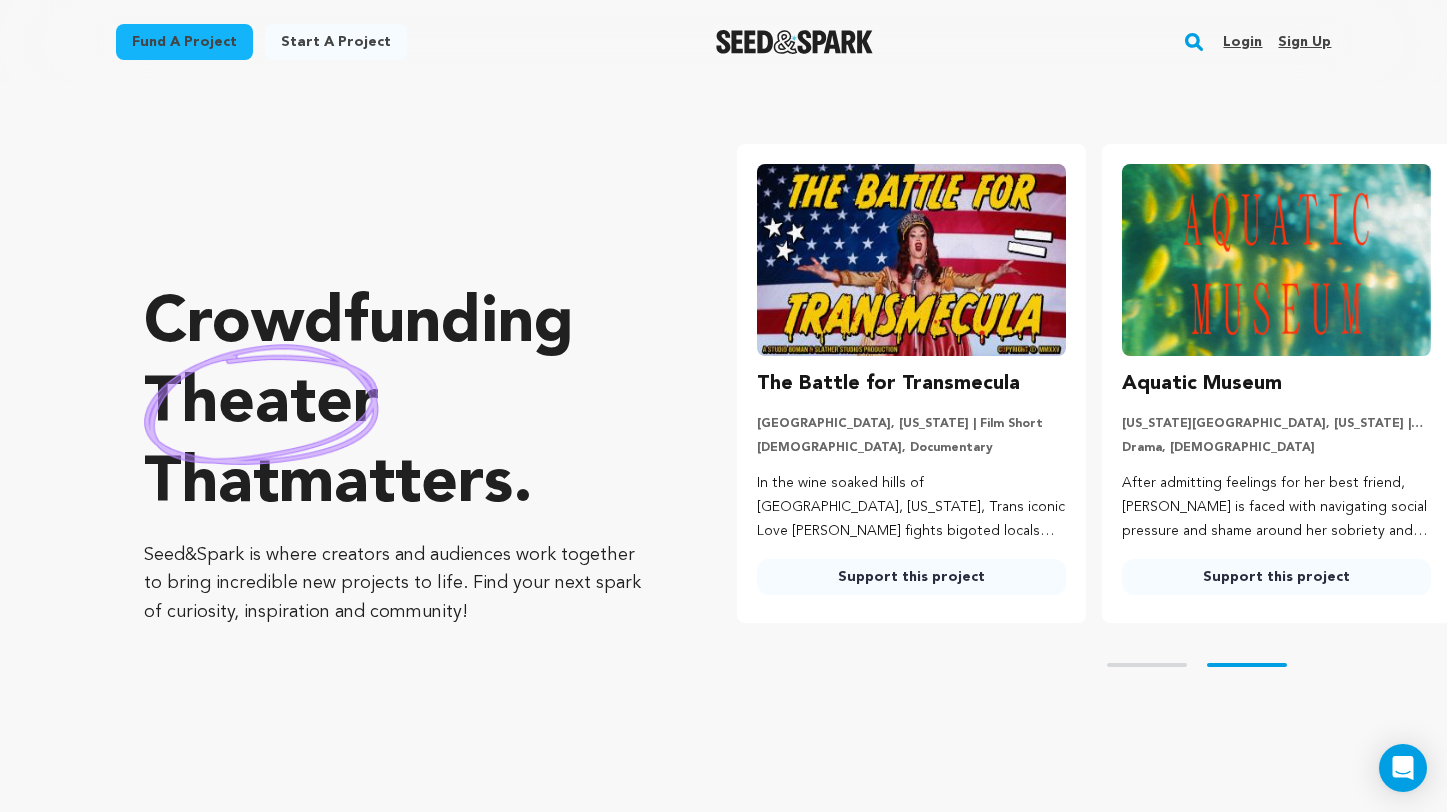 scroll, scrollTop: 0, scrollLeft: 0, axis: both 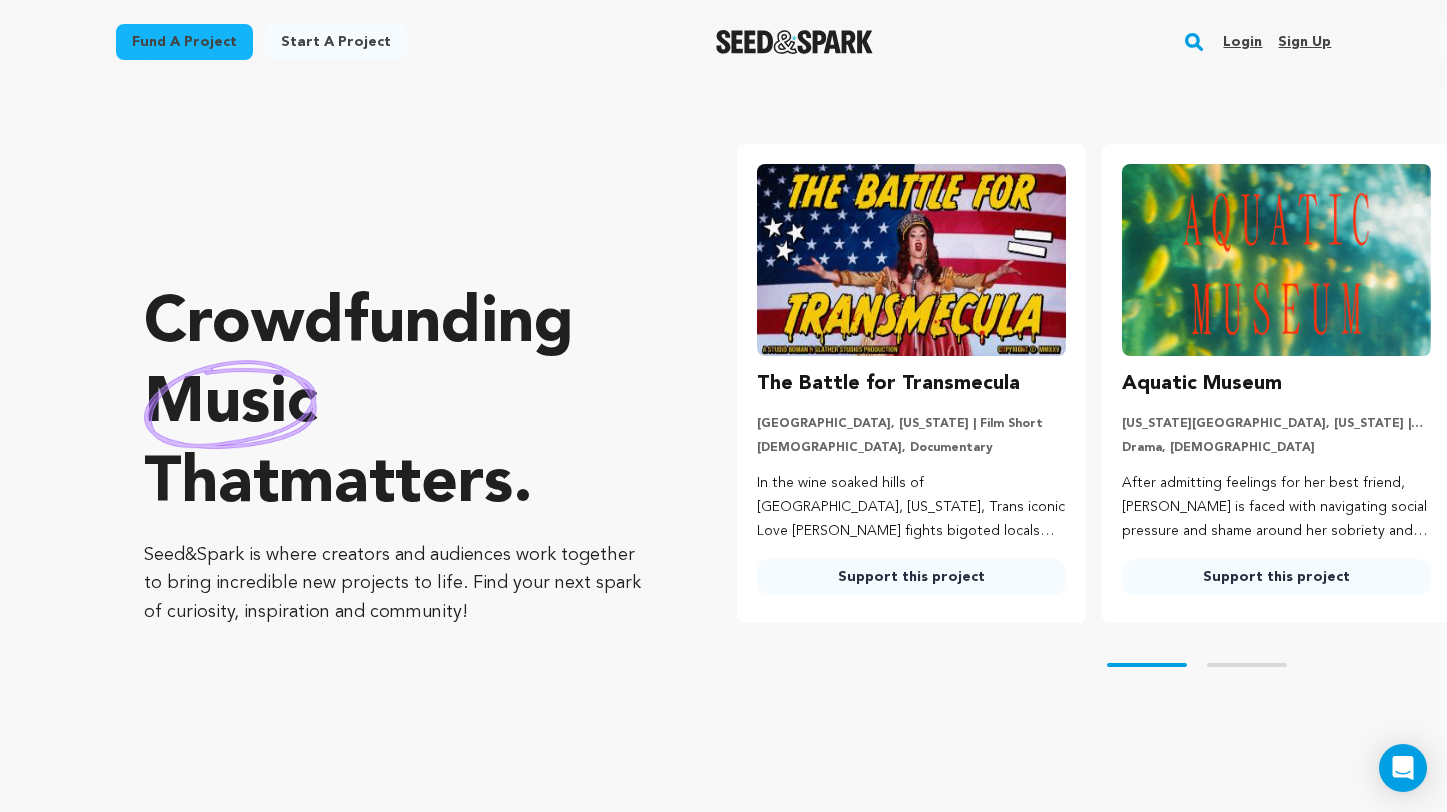 click on "Support this project" at bounding box center (1276, 577) 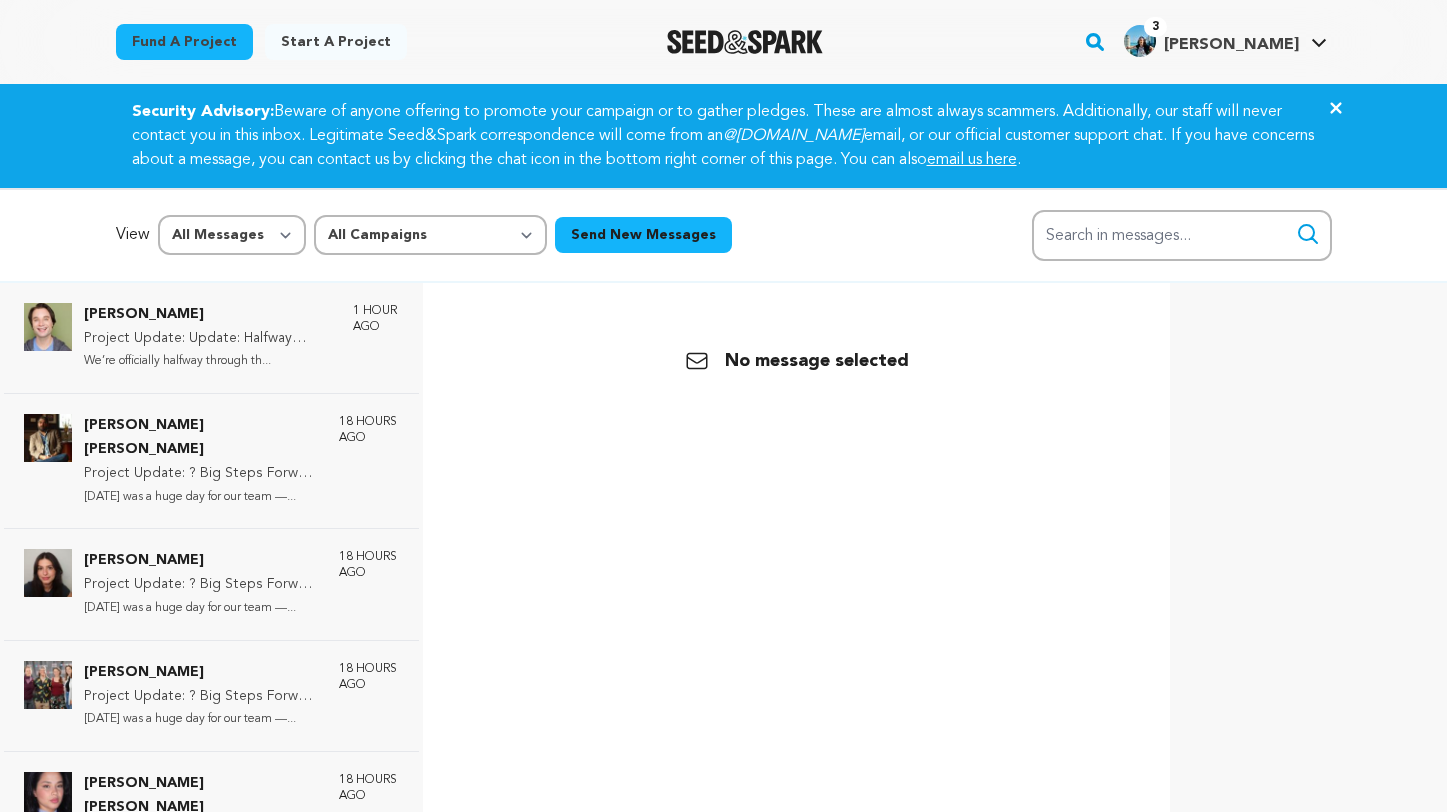 scroll, scrollTop: 0, scrollLeft: 0, axis: both 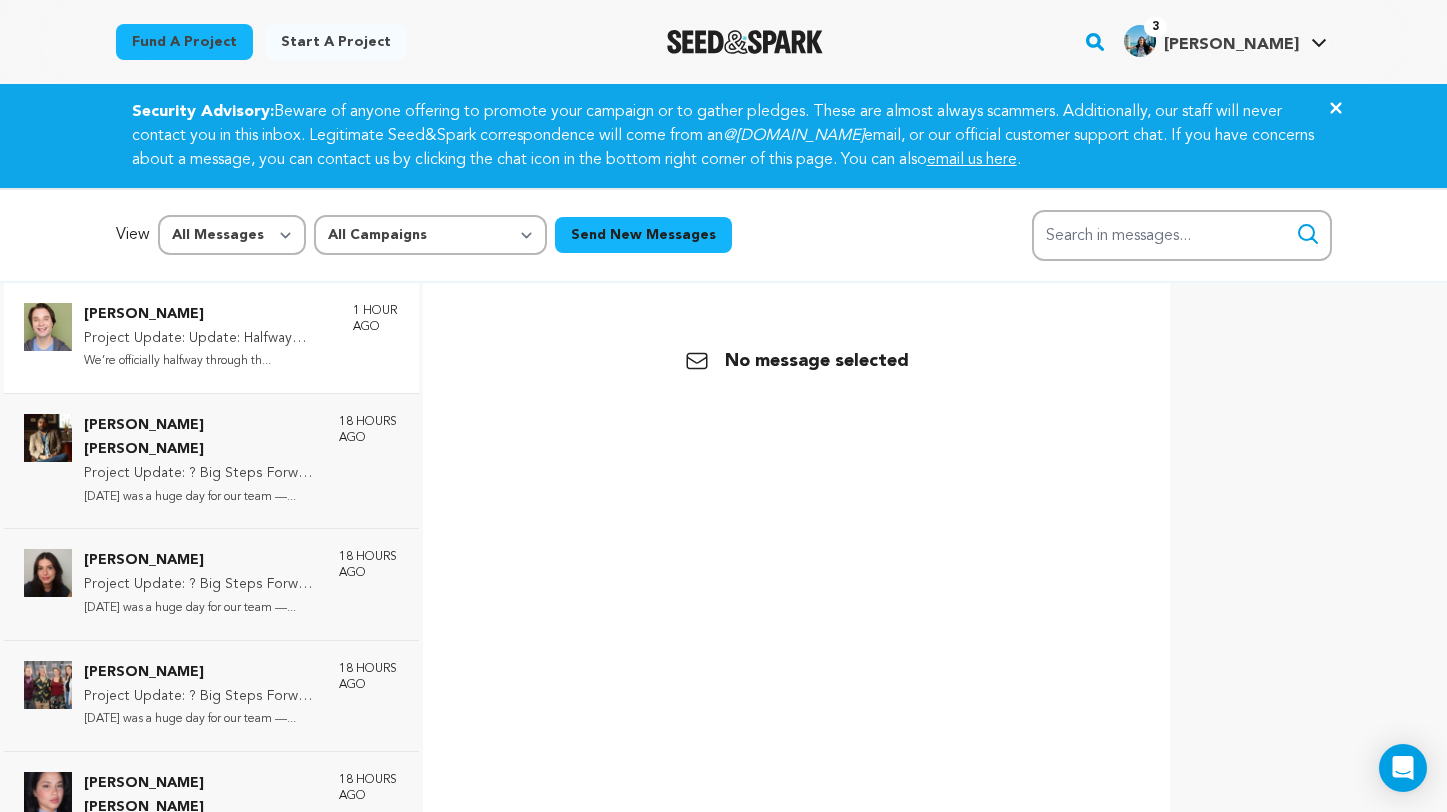 click on "We’re officially halfway through th..." at bounding box center (208, 361) 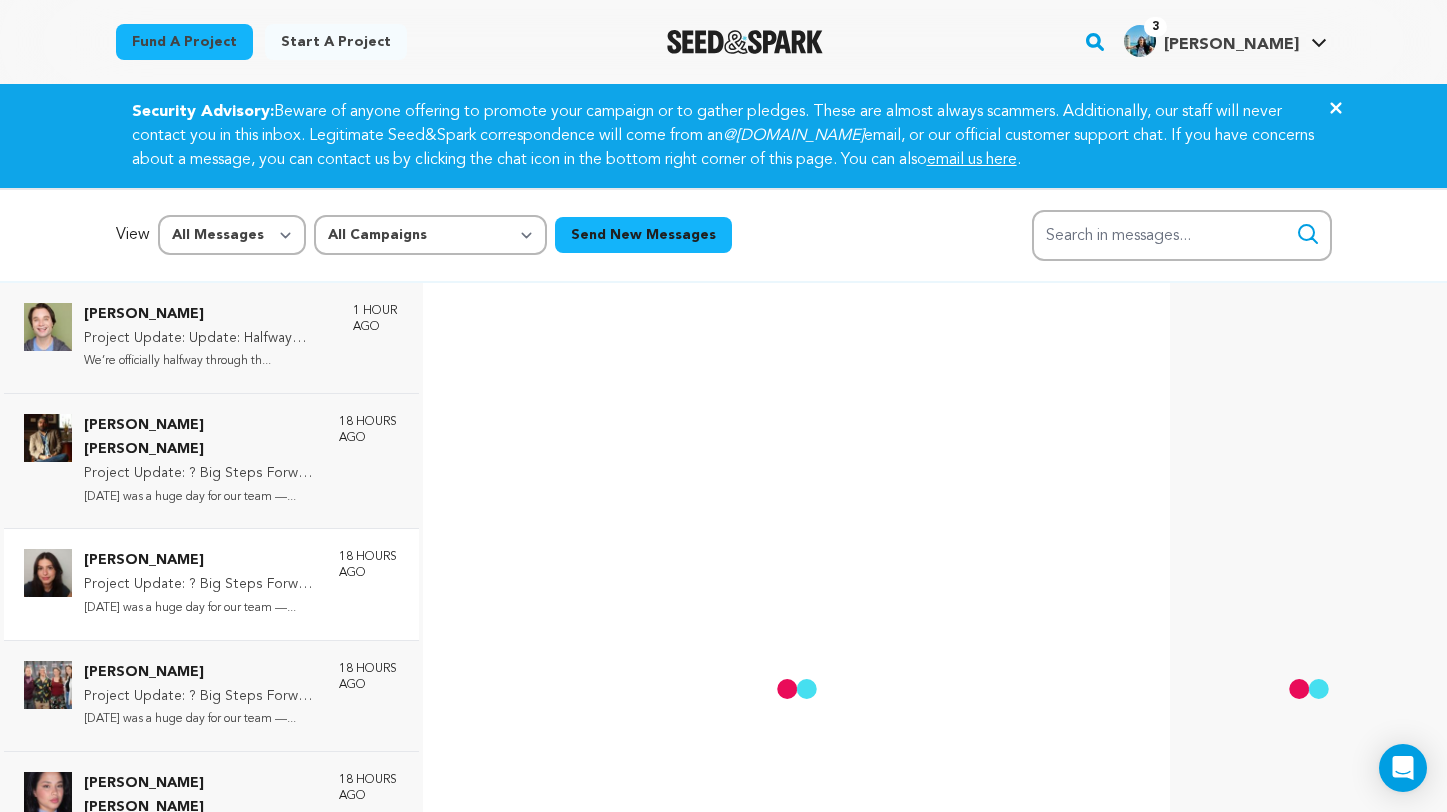 click on "Lara Ferry" at bounding box center (201, 561) 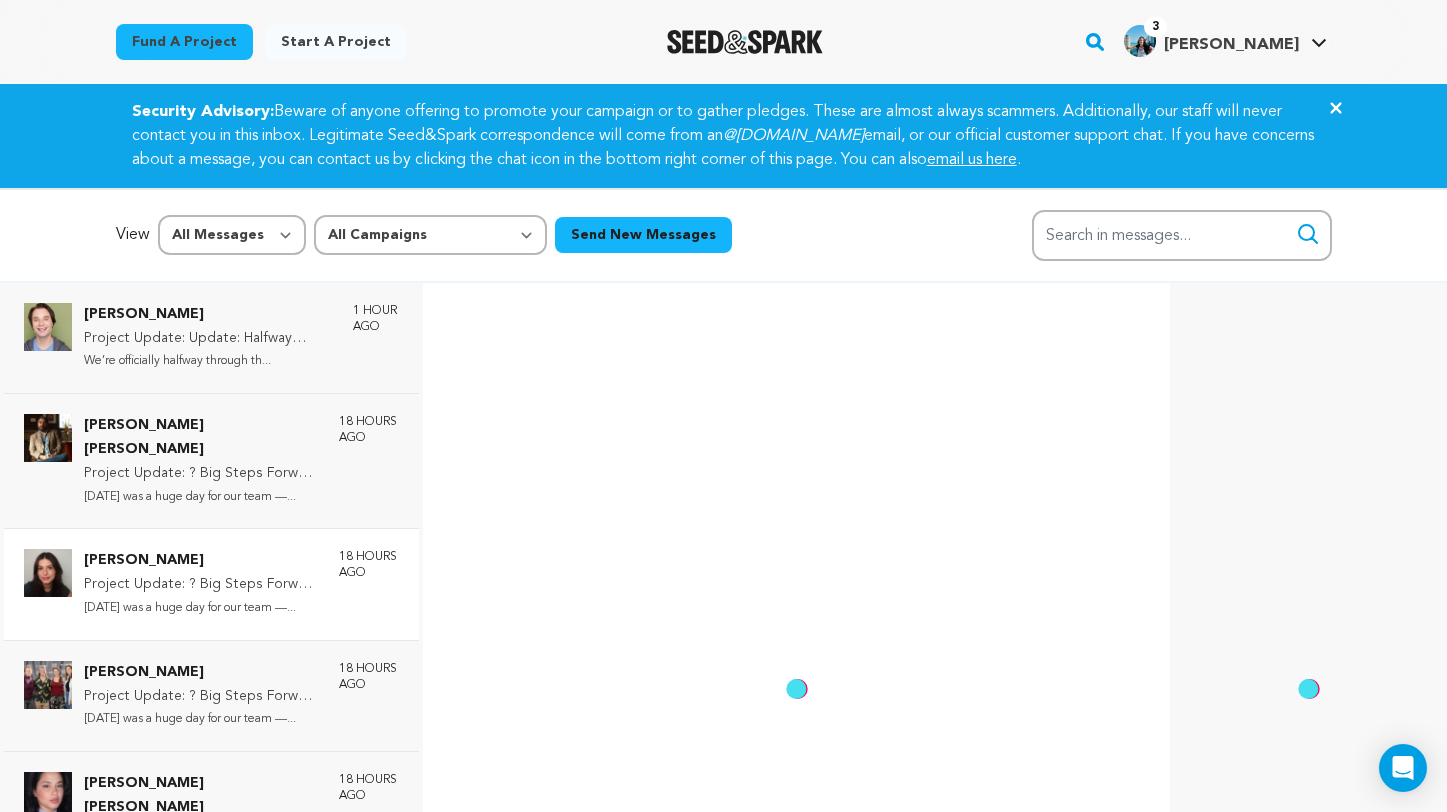 scroll, scrollTop: 245, scrollLeft: 0, axis: vertical 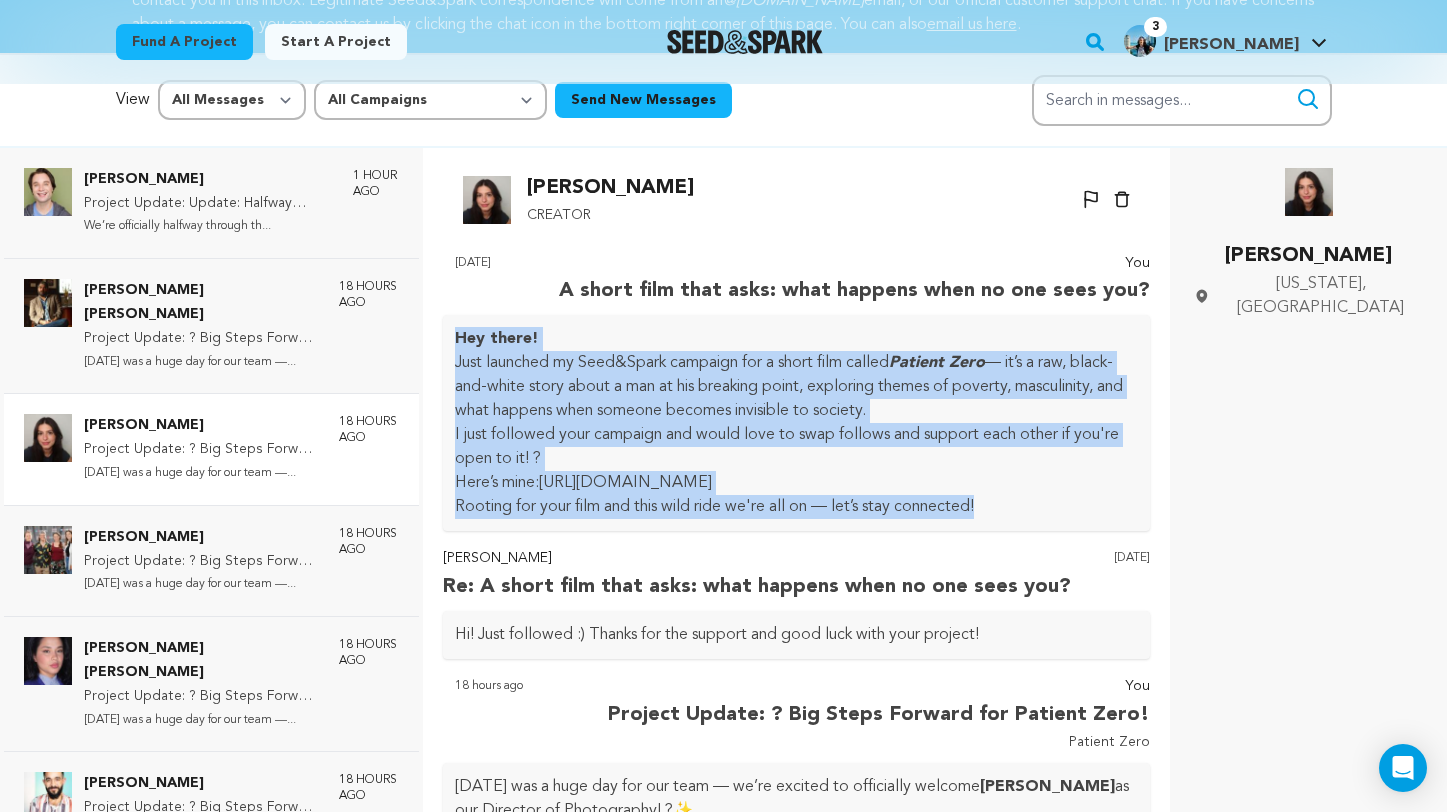drag, startPoint x: 460, startPoint y: 334, endPoint x: 1009, endPoint y: 506, distance: 575.313 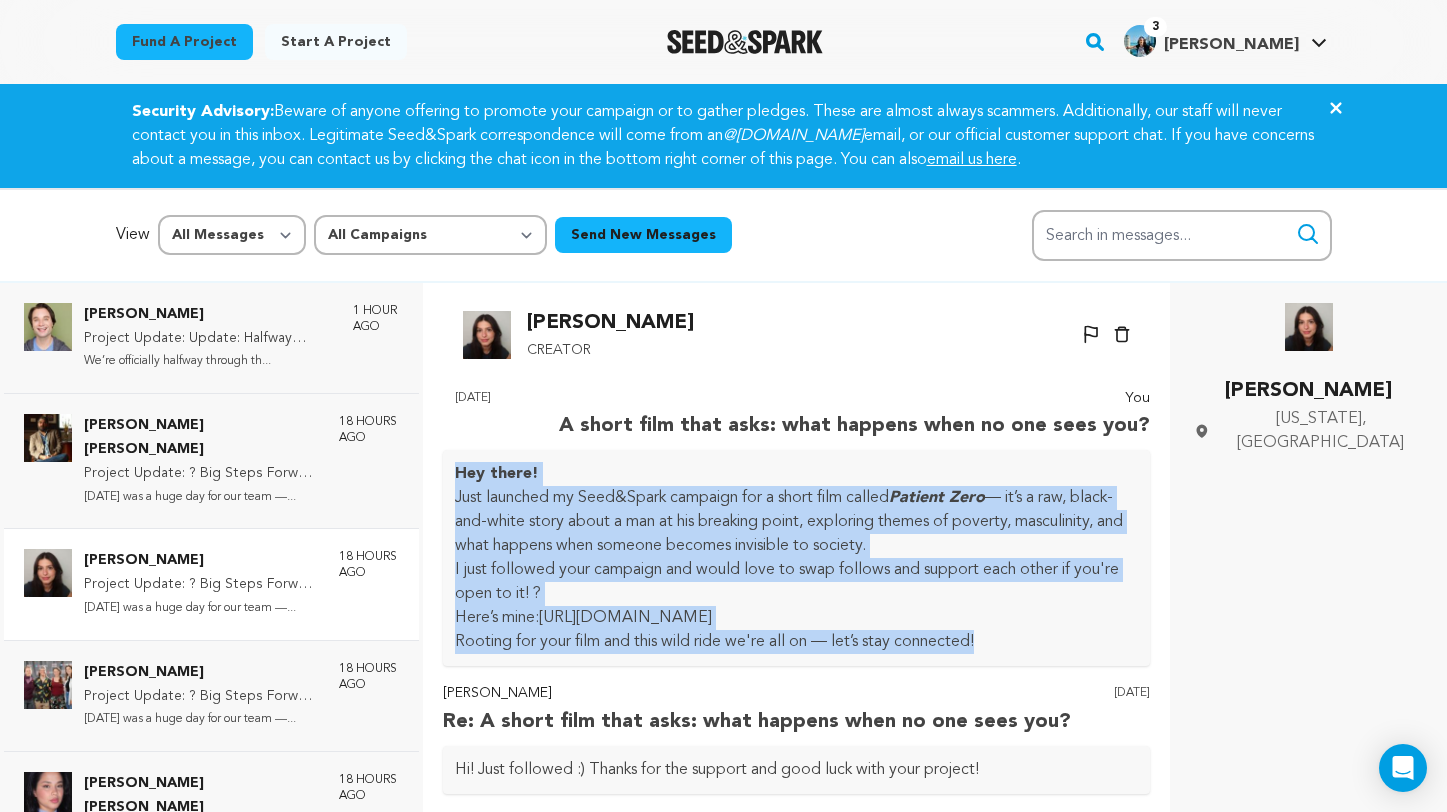 scroll, scrollTop: 0, scrollLeft: 0, axis: both 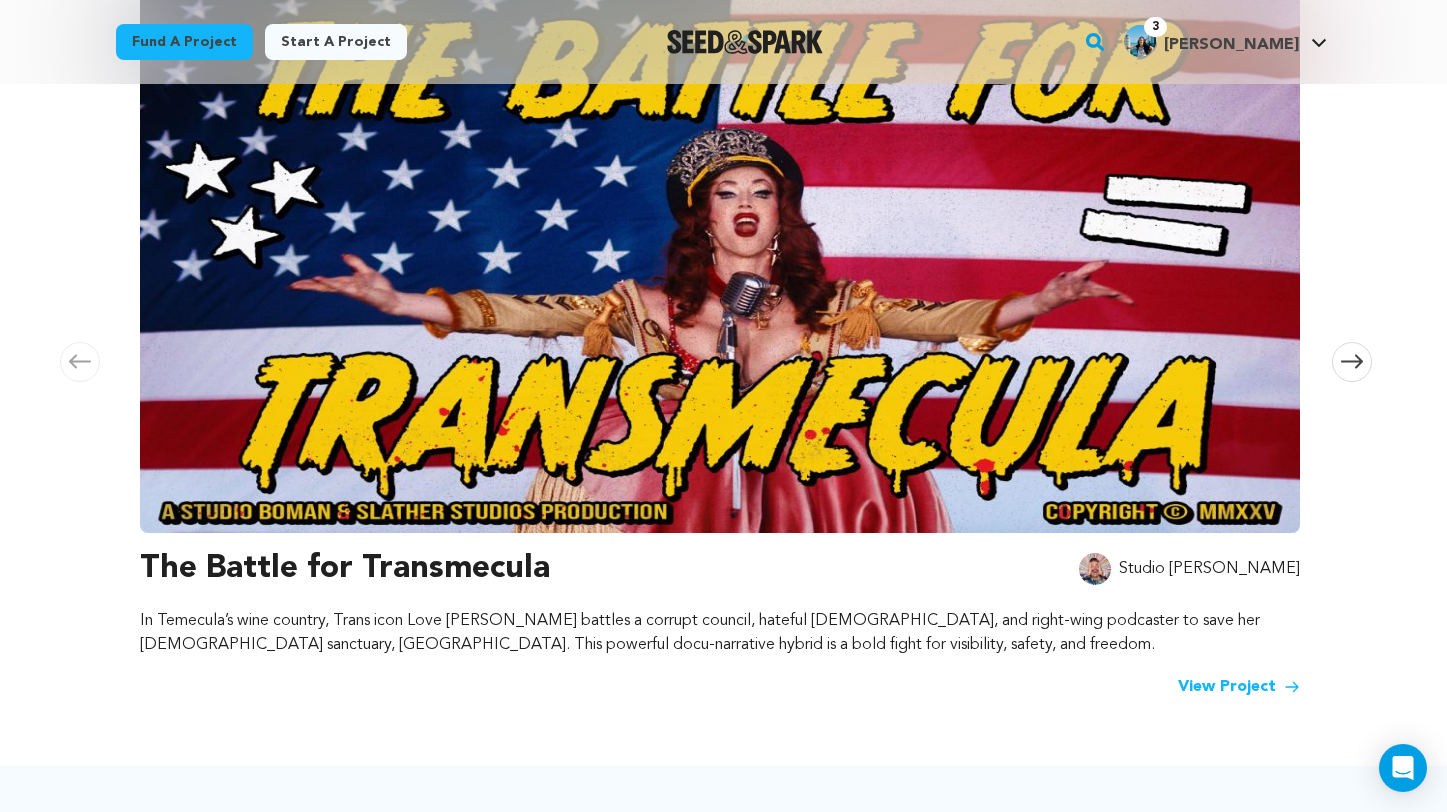 click at bounding box center (720, 263) 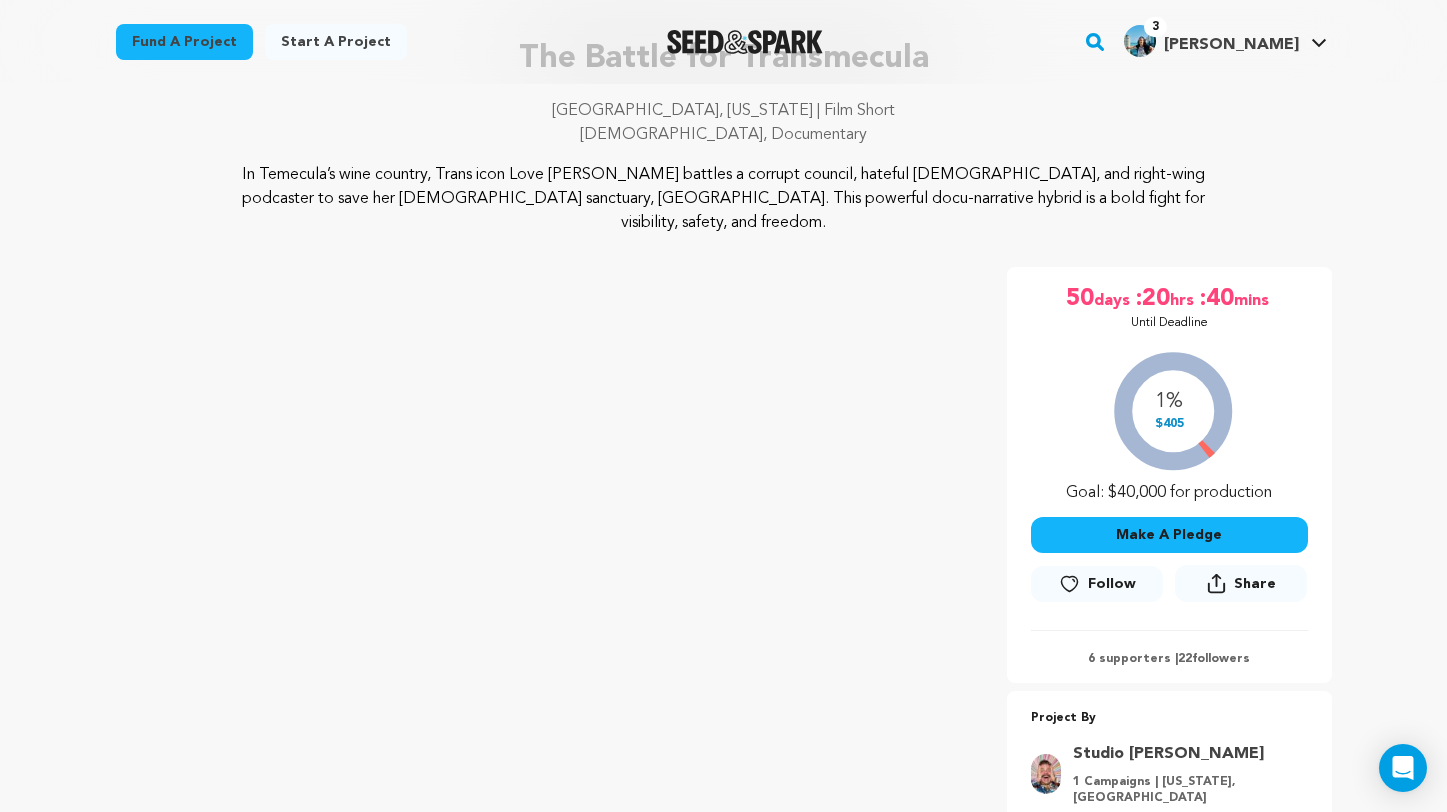 scroll, scrollTop: 157, scrollLeft: 0, axis: vertical 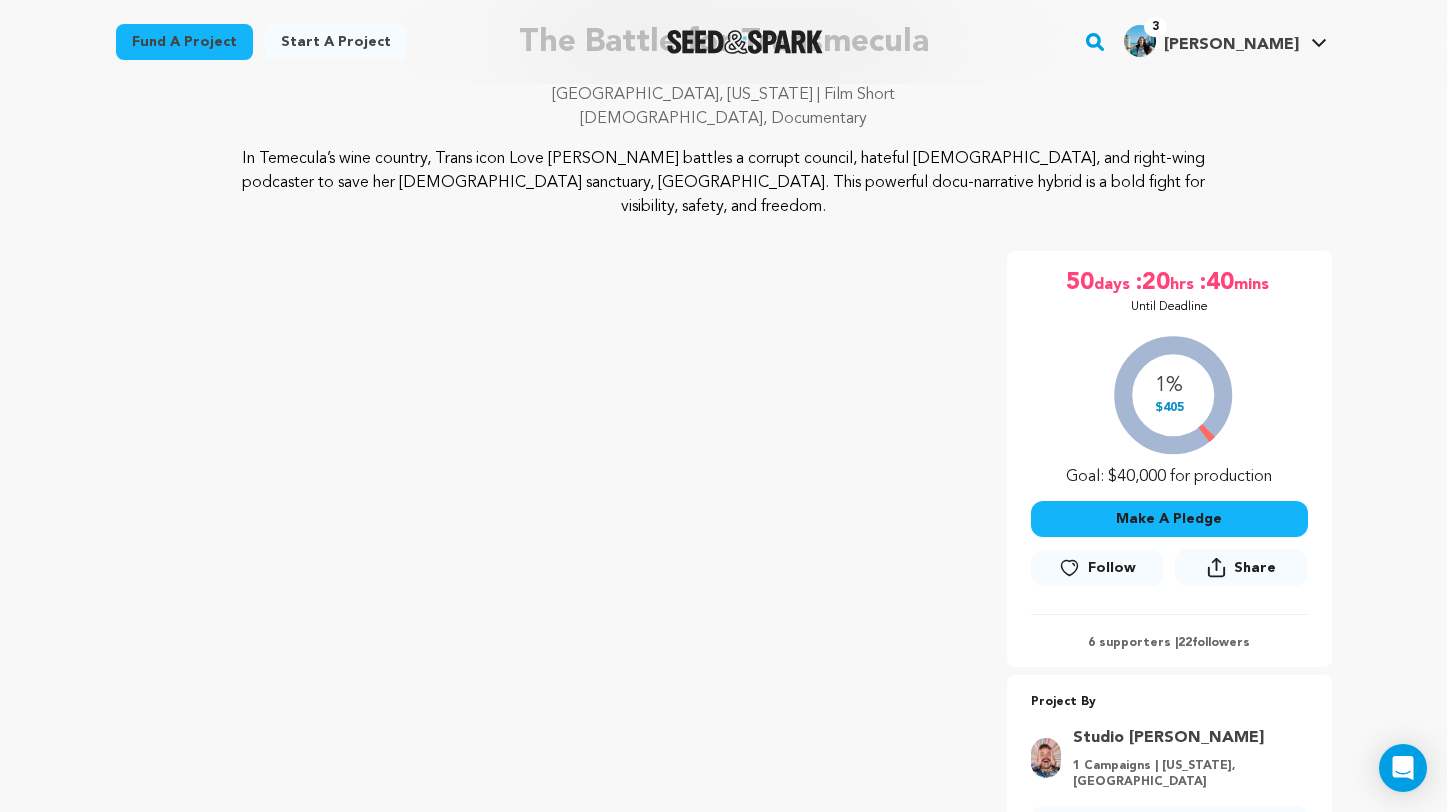 click 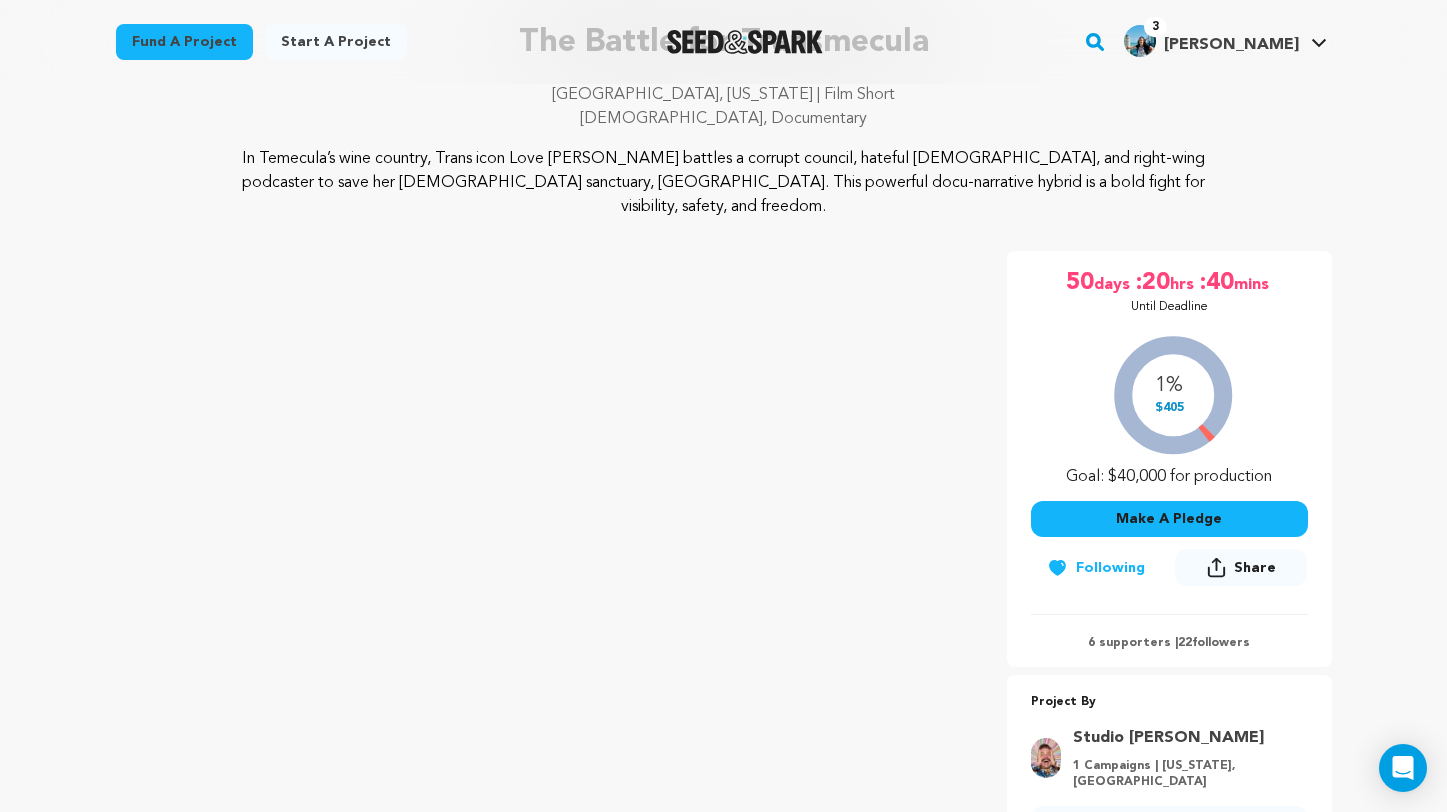 scroll, scrollTop: 355, scrollLeft: 0, axis: vertical 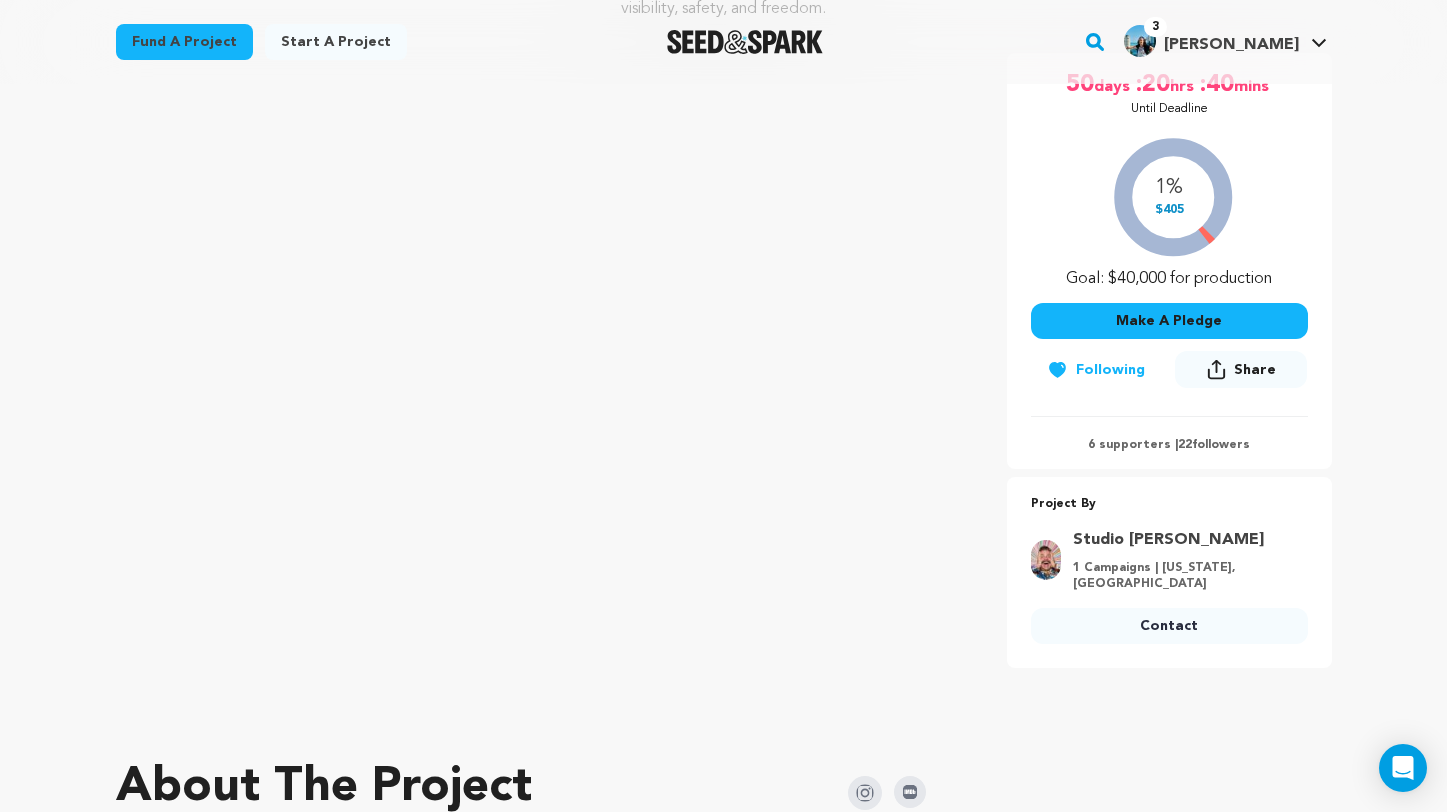 click on "Contact" at bounding box center [1169, 626] 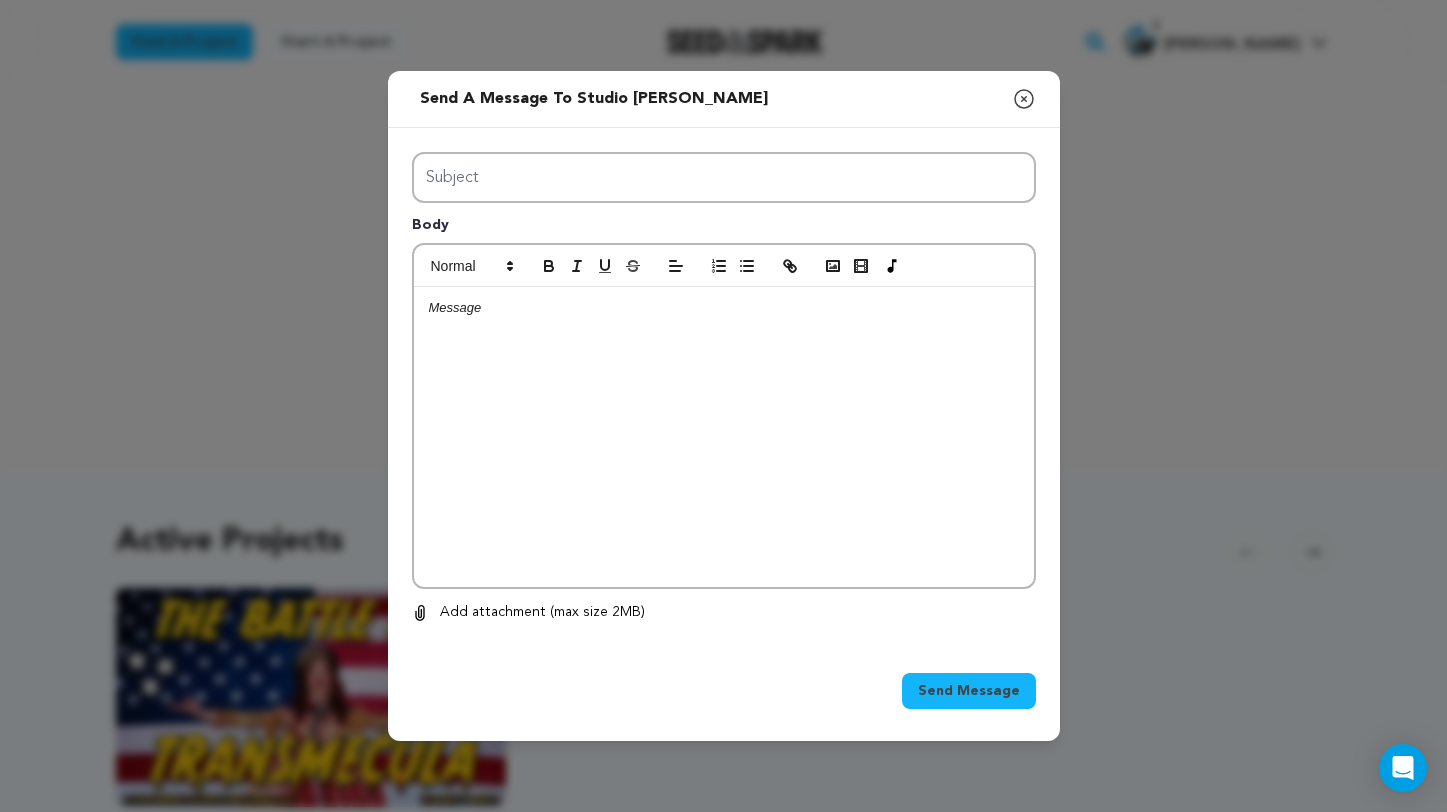scroll, scrollTop: 0, scrollLeft: 0, axis: both 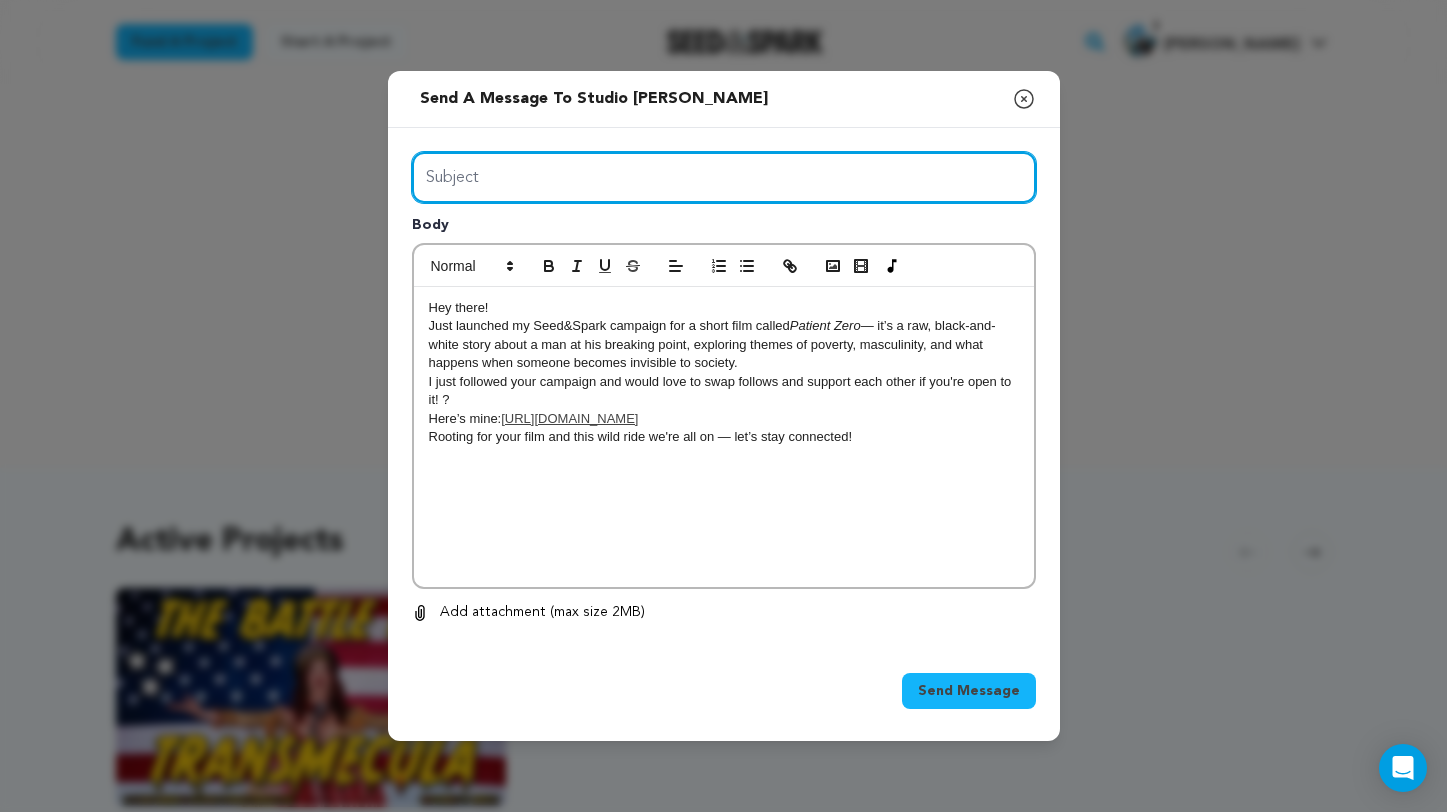 click on "Subject" at bounding box center [724, 177] 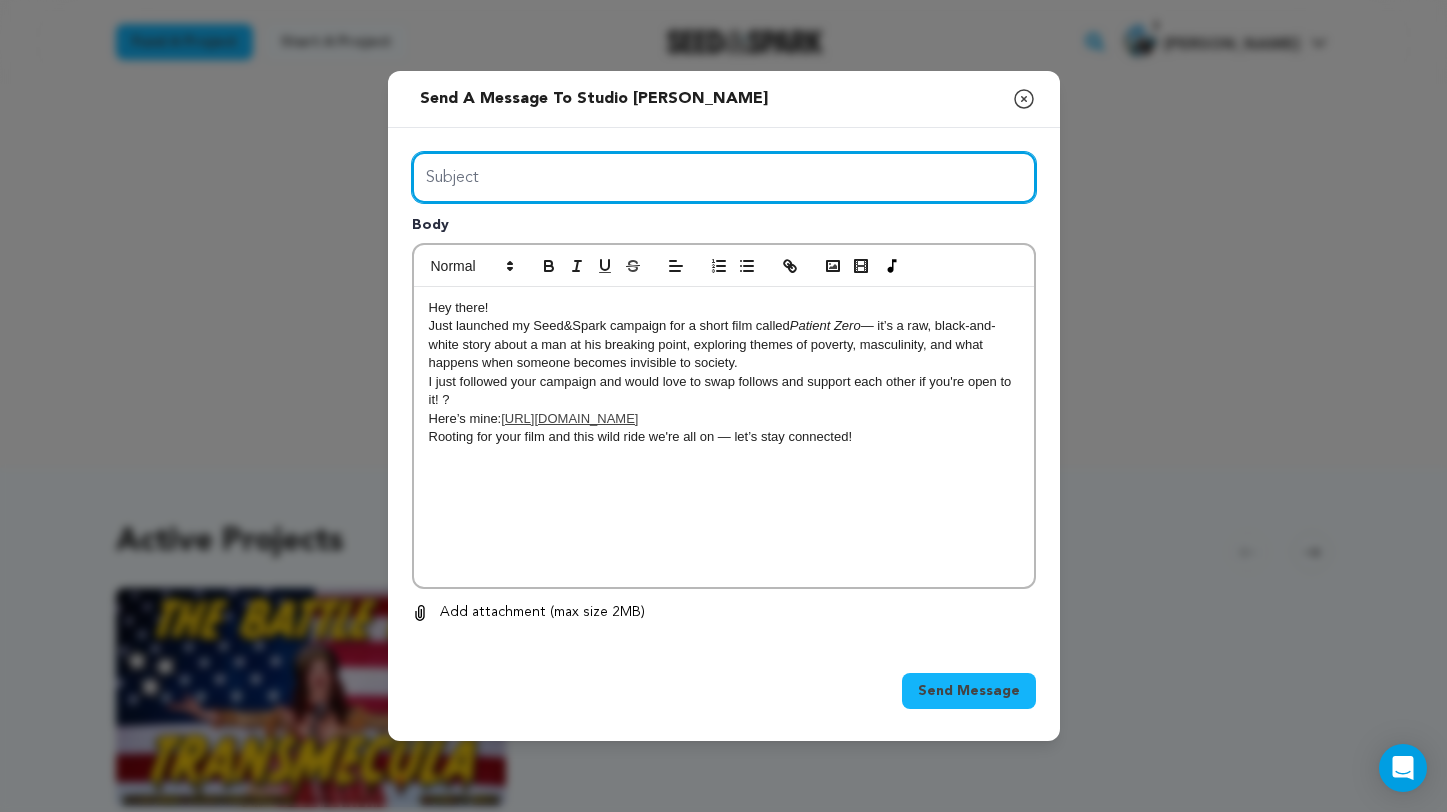 paste on "Fellow filmmaker here — follow back please?" 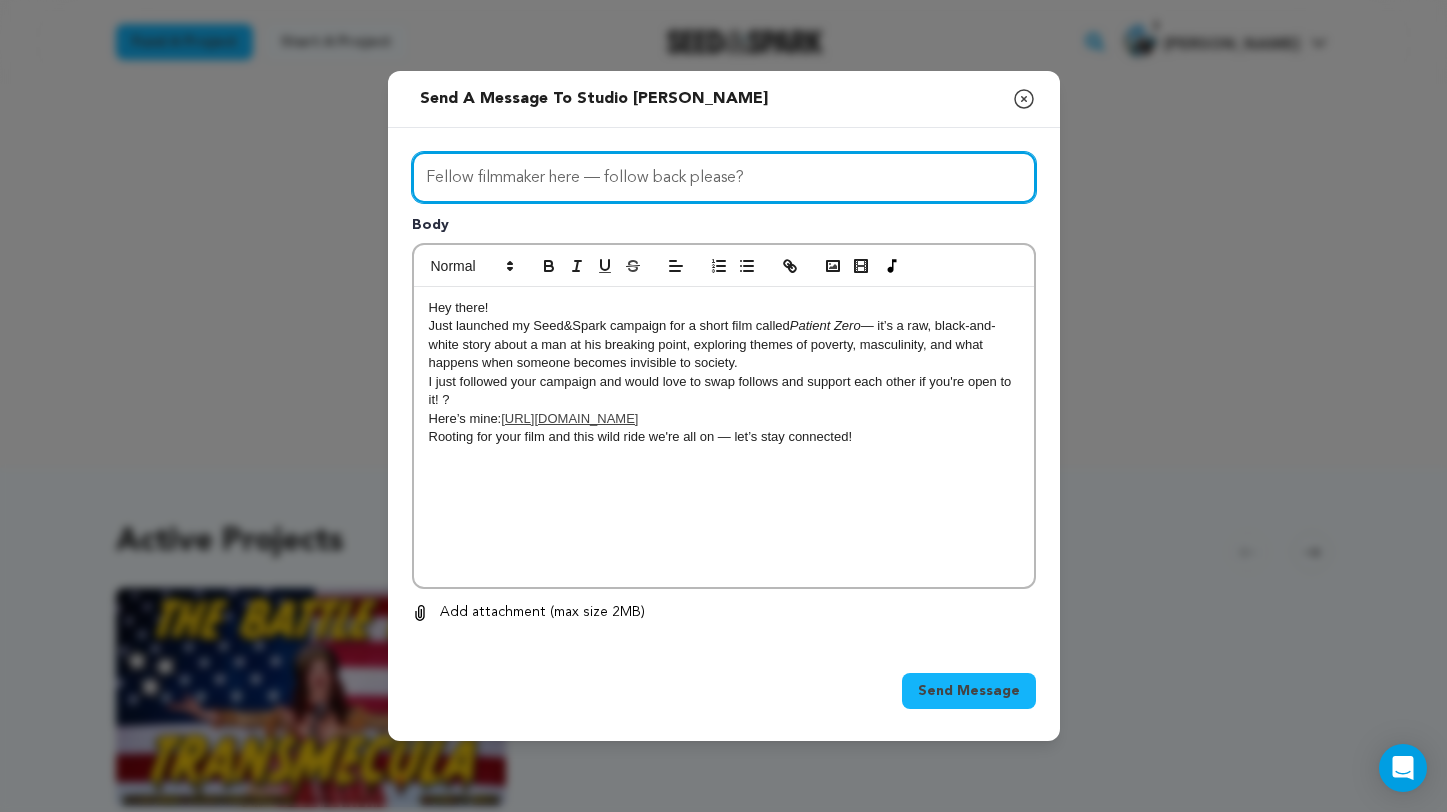 drag, startPoint x: 780, startPoint y: 181, endPoint x: 340, endPoint y: 182, distance: 440.00113 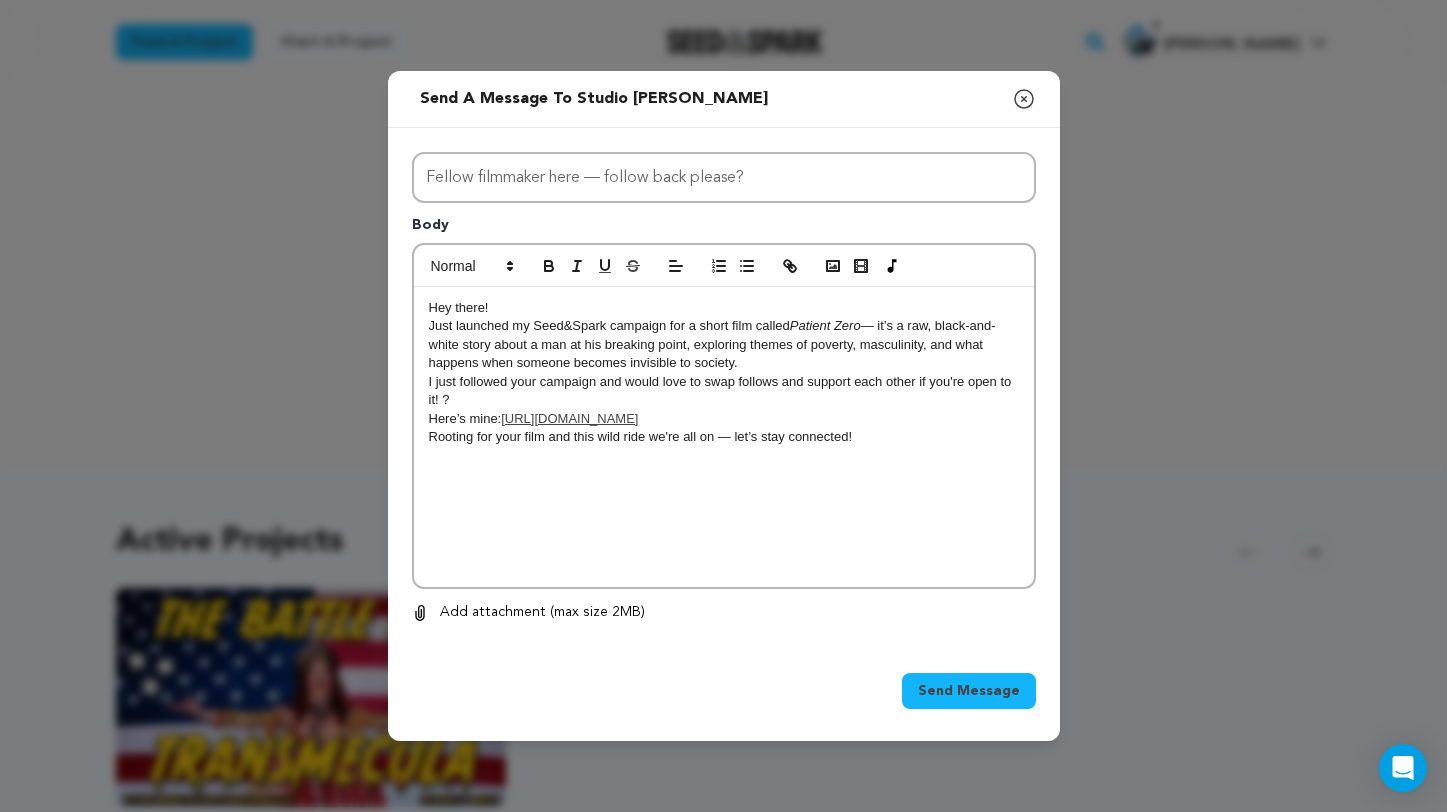 click on "Hey there! Just launched my Seed&Spark campaign for a short film called  Patient Zero  — it’s a raw, black-and-white story about a man at his breaking point, exploring themes of poverty, masculinity, and what happens when someone becomes invisible to society. I just followed your campaign and would love to swap follows and support each other if you're open to it! ? Here’s mine:  https://seedandspark.com/fund/patient-zero Rooting for your film and this wild ride we're all on — let’s stay connected!" at bounding box center (724, 437) 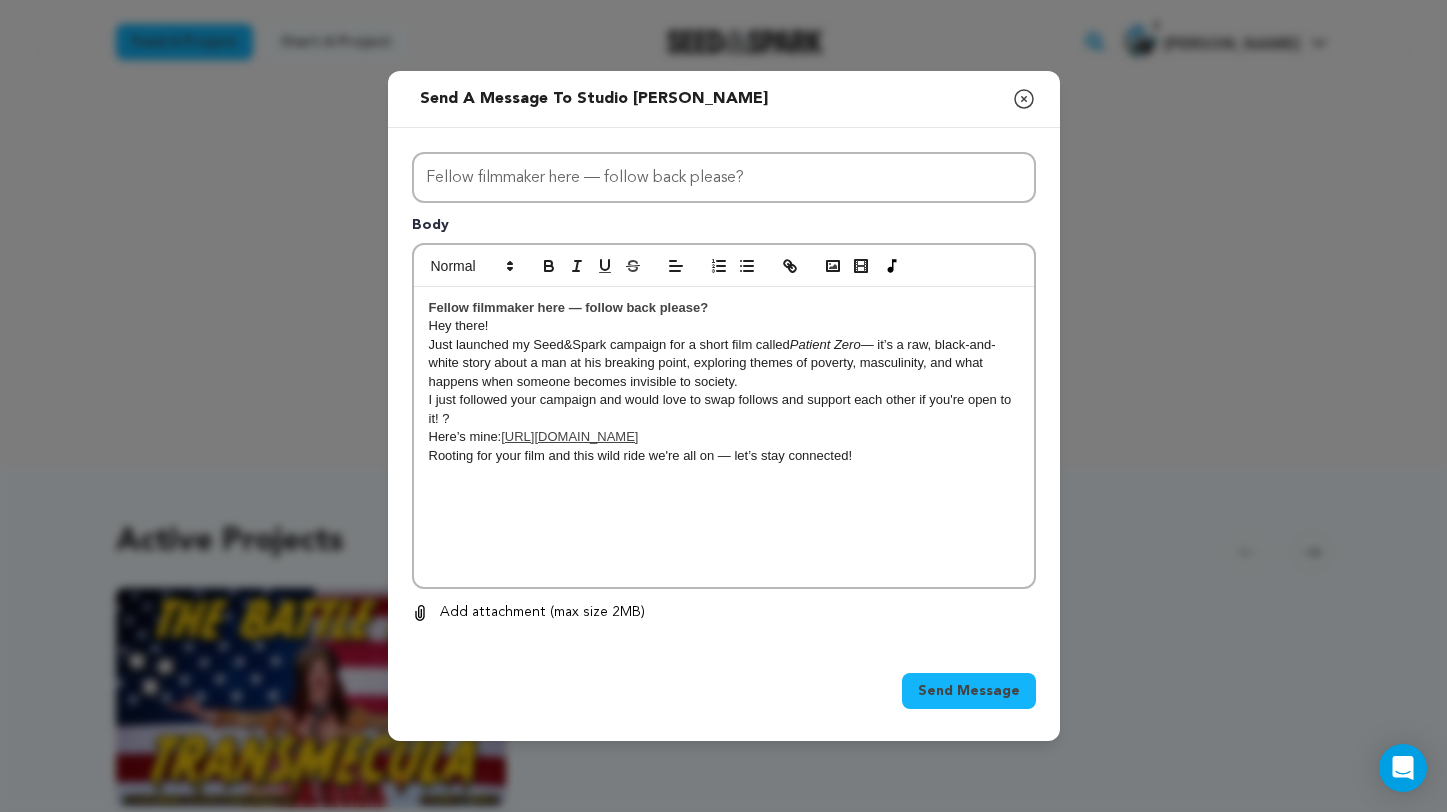 scroll, scrollTop: 18, scrollLeft: 1, axis: both 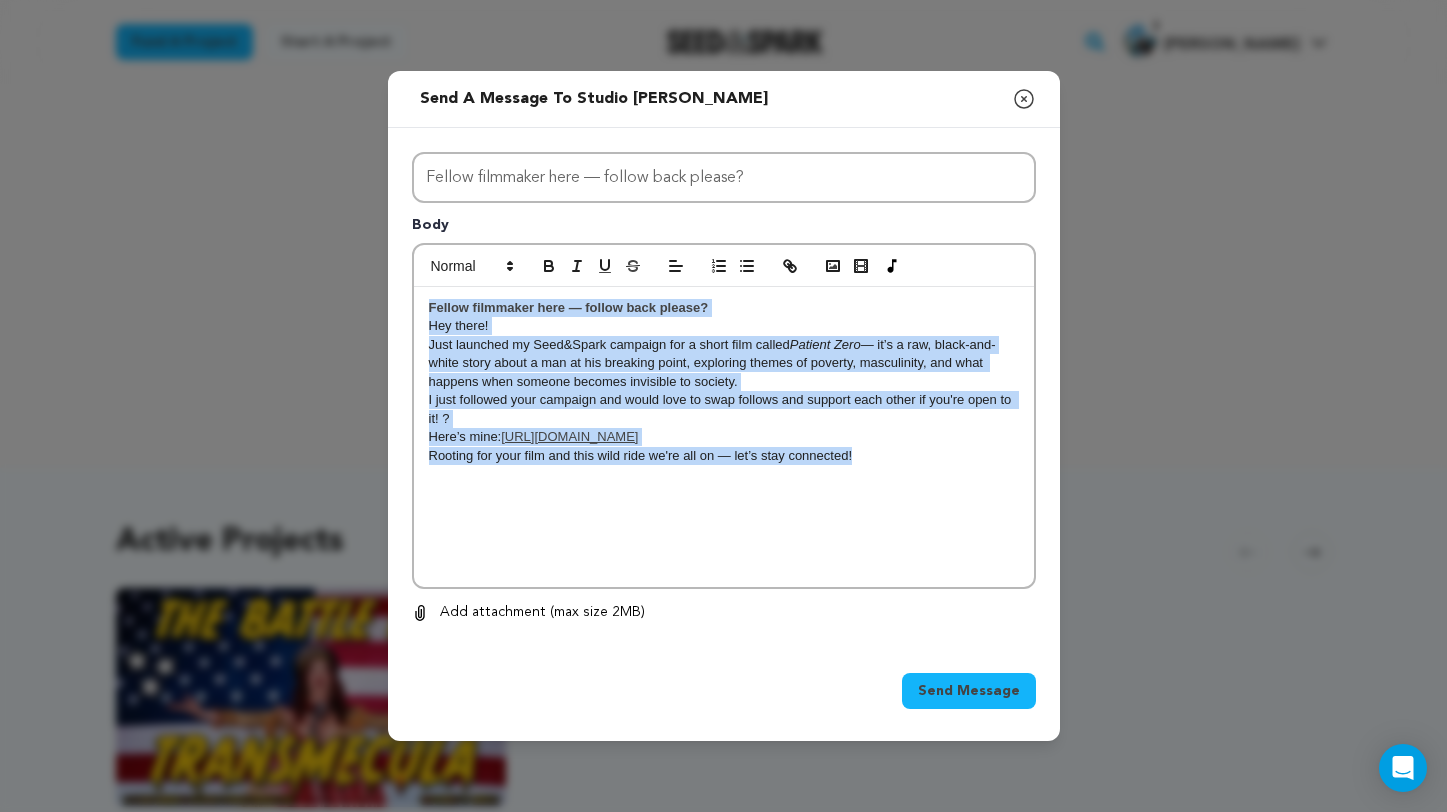 drag, startPoint x: 877, startPoint y: 451, endPoint x: 330, endPoint y: 306, distance: 565.8922 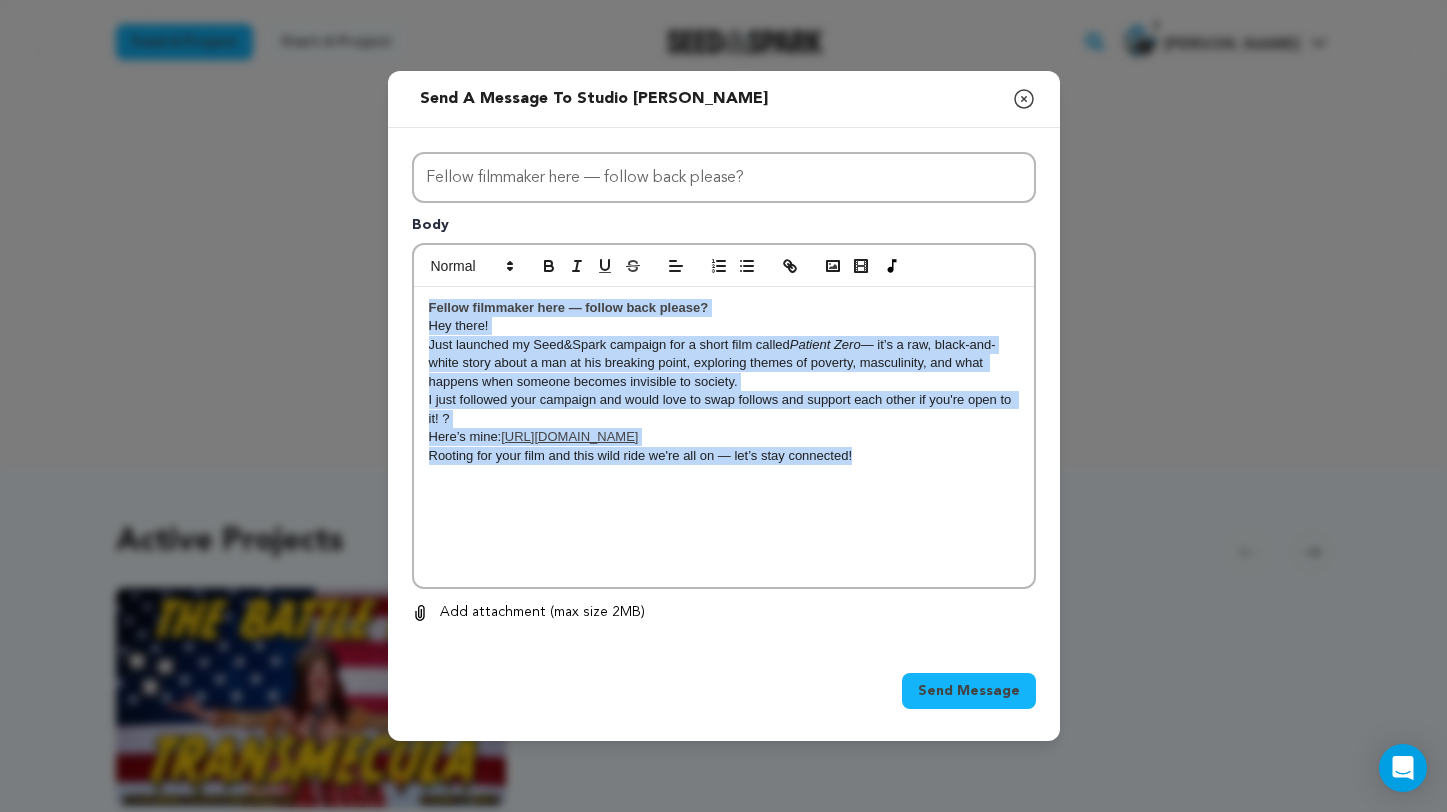 copy on "Fellow filmmaker here — follow back please? Hey there! Just launched my Seed&Spark campaign for a short film called  Patient Zero  — it’s a raw, black-and-white story about a man at his breaking point, exploring themes of poverty, masculinity, and what happens when someone becomes invisible to society. I just followed your campaign and would love to swap follows and support each other if you're open to it! ? Here’s mine:  [URL][DOMAIN_NAME] Rooting for your film and this wild ride we're all on — let’s stay connected!" 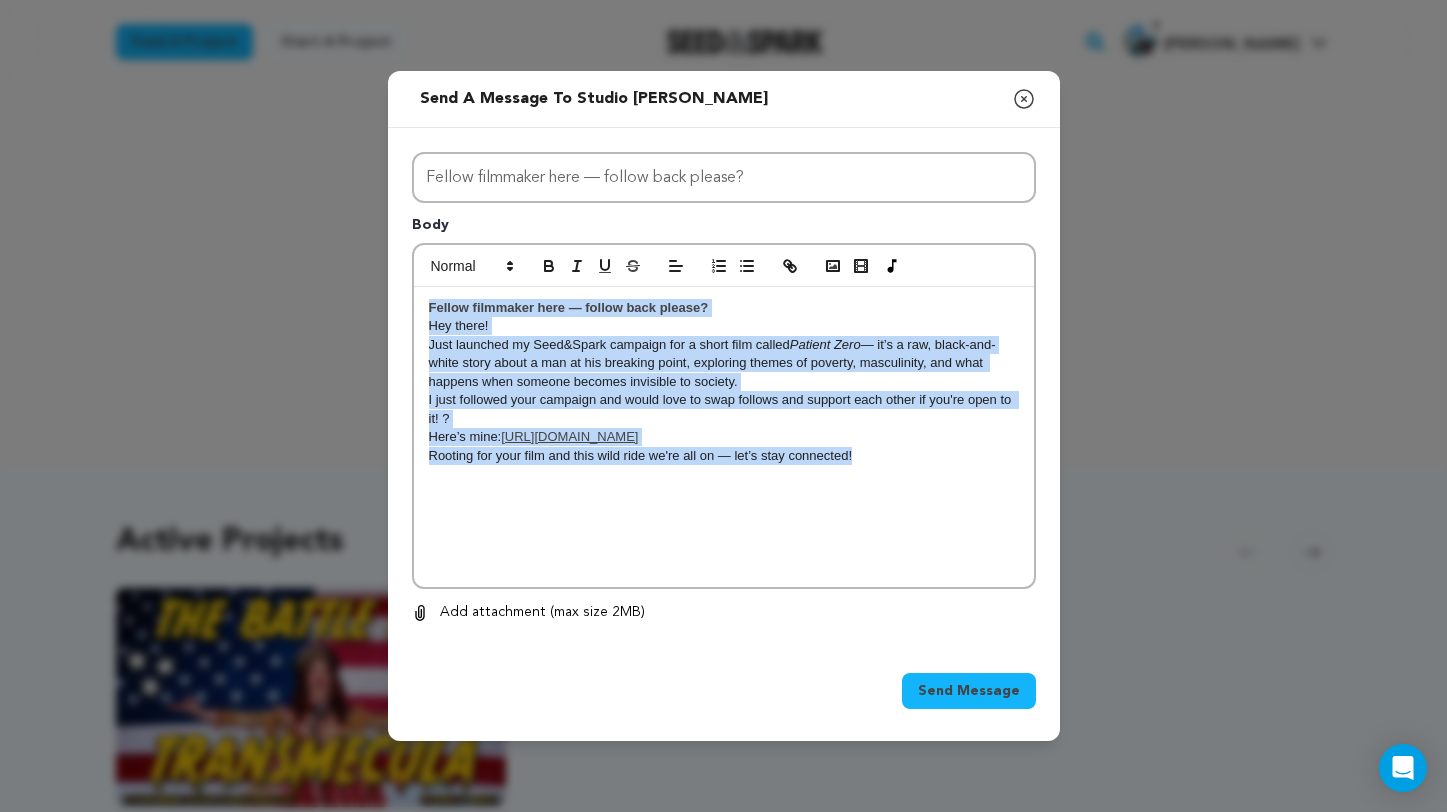 click on "Send Message" at bounding box center [969, 691] 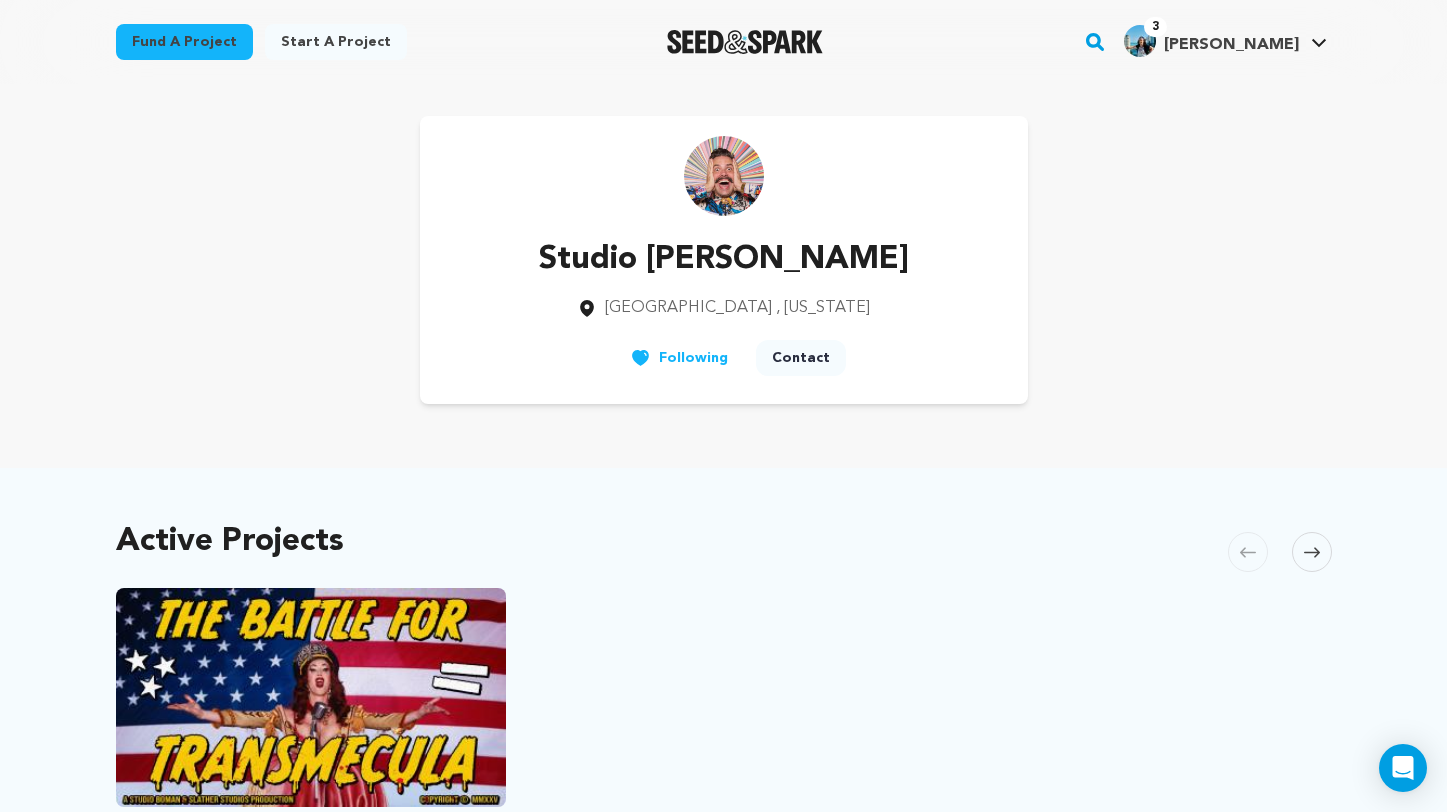 scroll, scrollTop: 0, scrollLeft: 0, axis: both 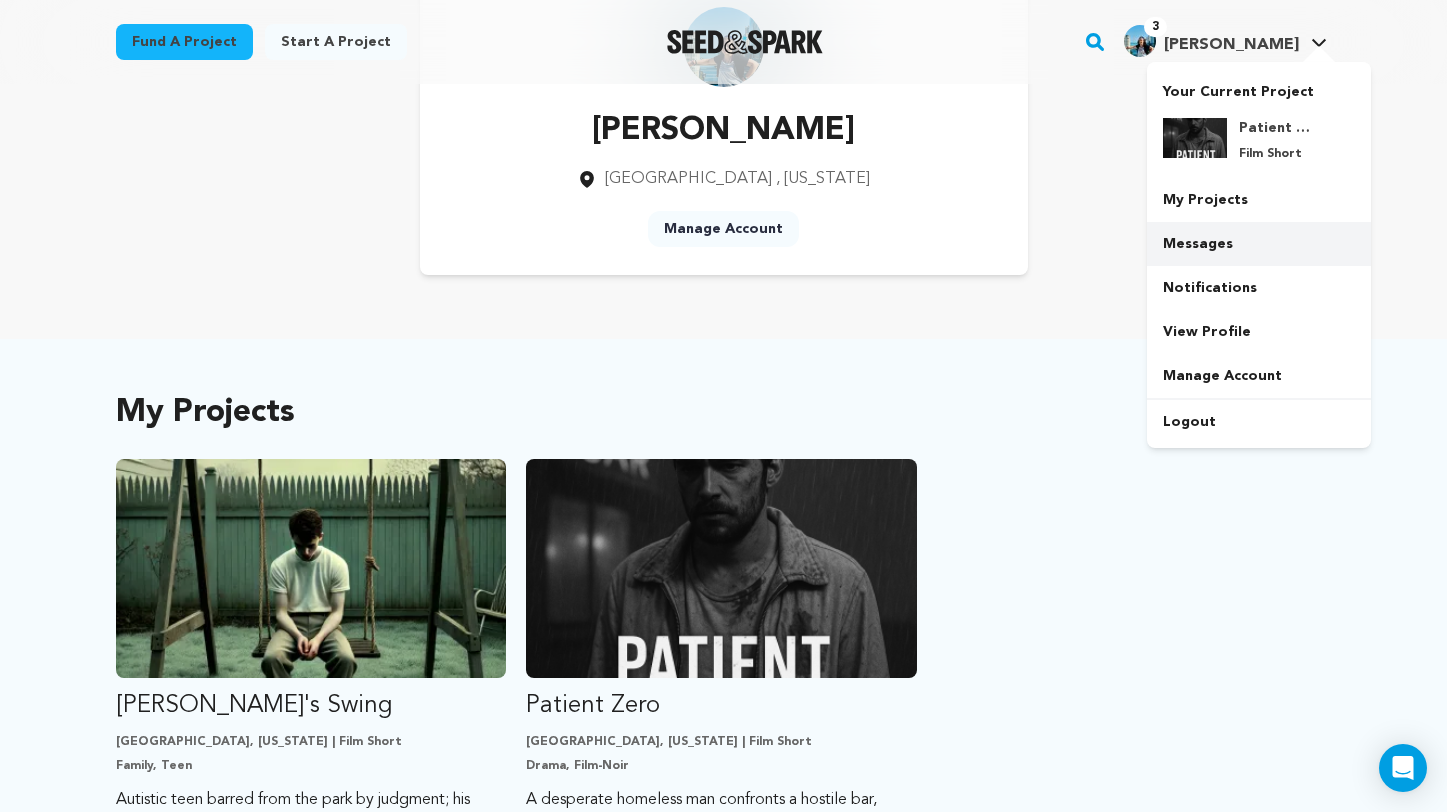 click on "Messages" at bounding box center (1259, 244) 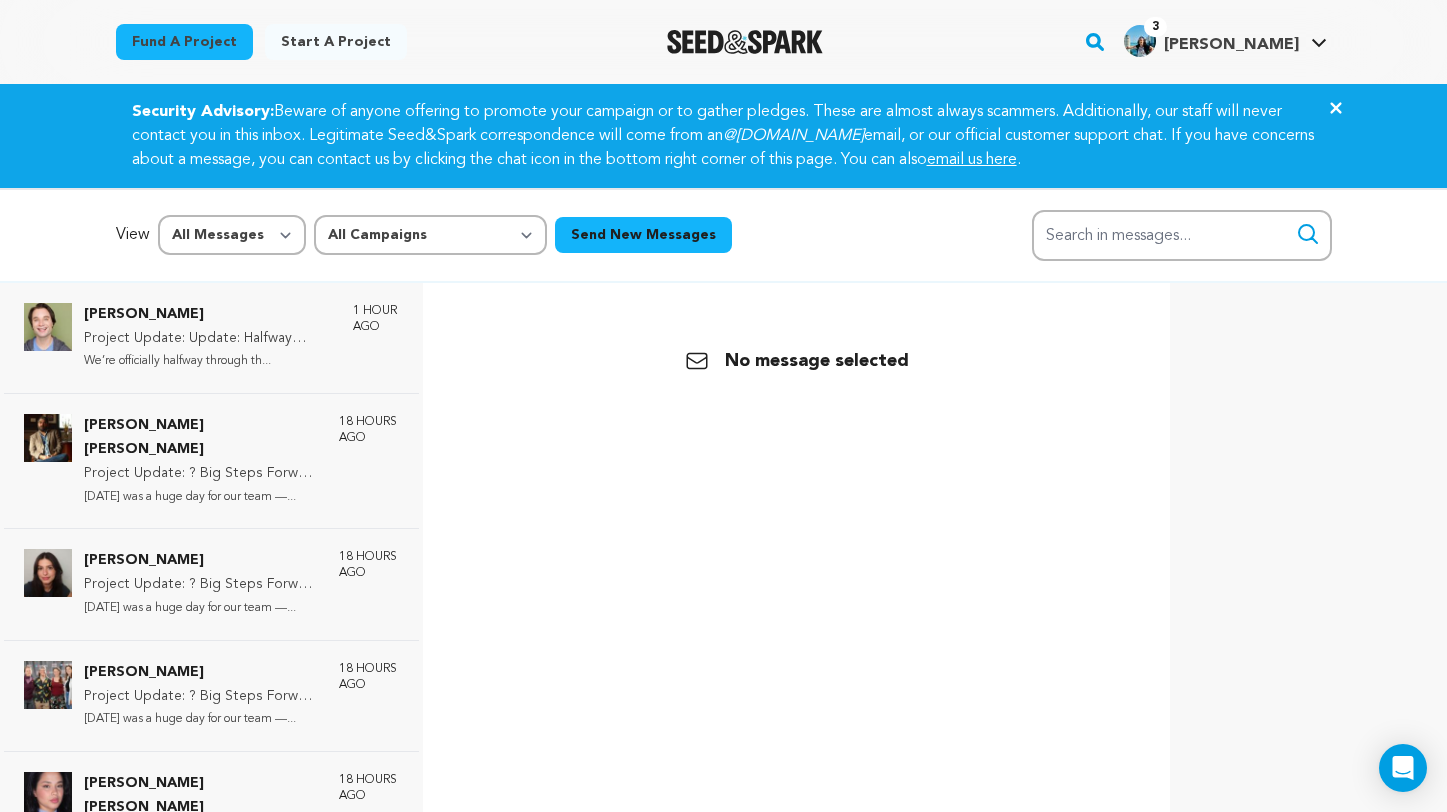 scroll, scrollTop: 0, scrollLeft: 0, axis: both 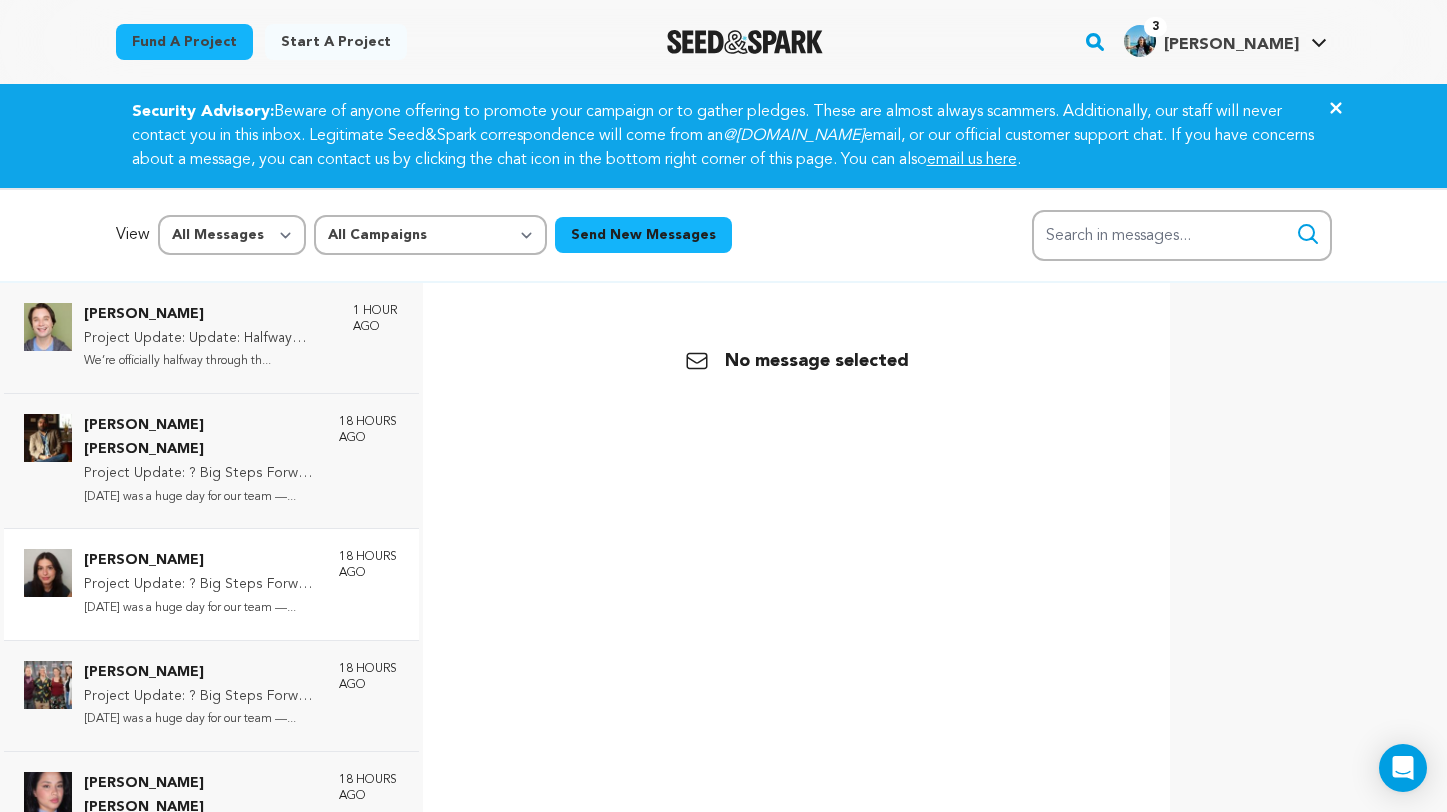 click on "Project Update:
? Big Steps Forward for Patient Zero!" at bounding box center (201, 585) 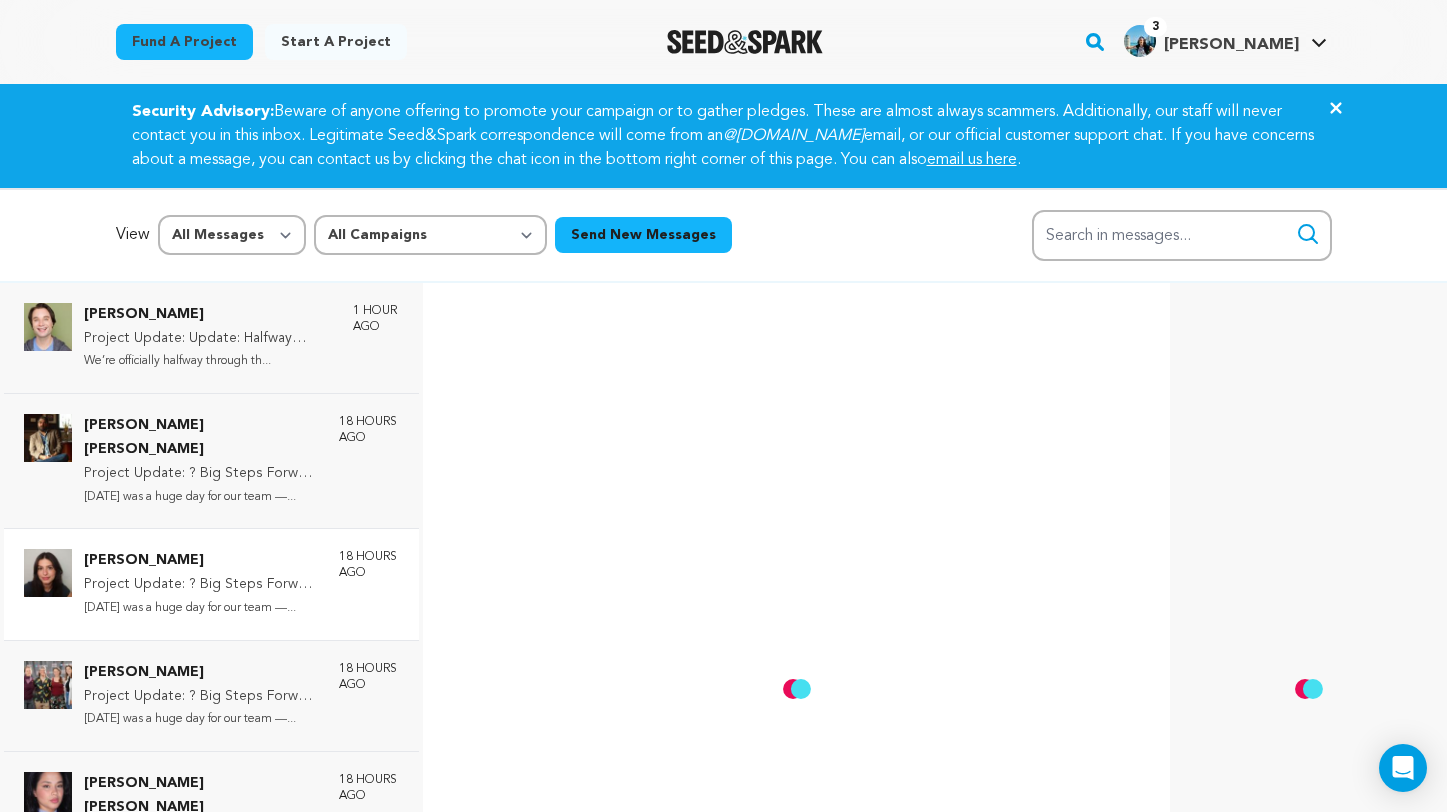scroll, scrollTop: 227, scrollLeft: 0, axis: vertical 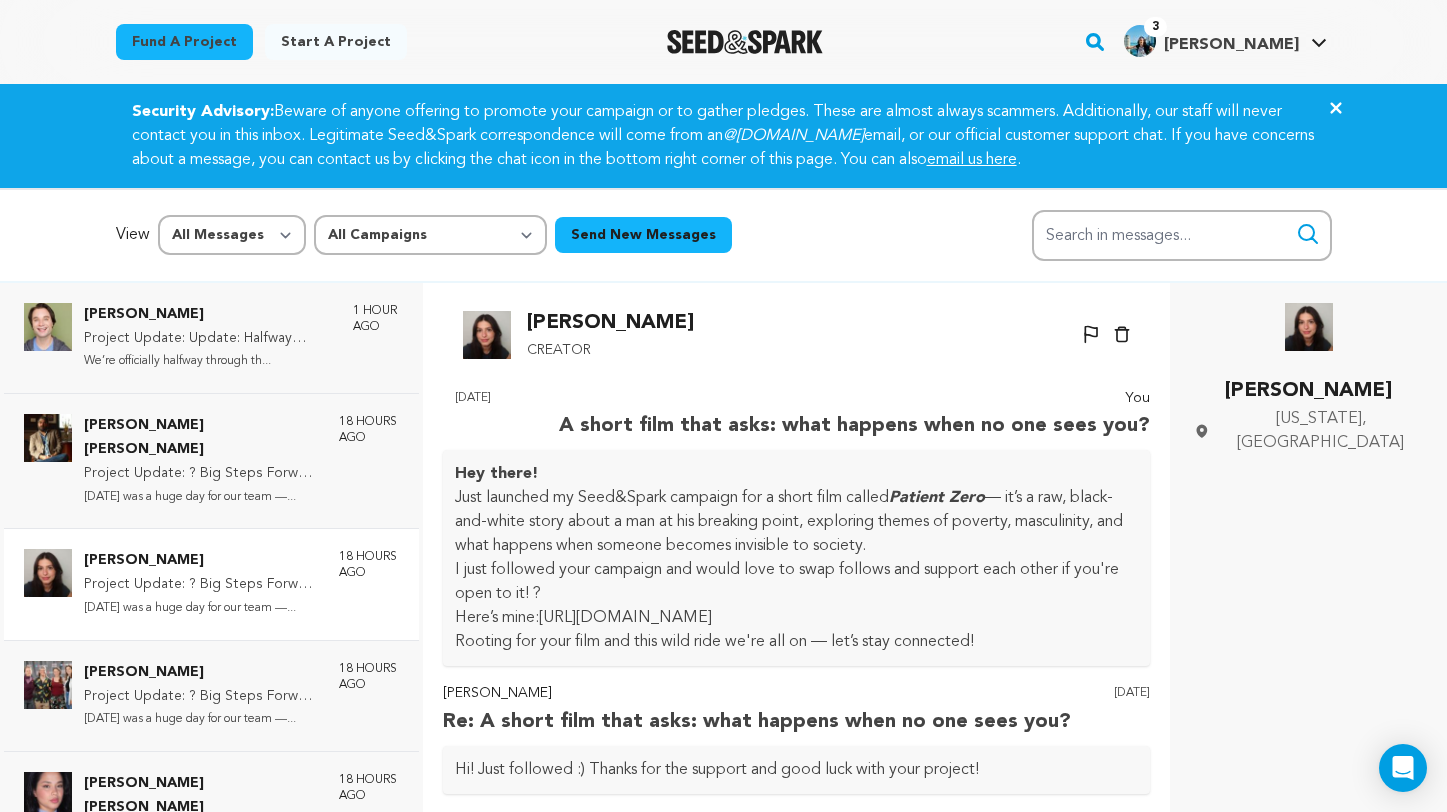 drag, startPoint x: 572, startPoint y: 422, endPoint x: 1159, endPoint y: 430, distance: 587.0545 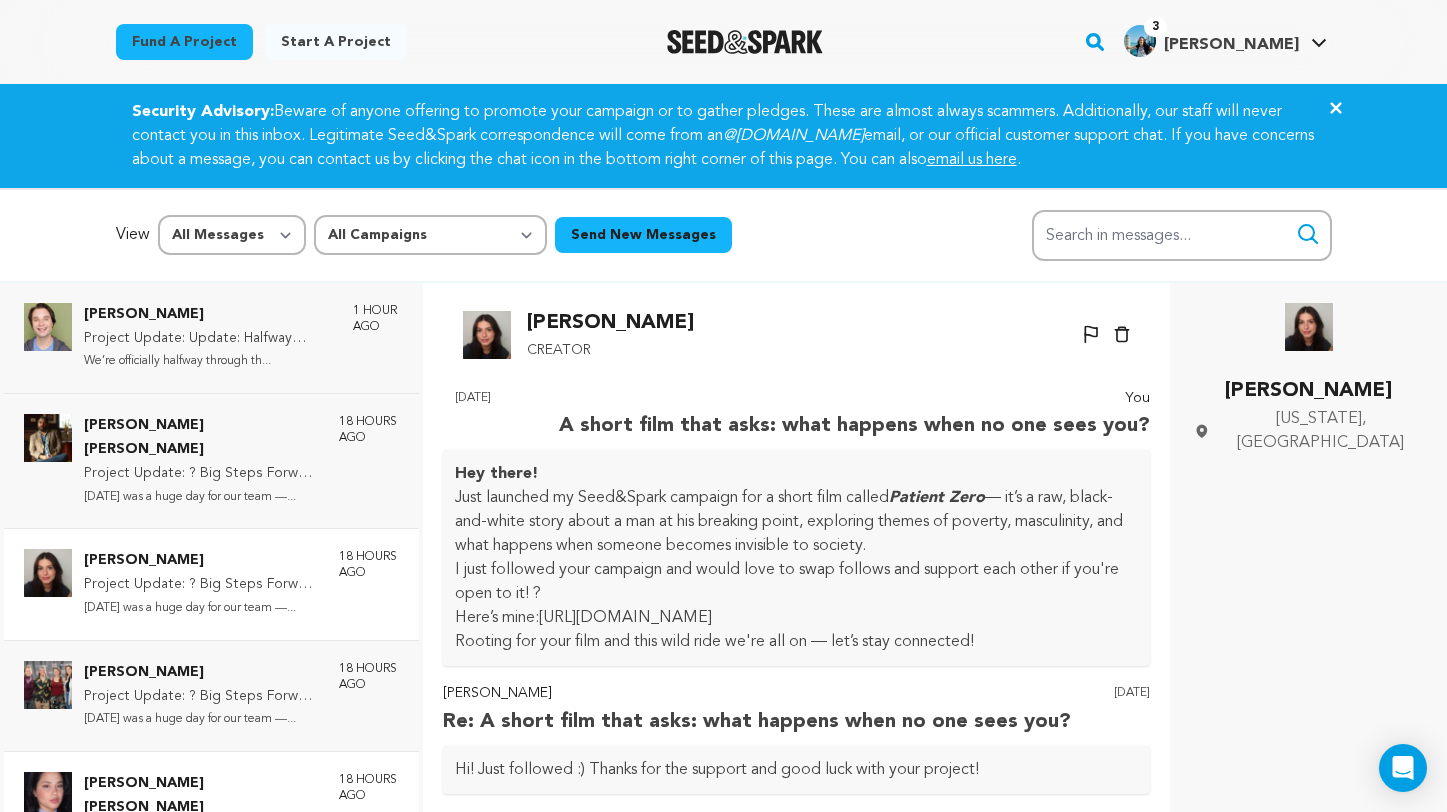 click on "Project Update:
? Big Steps Forward for Patient Zero!" at bounding box center (201, 832) 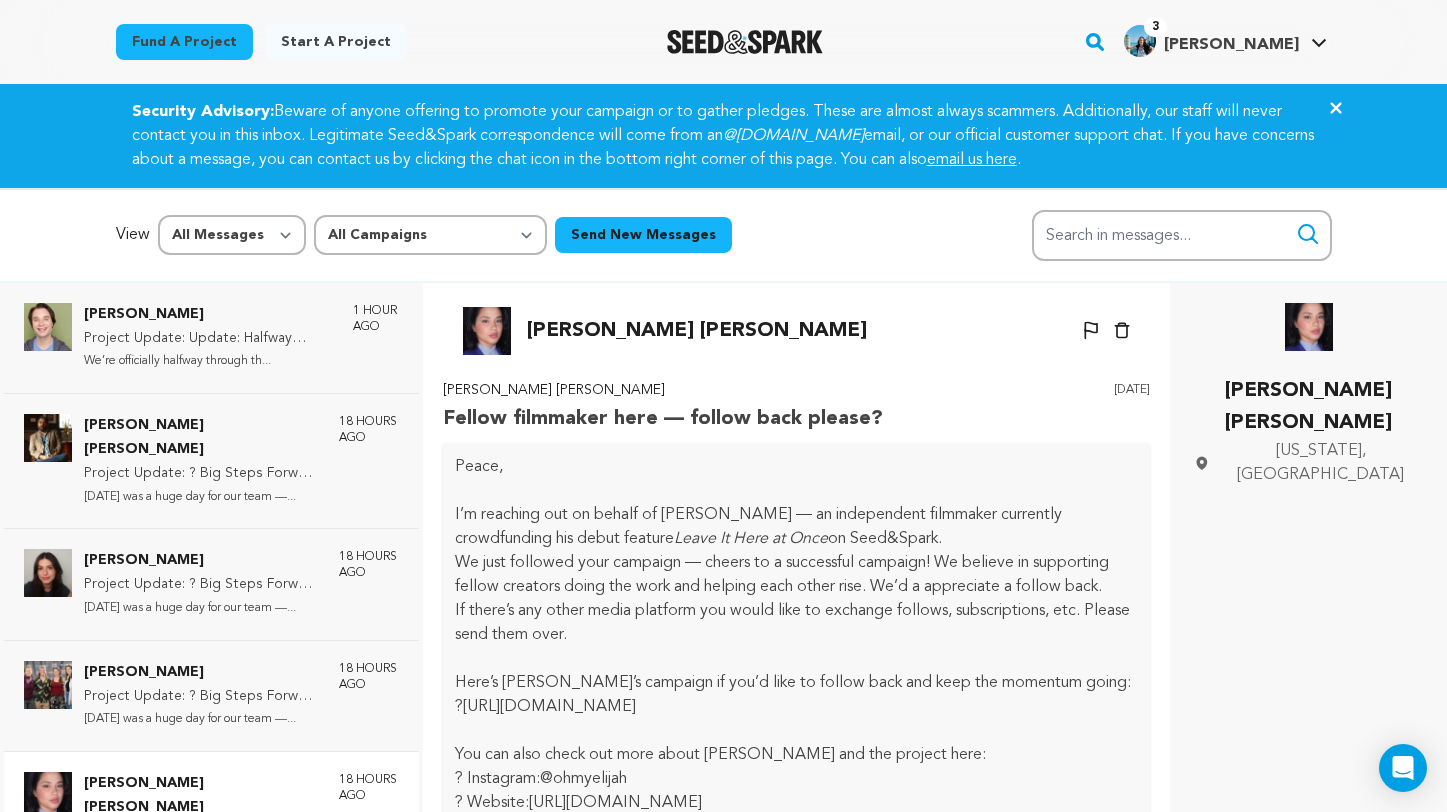 scroll, scrollTop: 297, scrollLeft: 0, axis: vertical 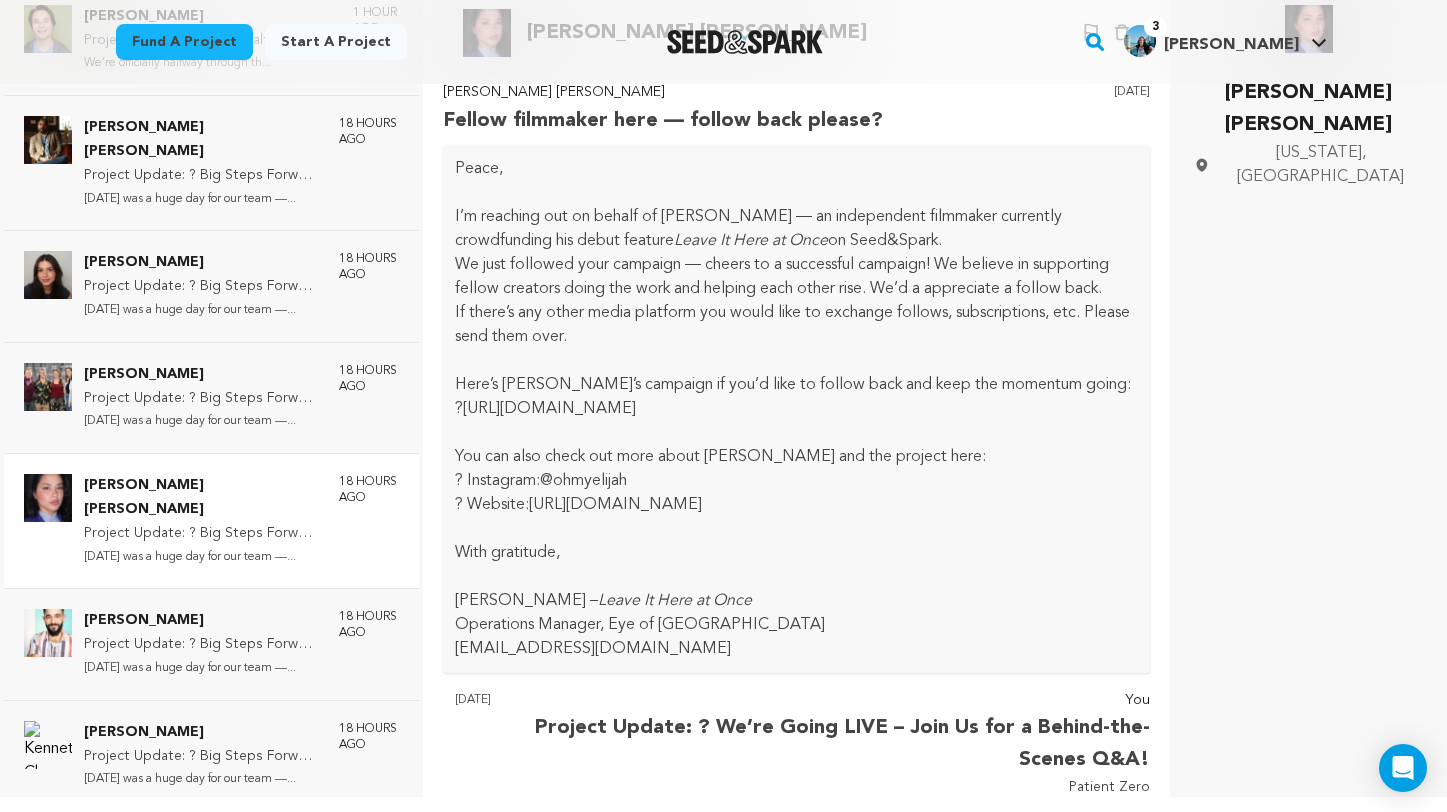 drag, startPoint x: 443, startPoint y: 113, endPoint x: 950, endPoint y: 108, distance: 507.02466 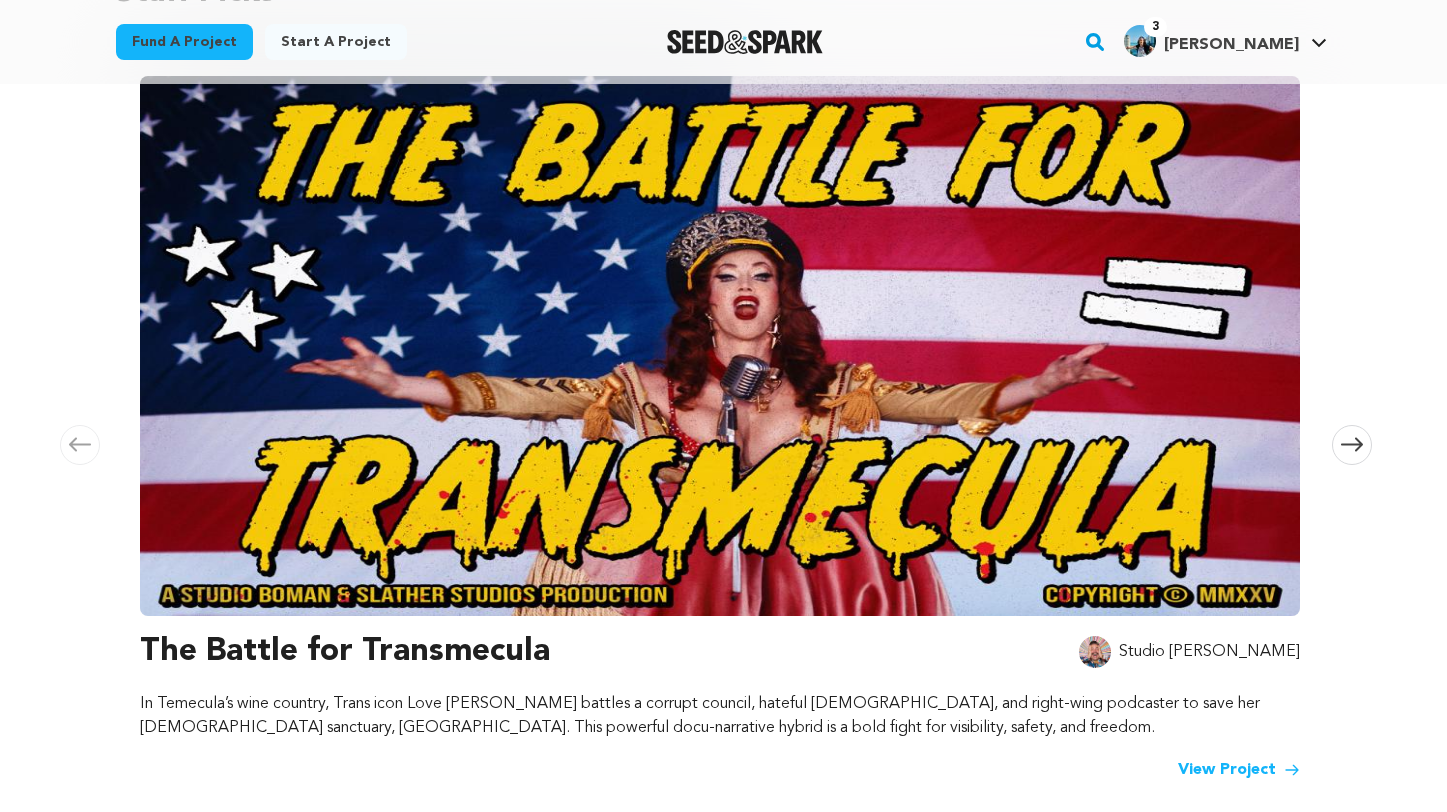 scroll, scrollTop: 335, scrollLeft: 0, axis: vertical 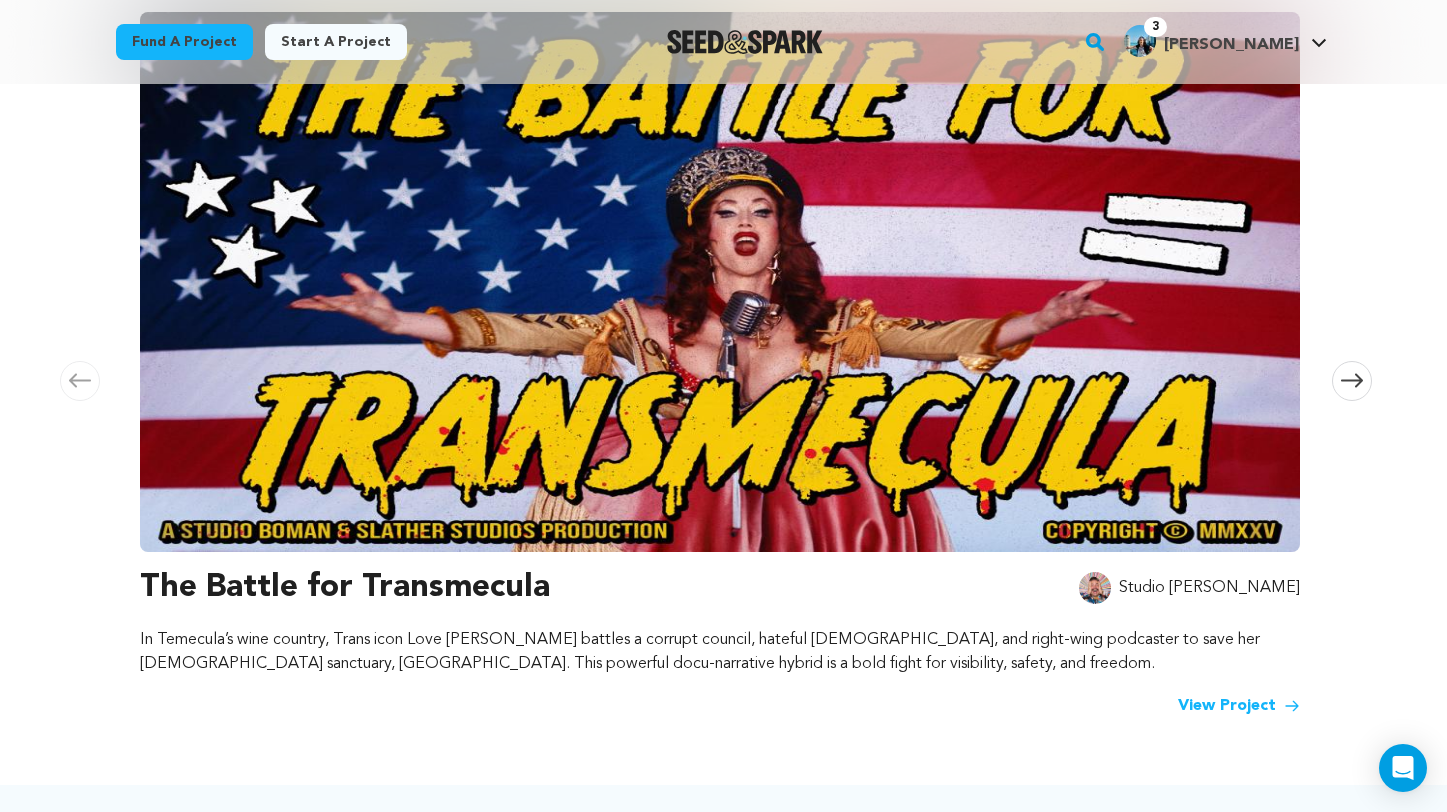 click at bounding box center [1352, 381] 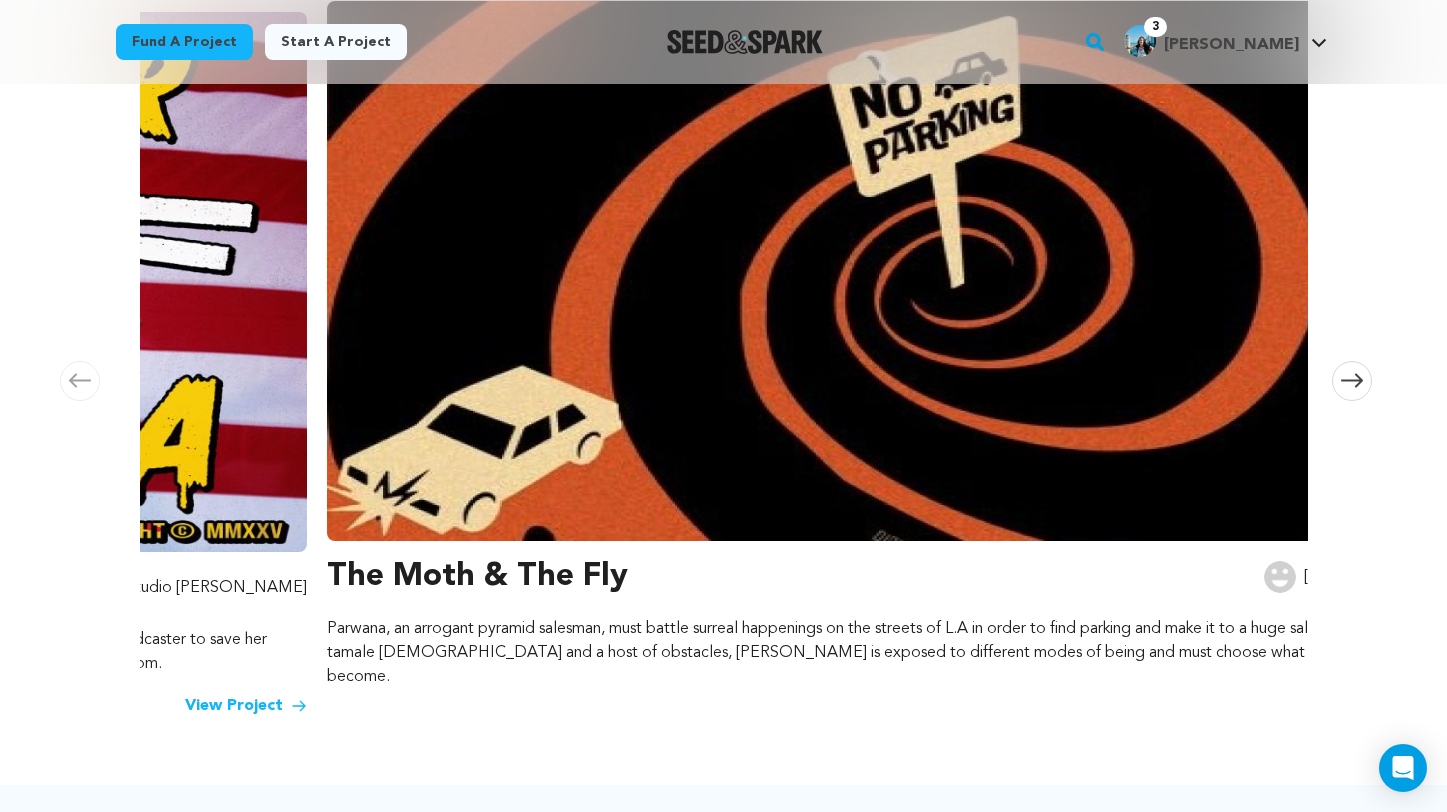 scroll, scrollTop: 0, scrollLeft: 1180, axis: horizontal 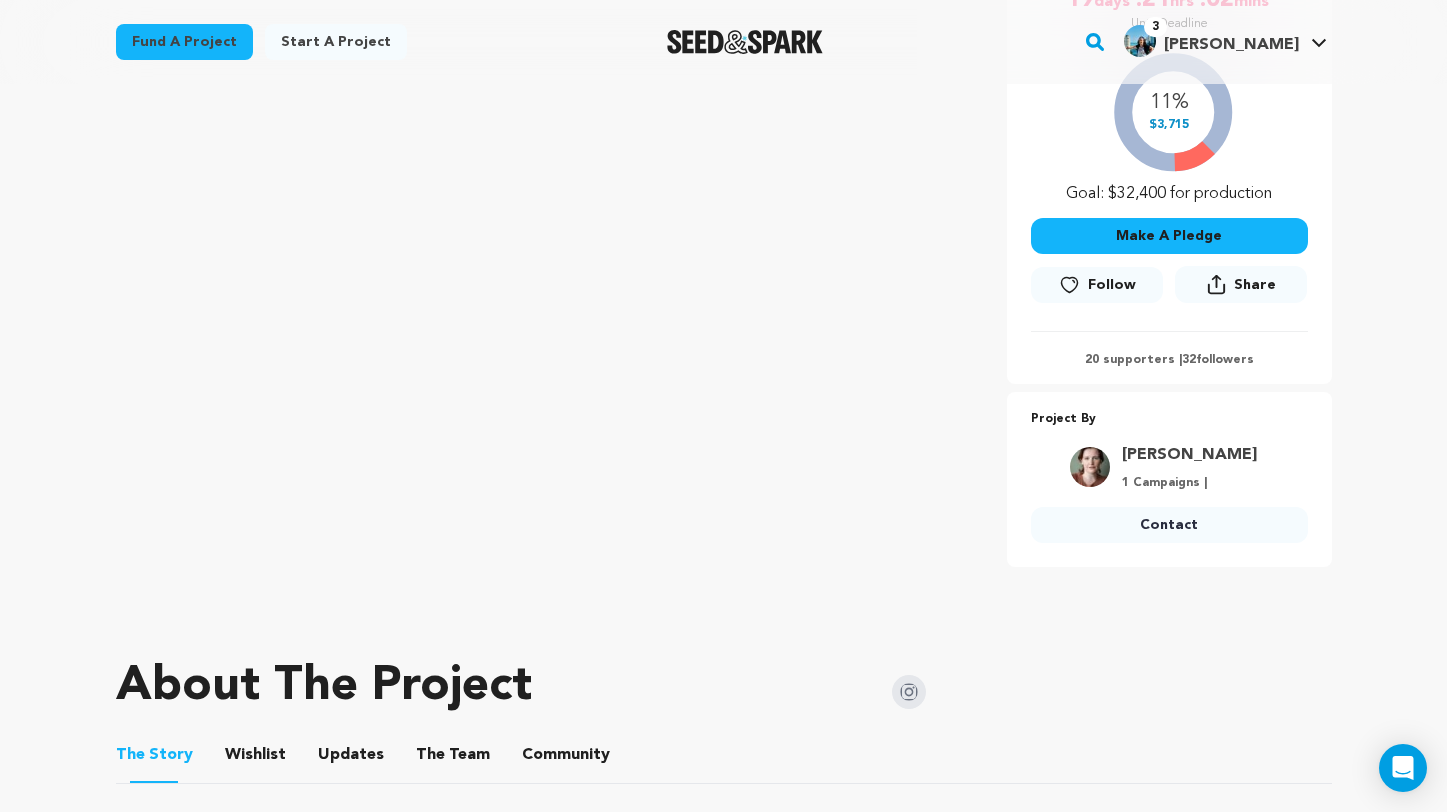 click 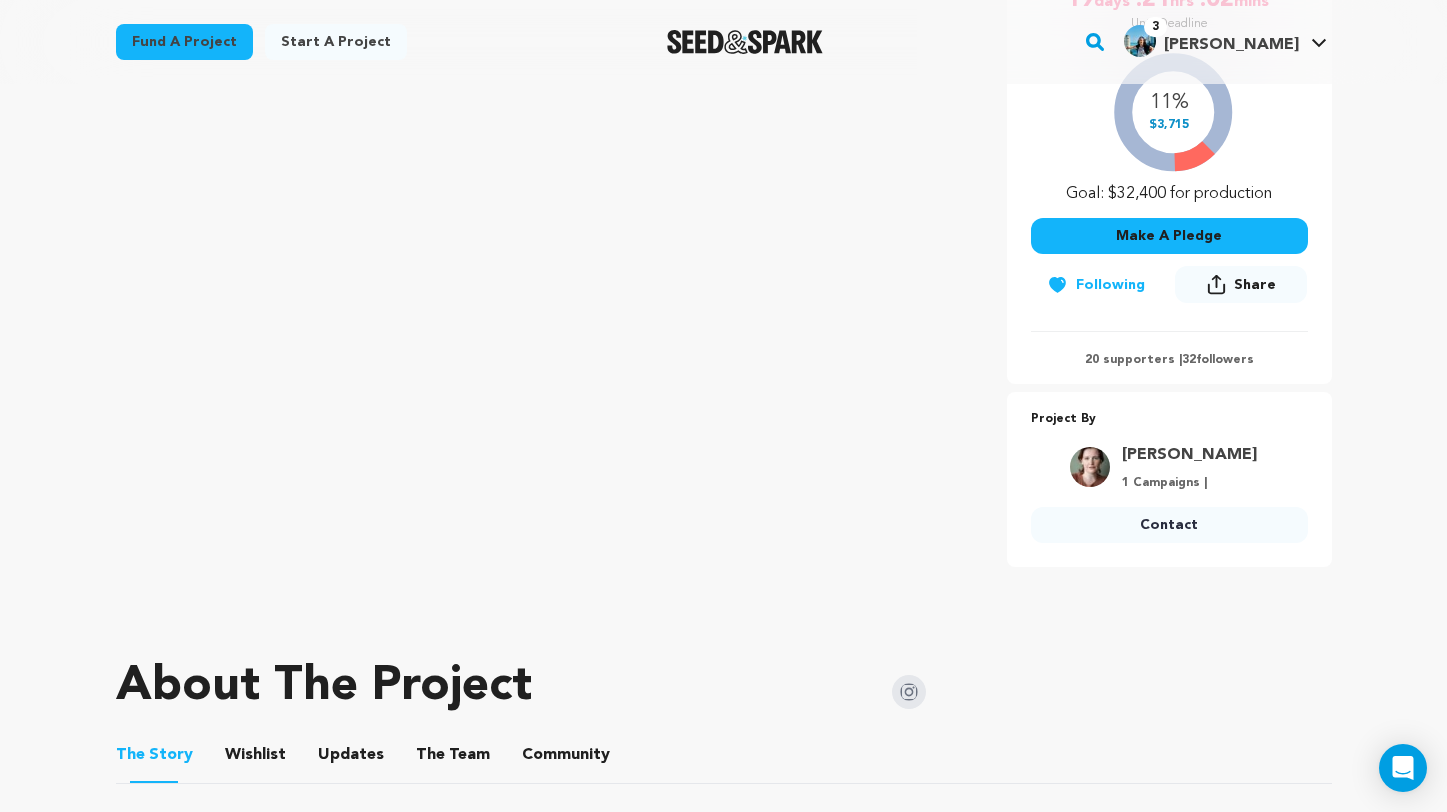 click on "Contact" at bounding box center (1169, 525) 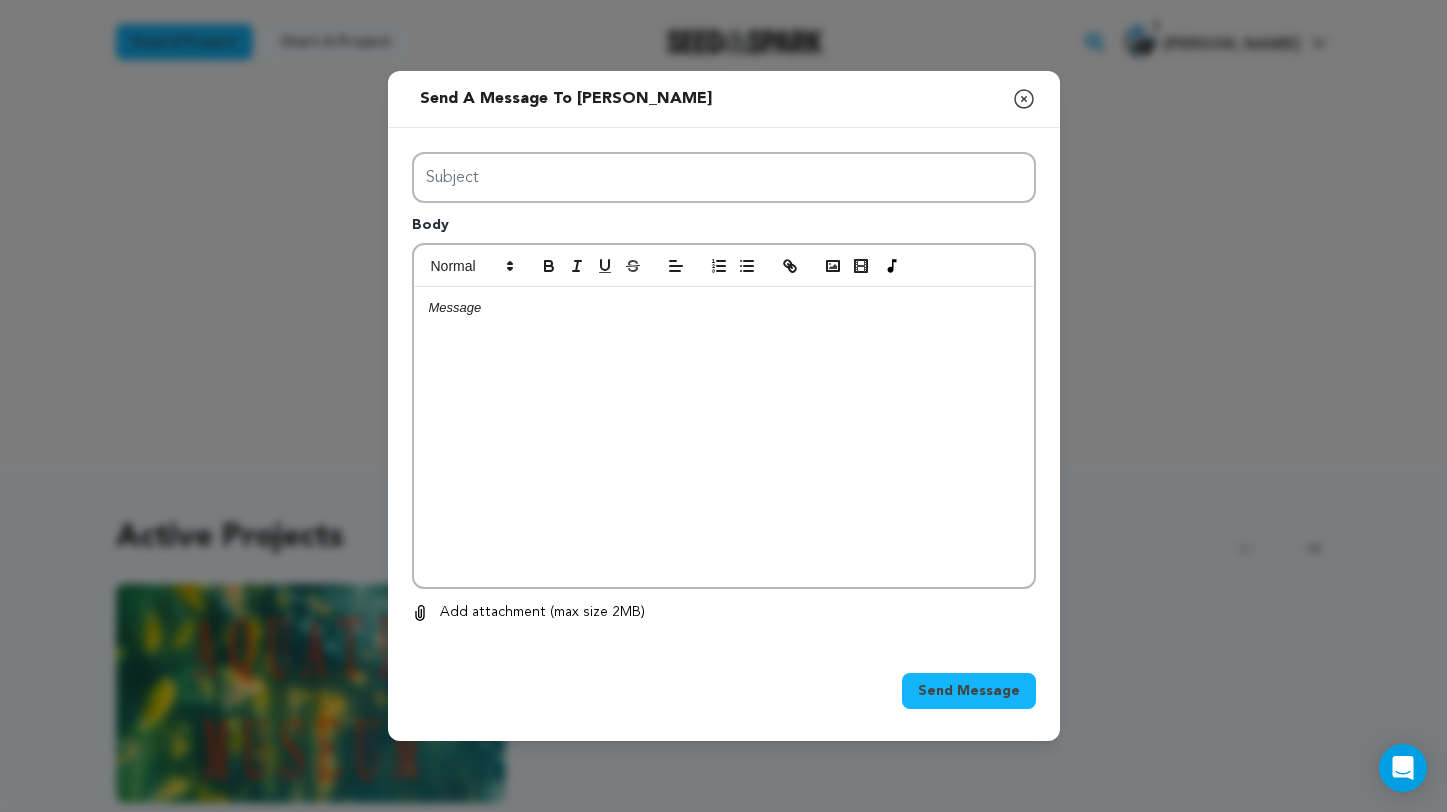 scroll, scrollTop: 0, scrollLeft: 0, axis: both 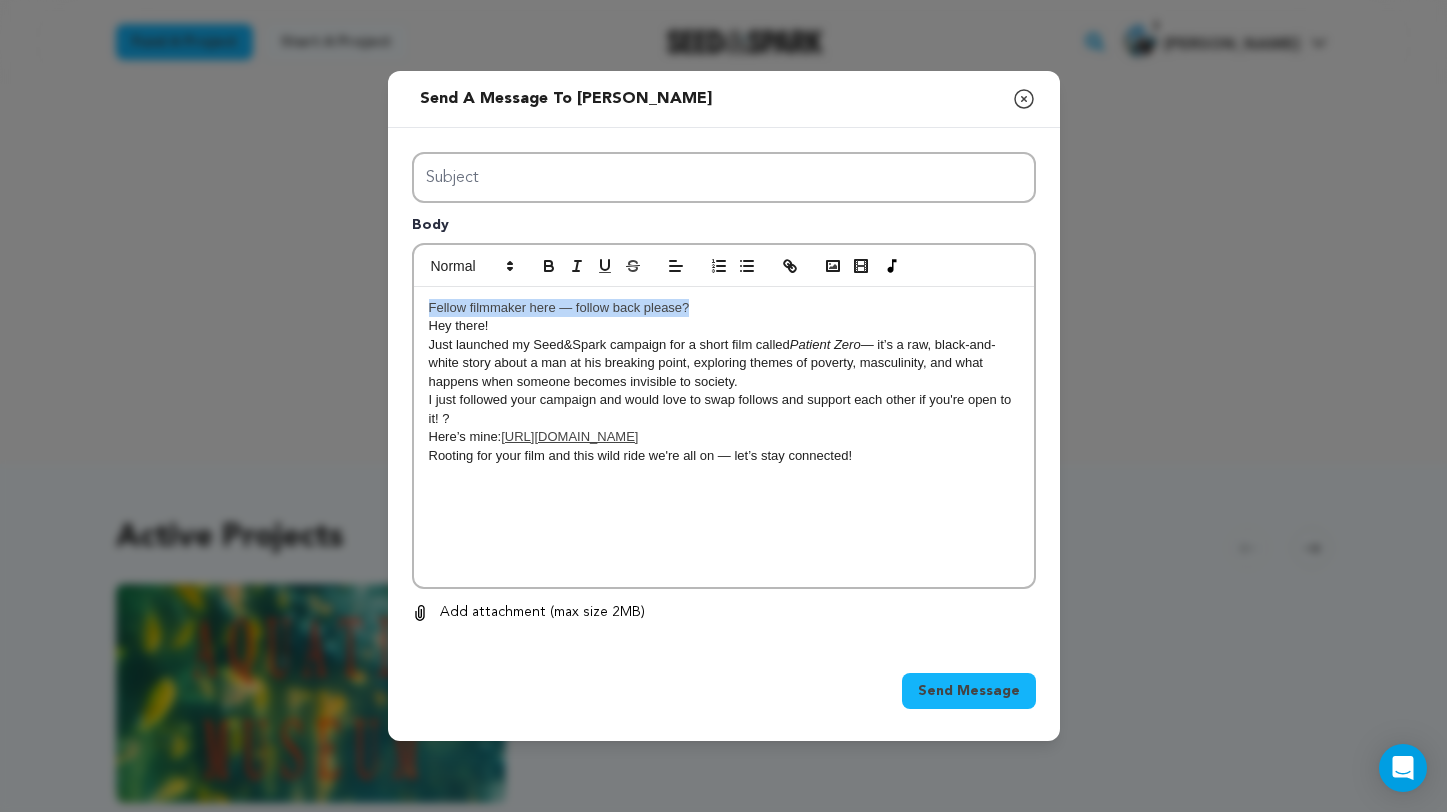drag, startPoint x: 702, startPoint y: 316, endPoint x: 388, endPoint y: 296, distance: 314.6363 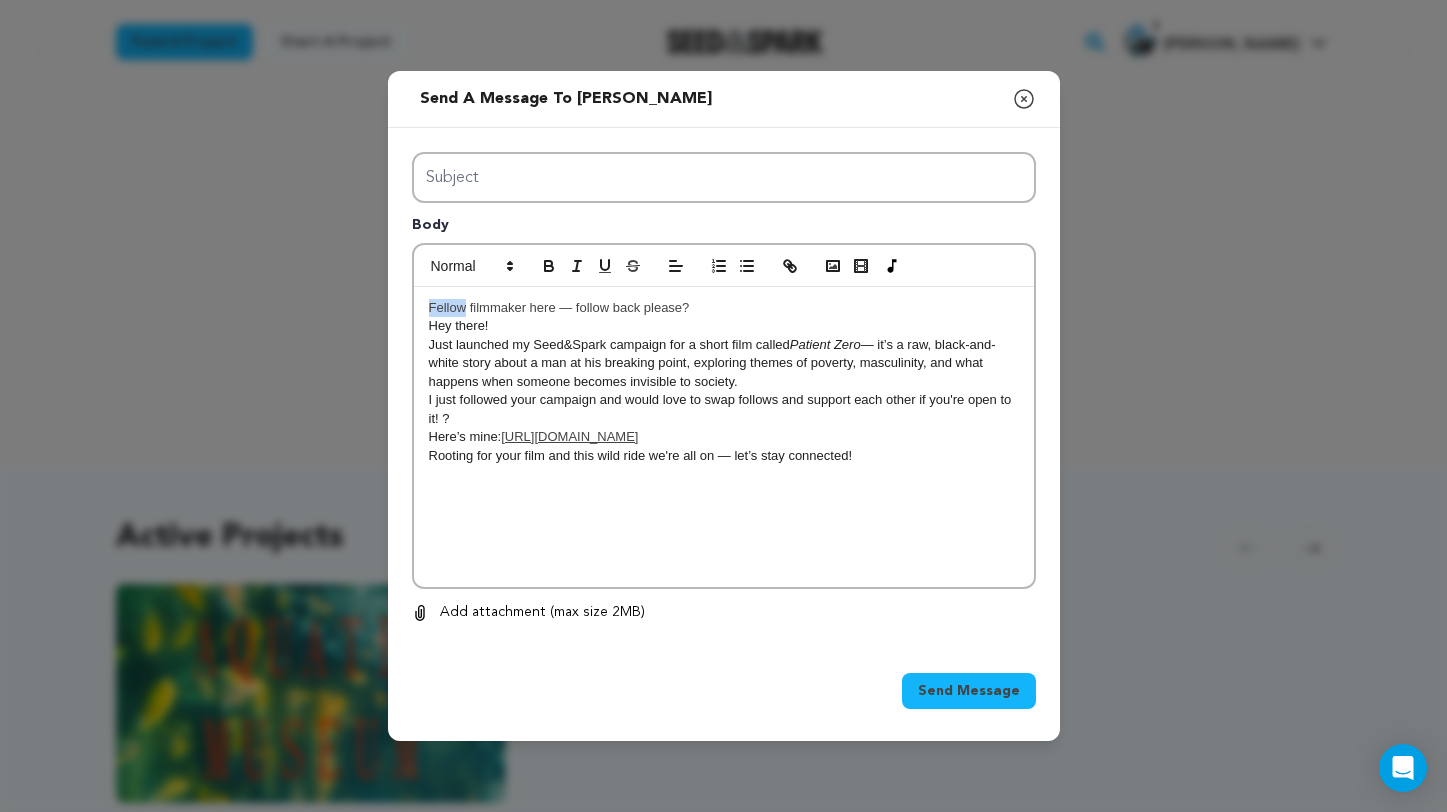 drag, startPoint x: 465, startPoint y: 308, endPoint x: 750, endPoint y: 298, distance: 285.17538 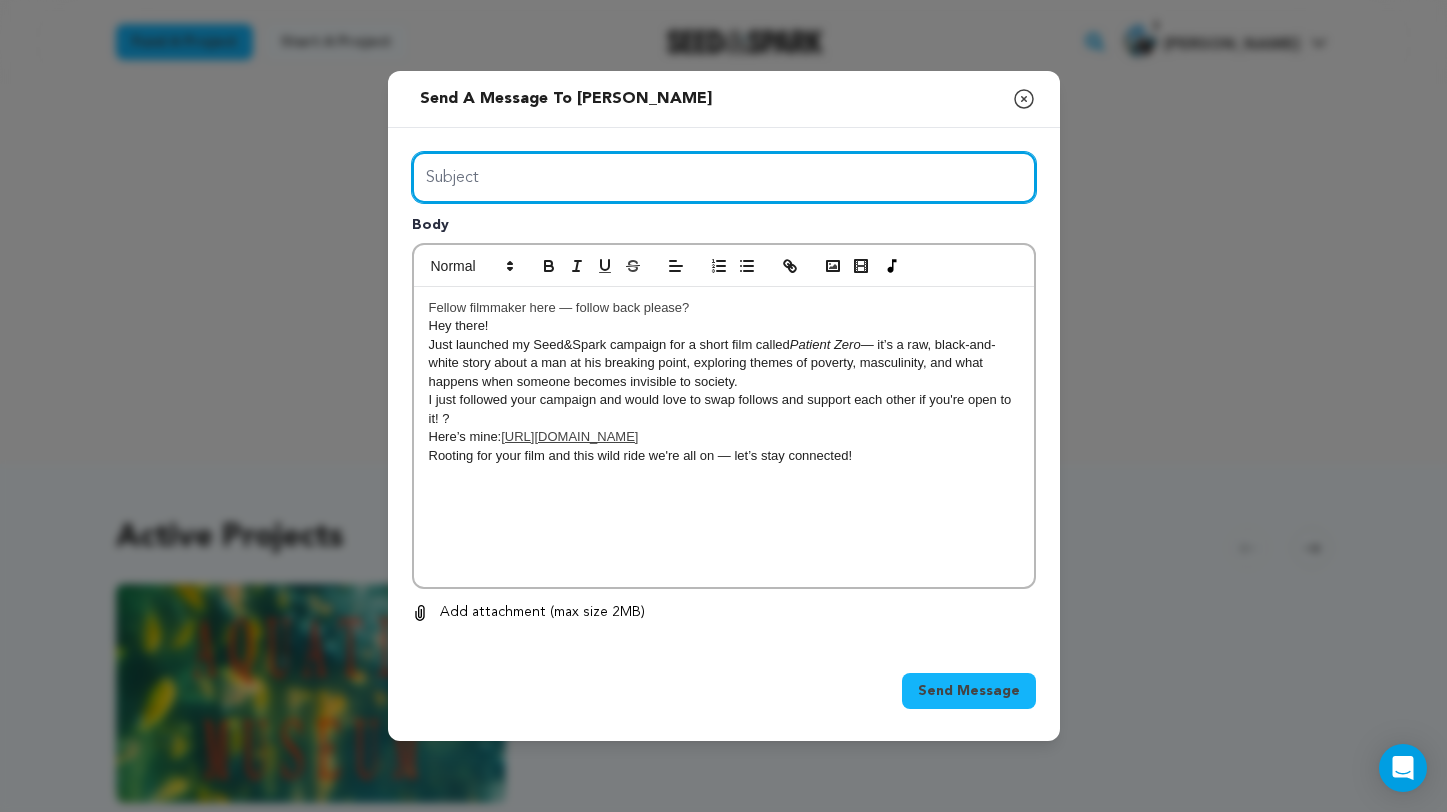 click on "Subject" at bounding box center (724, 177) 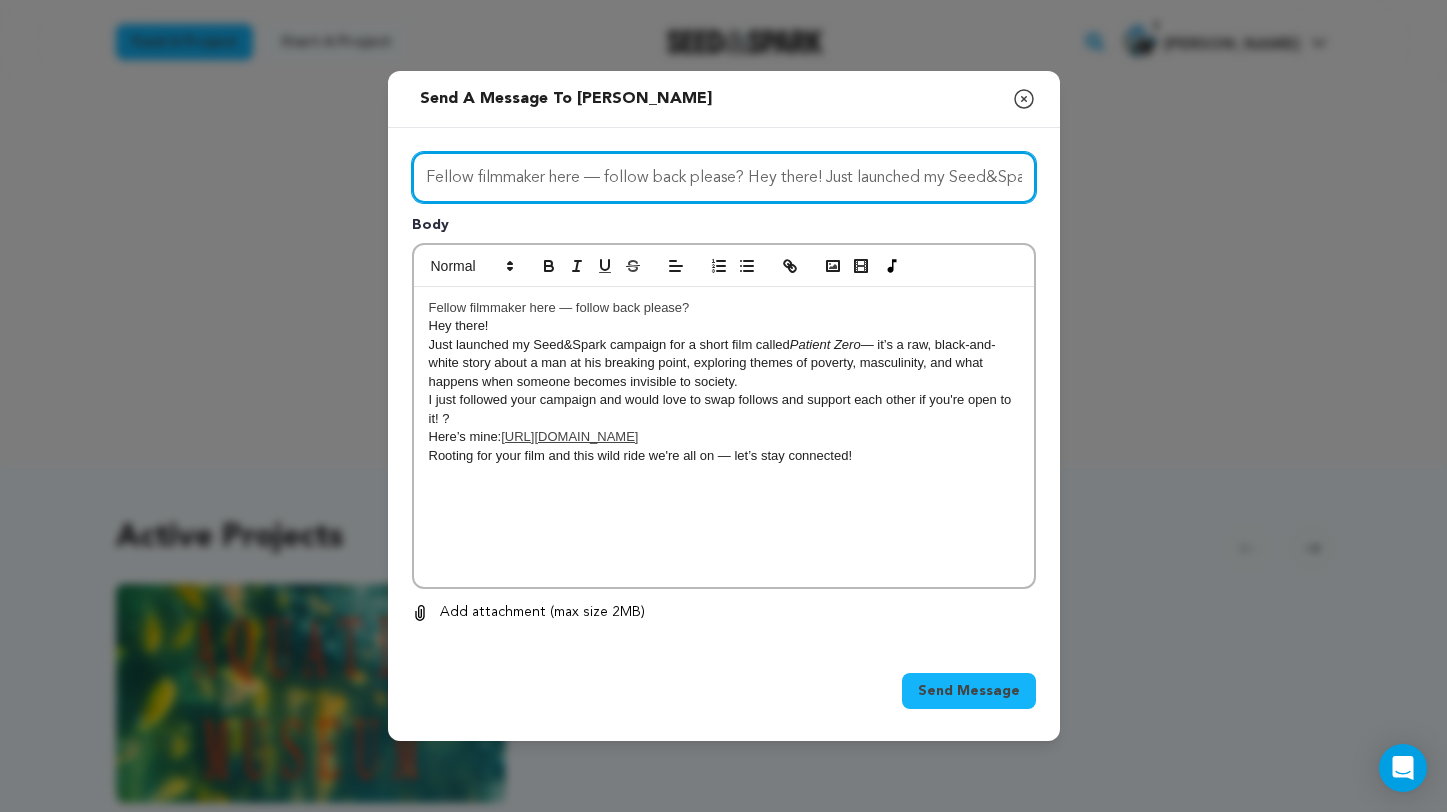 drag, startPoint x: 1025, startPoint y: 176, endPoint x: 749, endPoint y: 184, distance: 276.1159 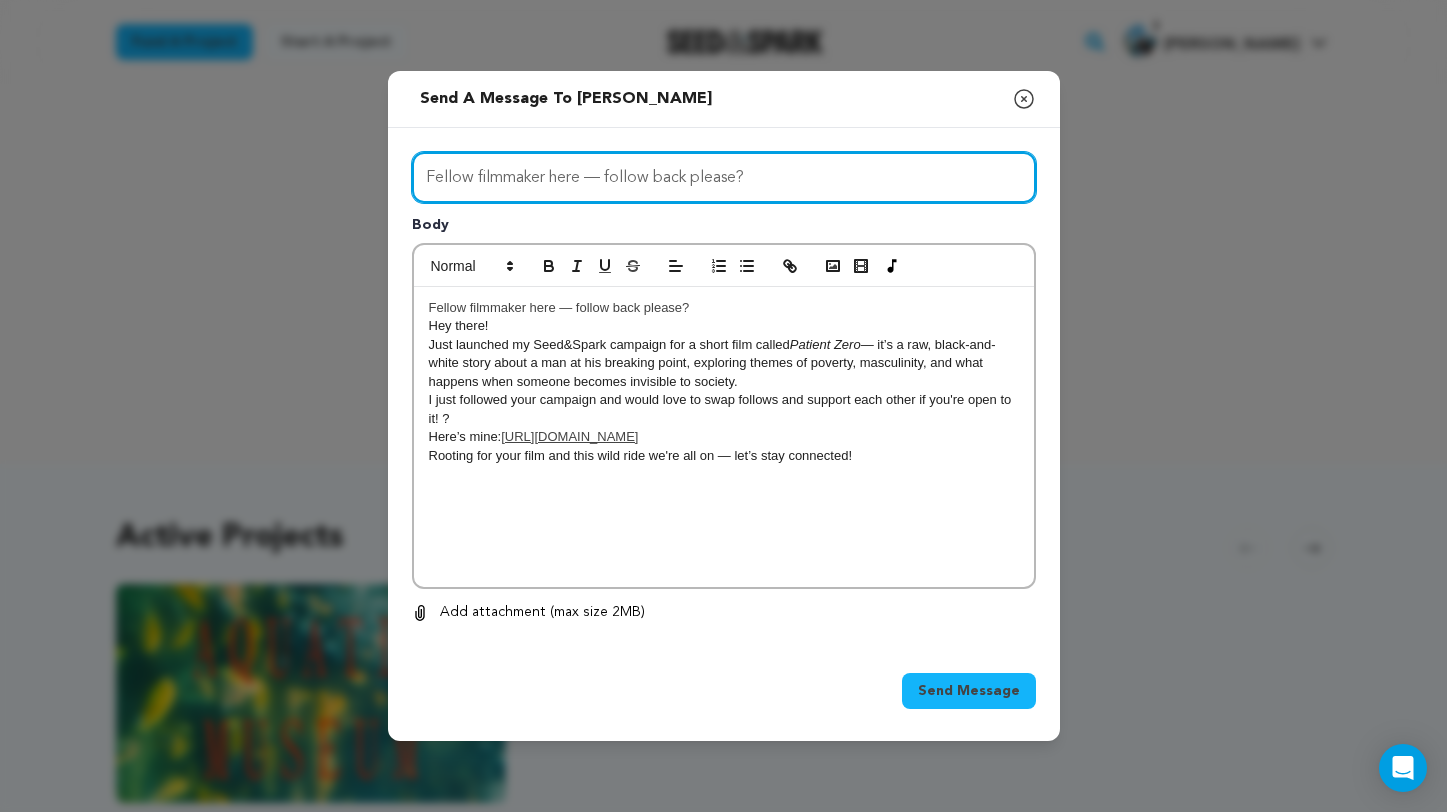 type on "Fellow filmmaker here — follow back please?" 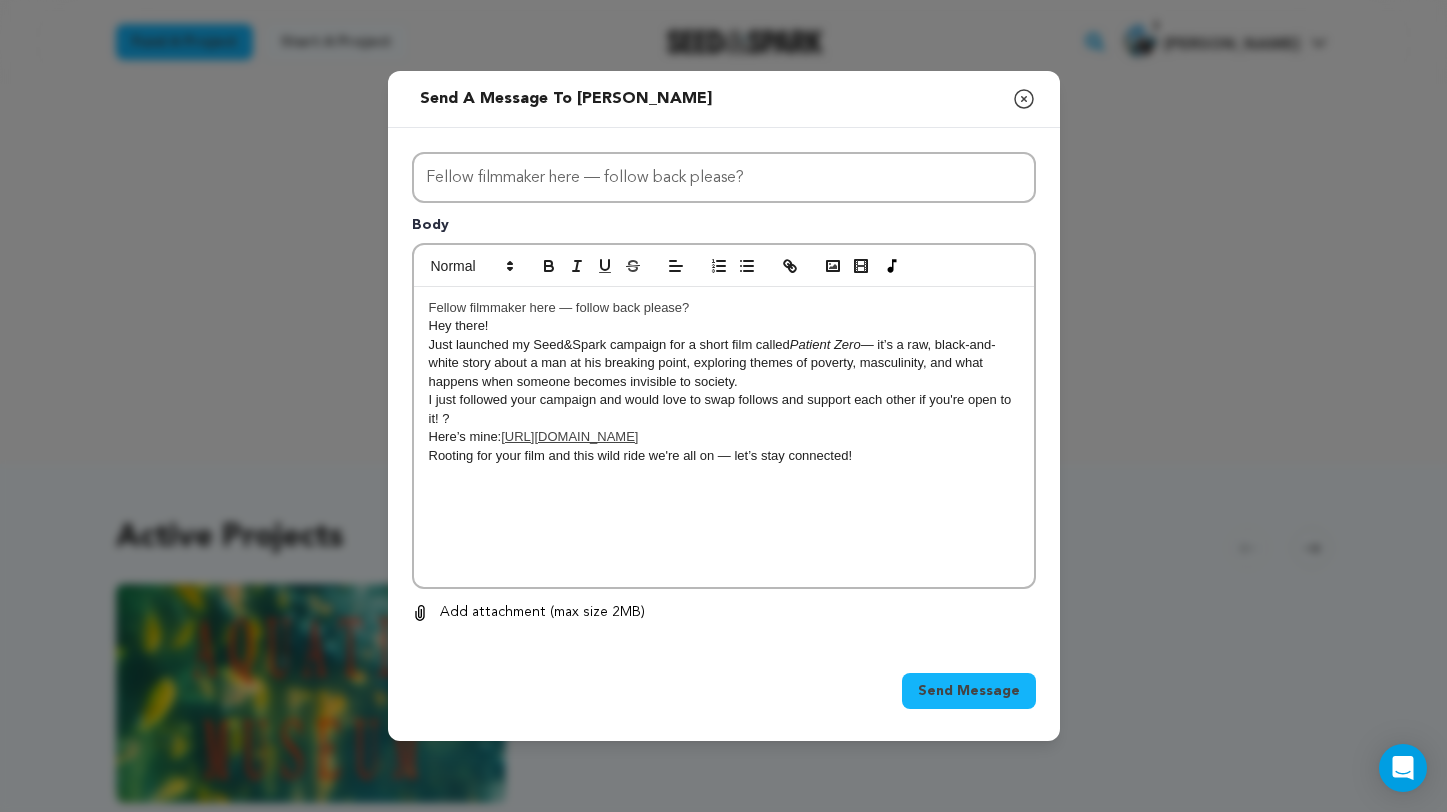 click on "Send Message" at bounding box center [969, 691] 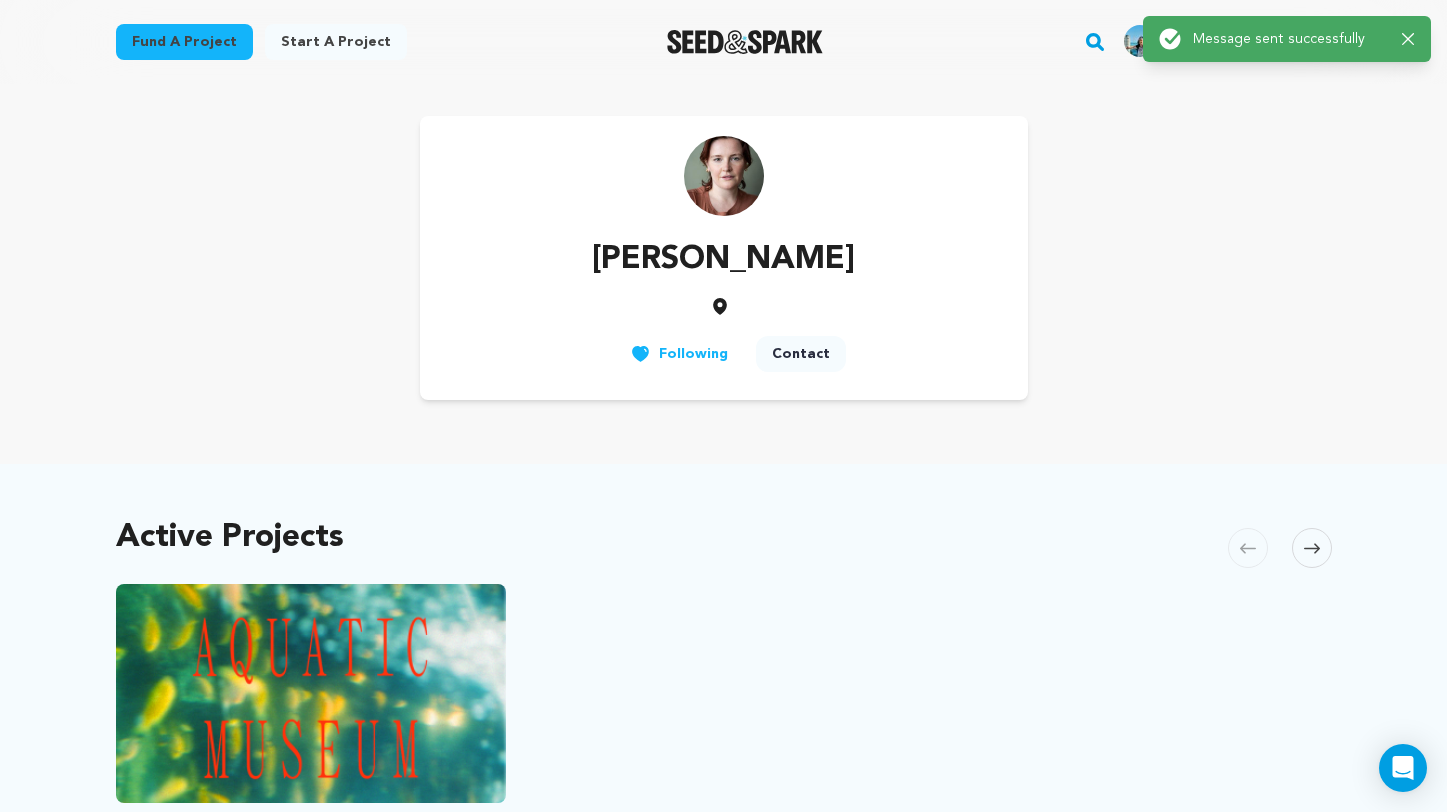 click on "Fund a project" at bounding box center [184, 42] 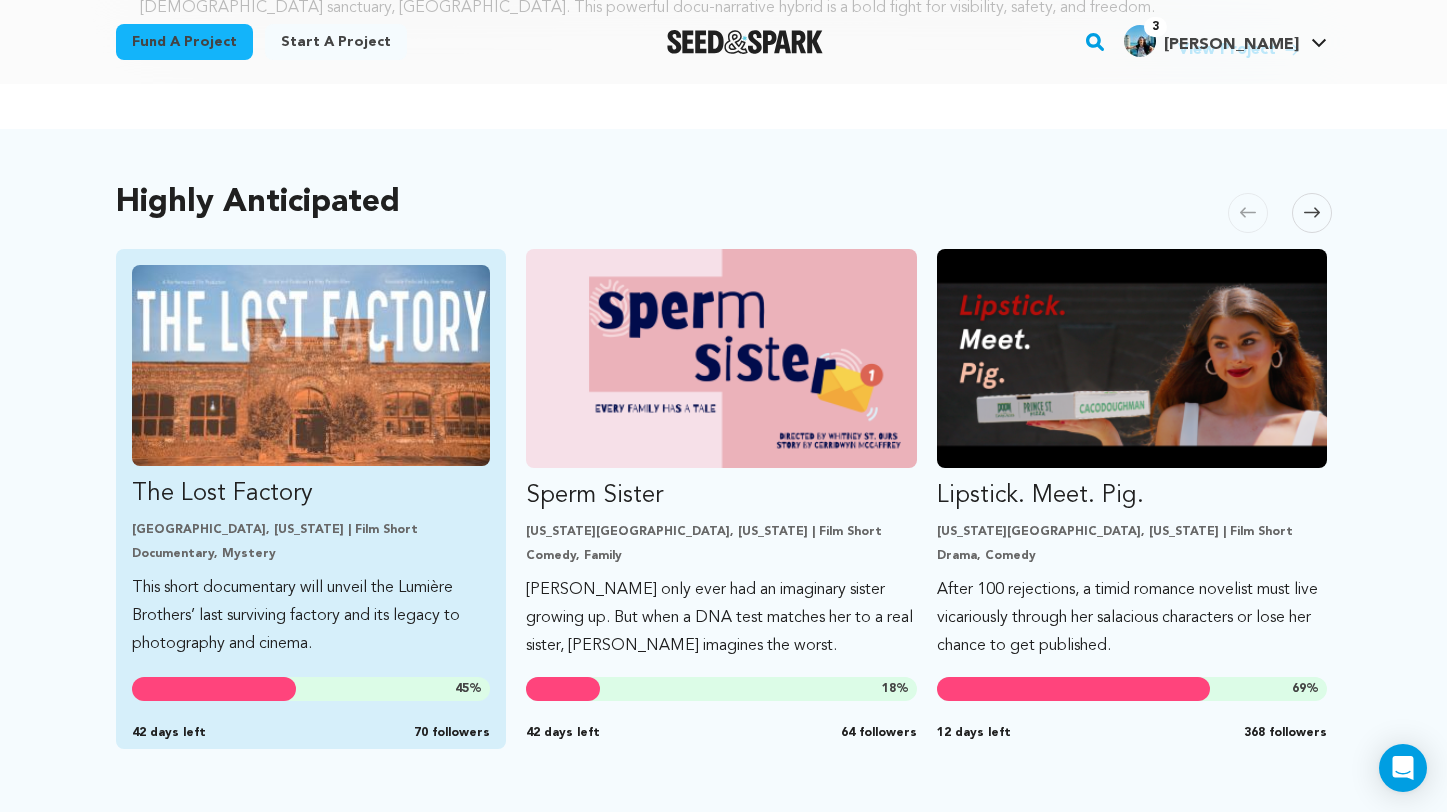 scroll, scrollTop: 987, scrollLeft: 0, axis: vertical 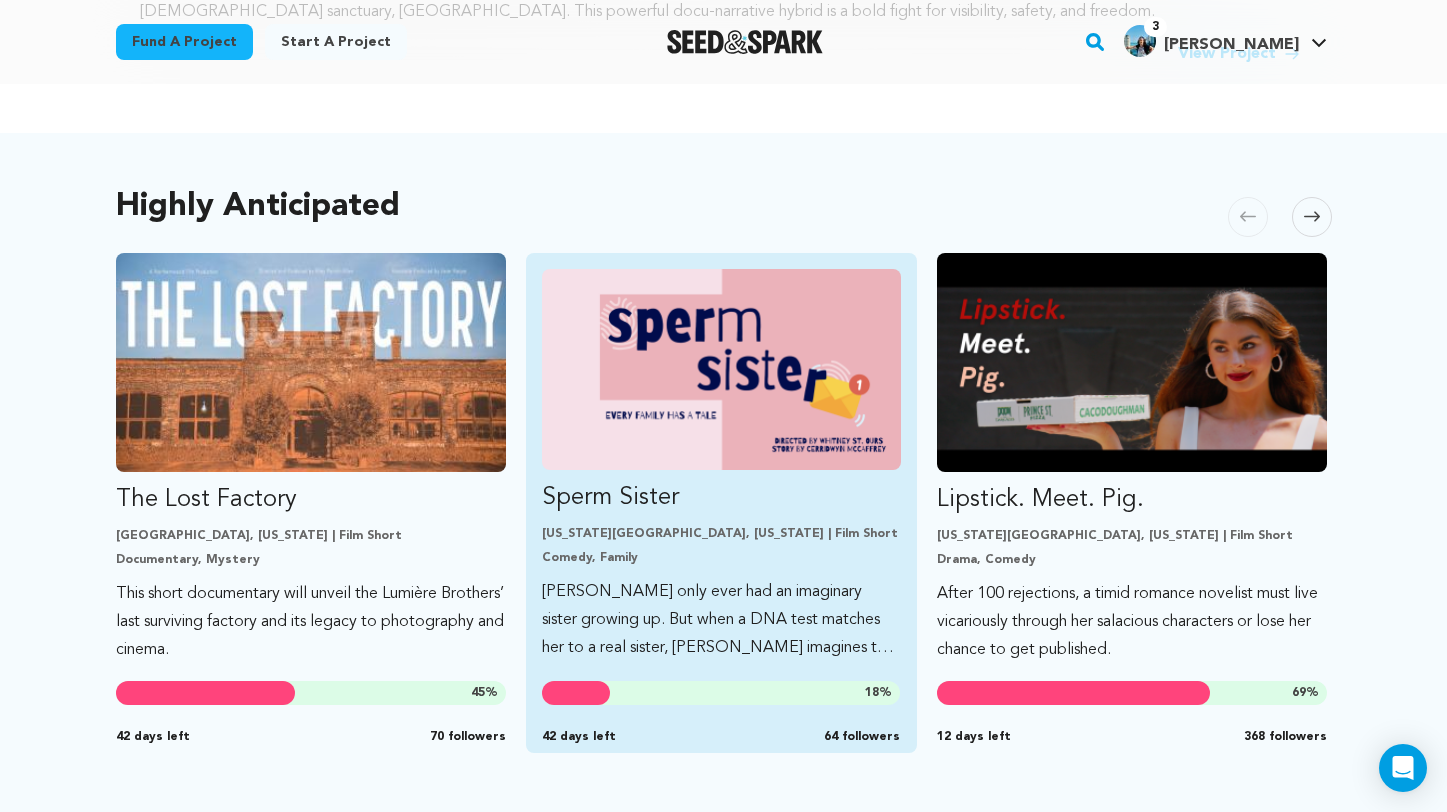 click at bounding box center (721, 369) 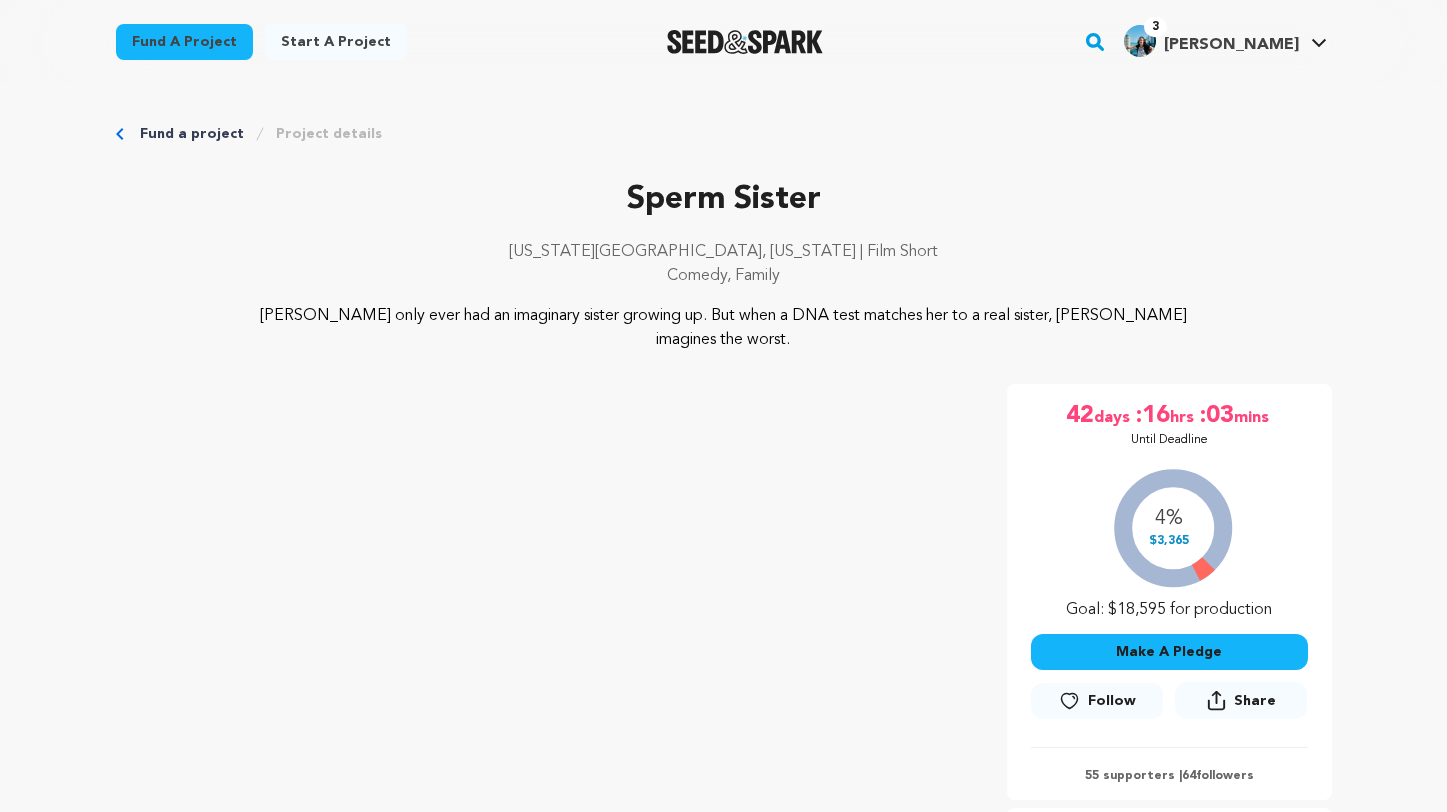 scroll, scrollTop: 0, scrollLeft: 0, axis: both 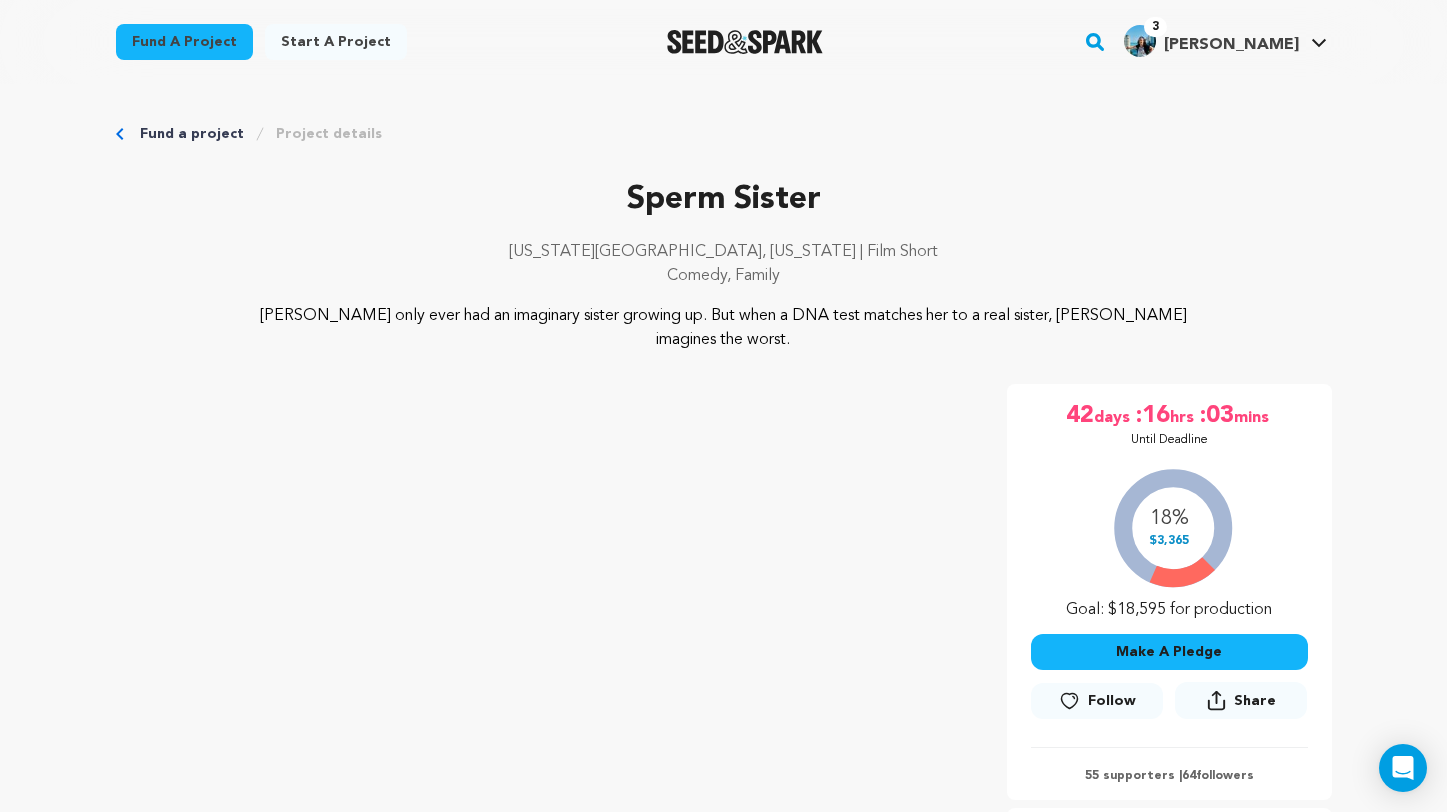 click 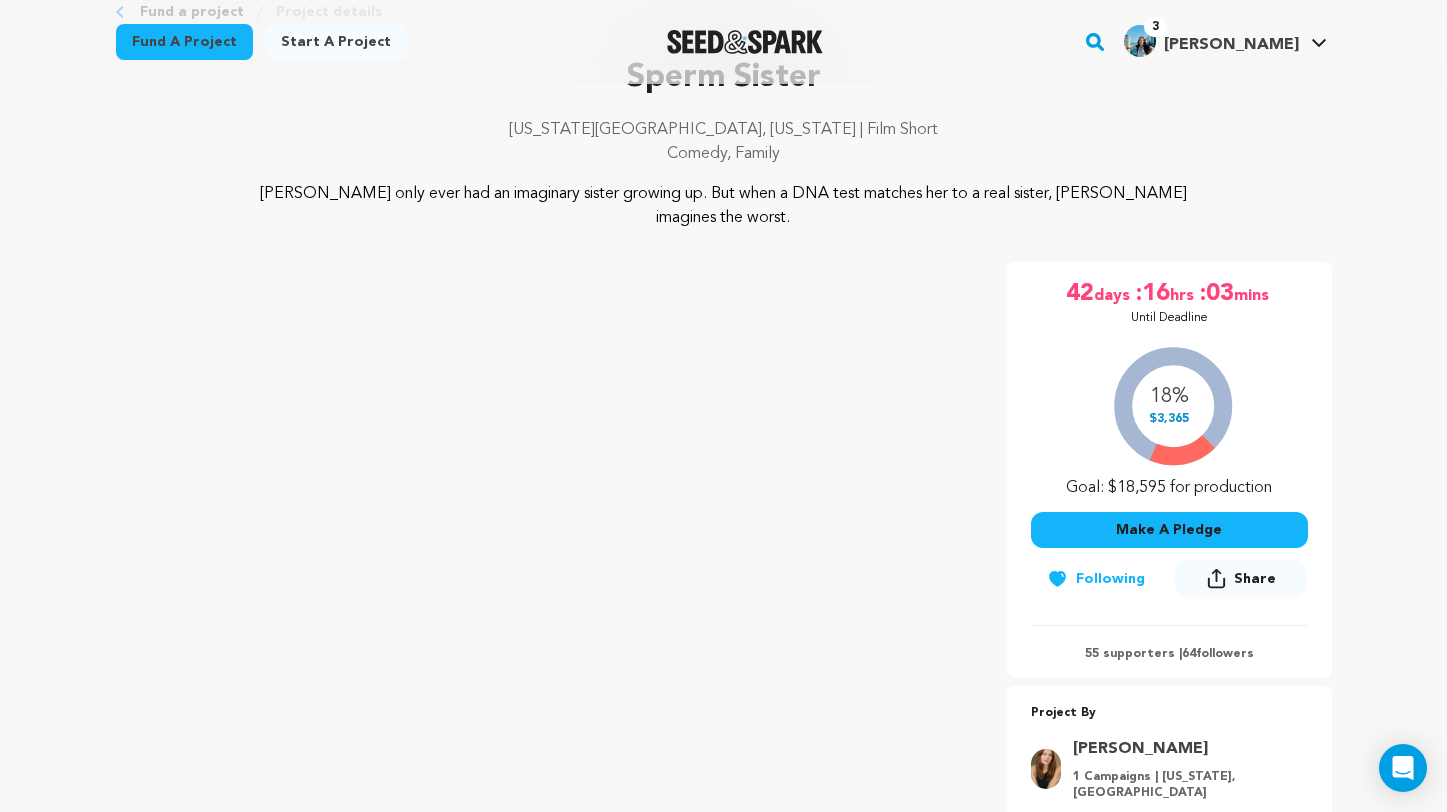 scroll, scrollTop: 207, scrollLeft: 0, axis: vertical 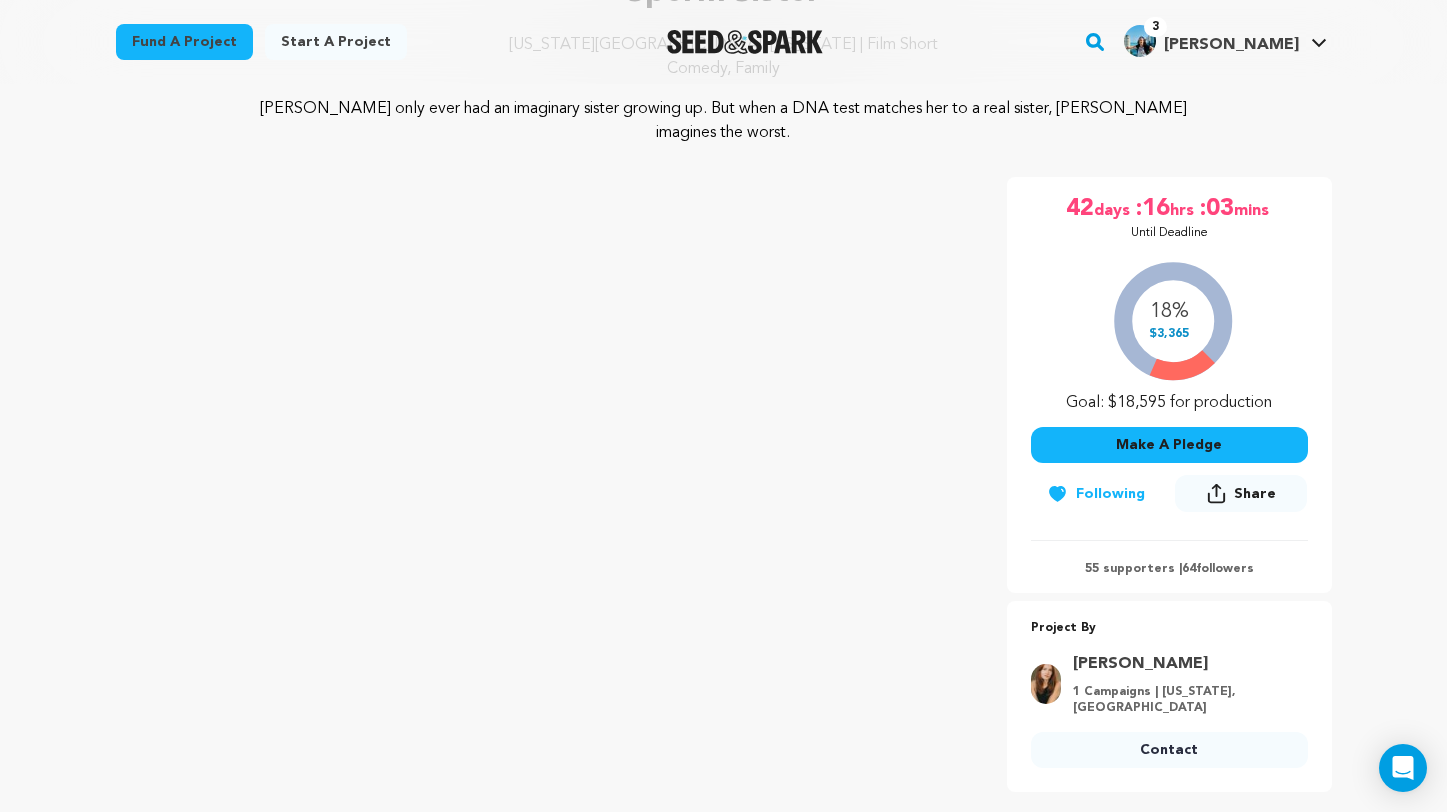 click on "Contact" at bounding box center (1169, 750) 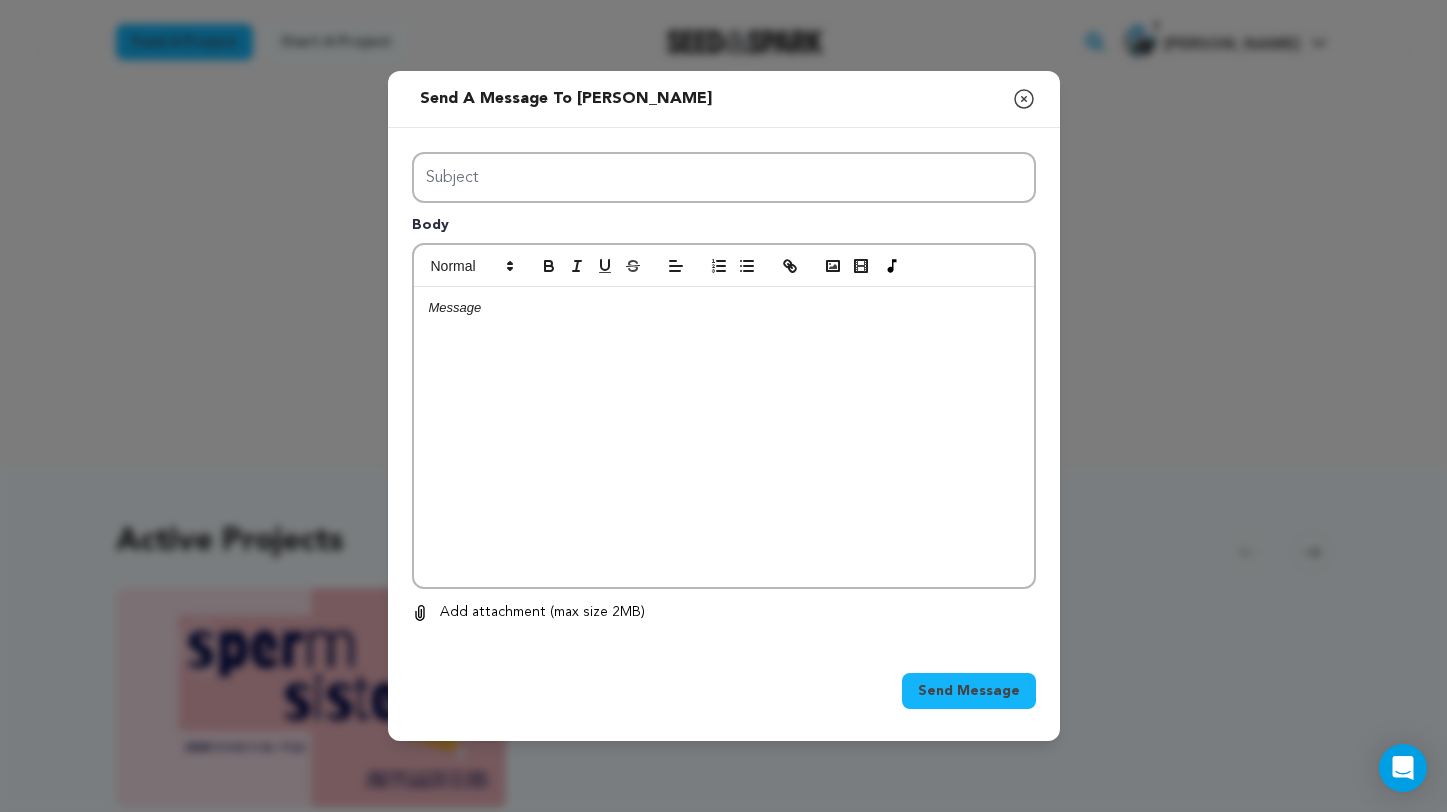 click at bounding box center (724, 437) 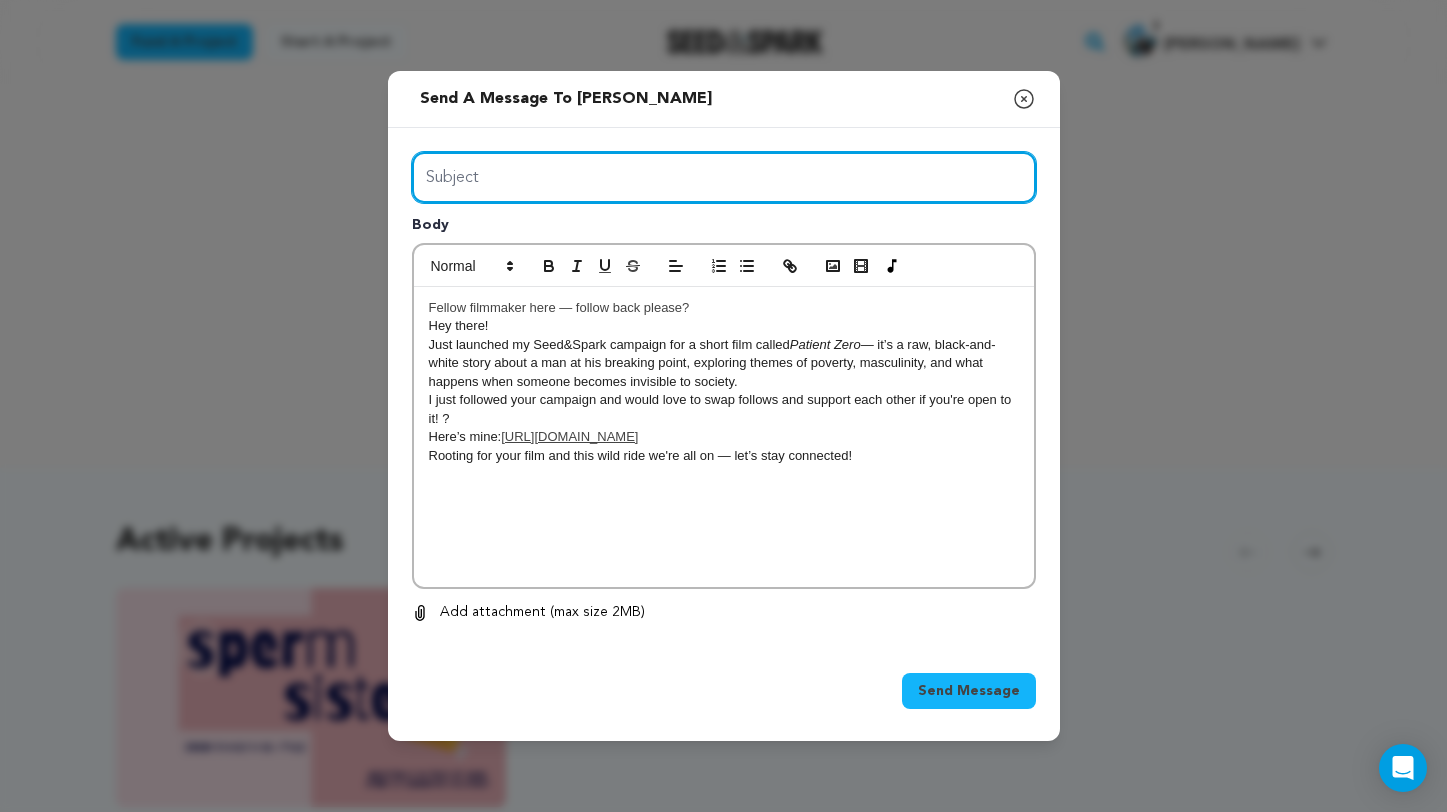 click on "Subject" at bounding box center (724, 177) 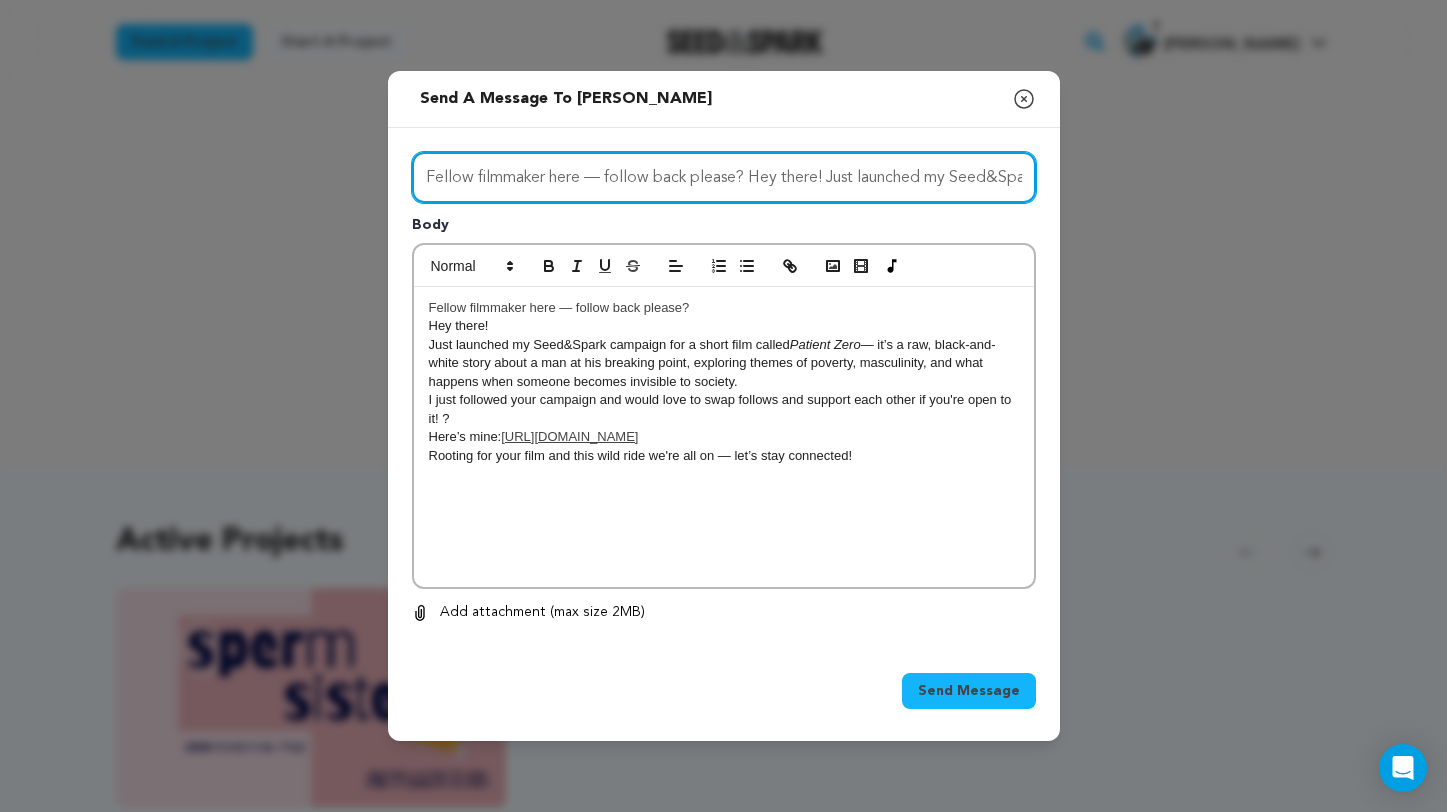 drag, startPoint x: 1021, startPoint y: 178, endPoint x: 754, endPoint y: 183, distance: 267.0468 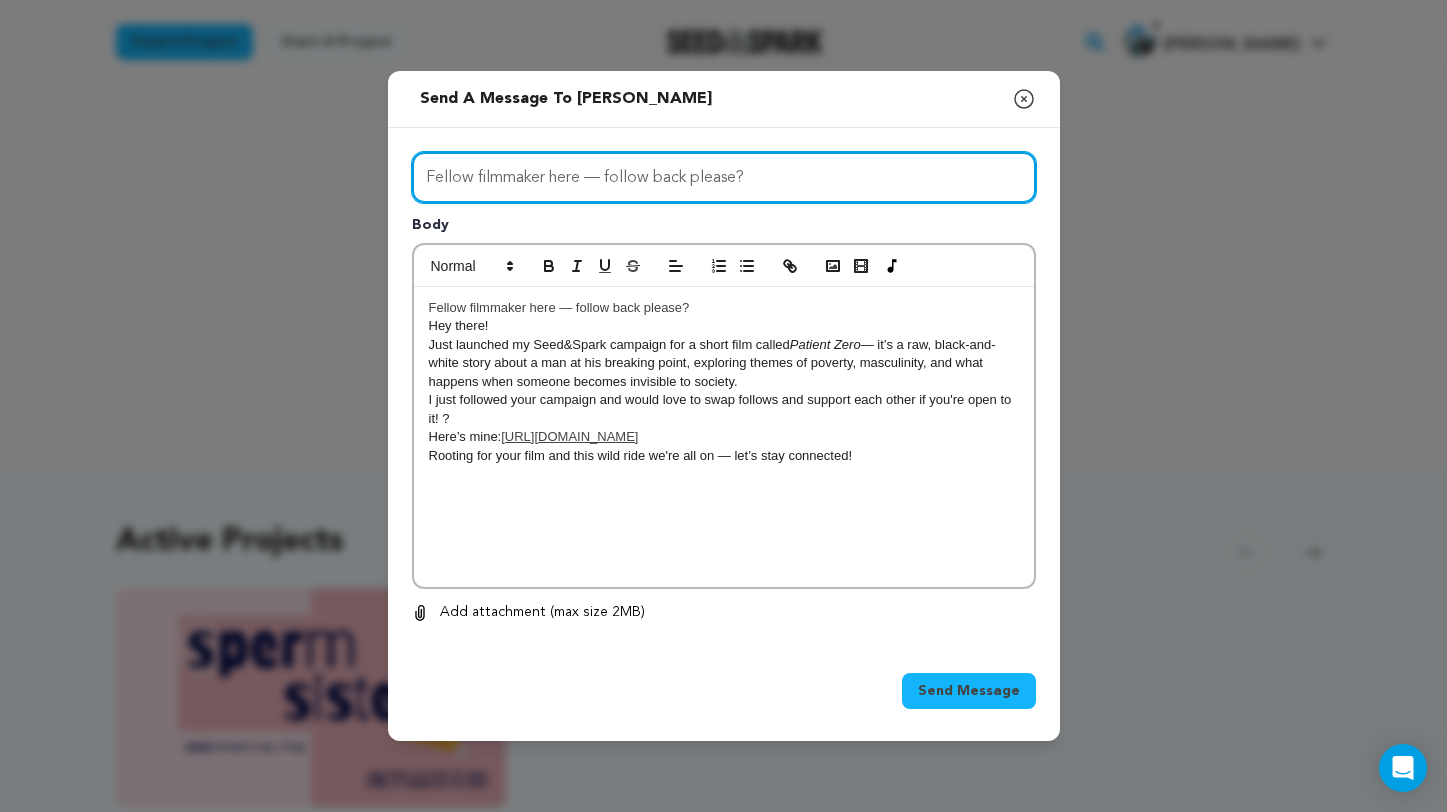 type on "Fellow filmmaker here — follow back please?" 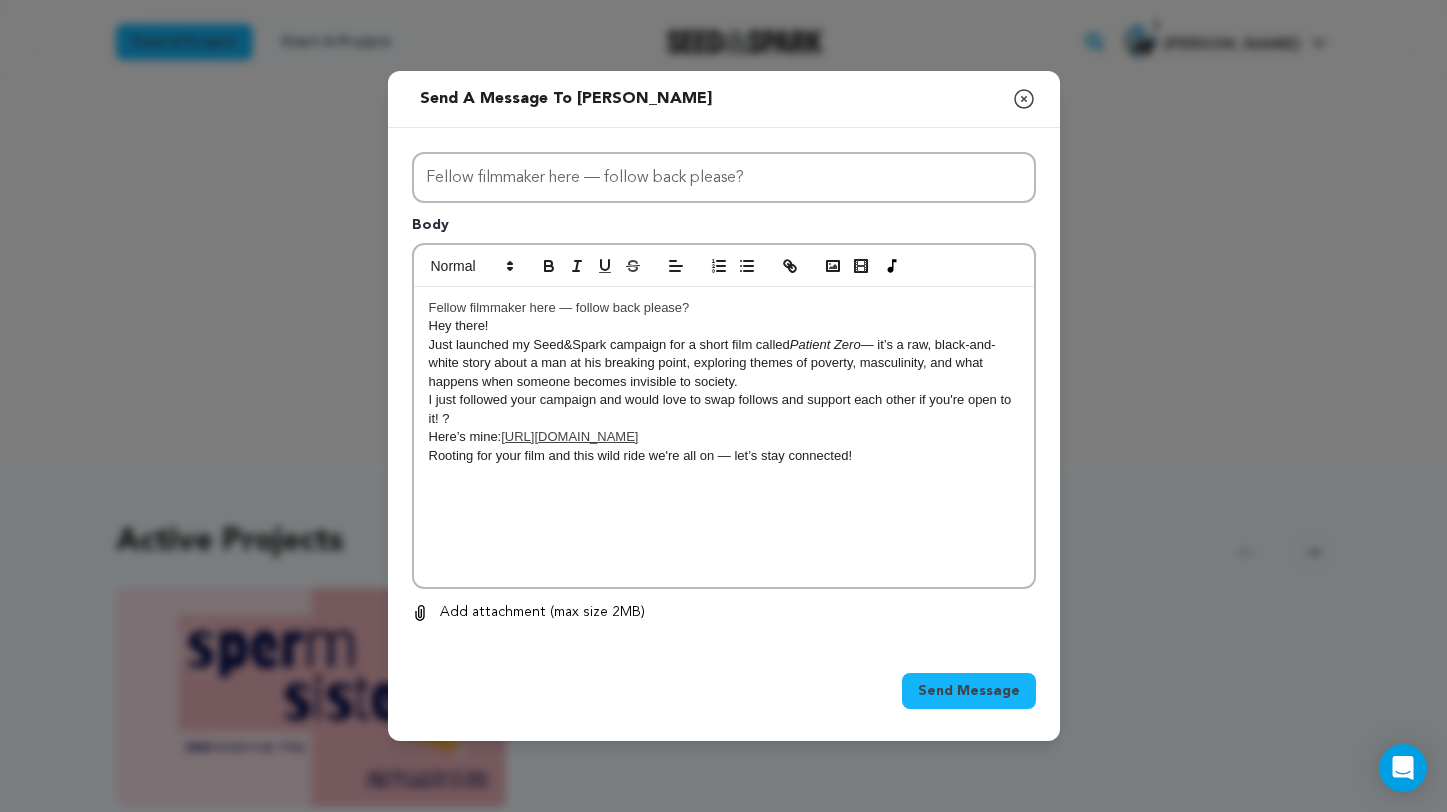 click on "Send Message" at bounding box center (969, 691) 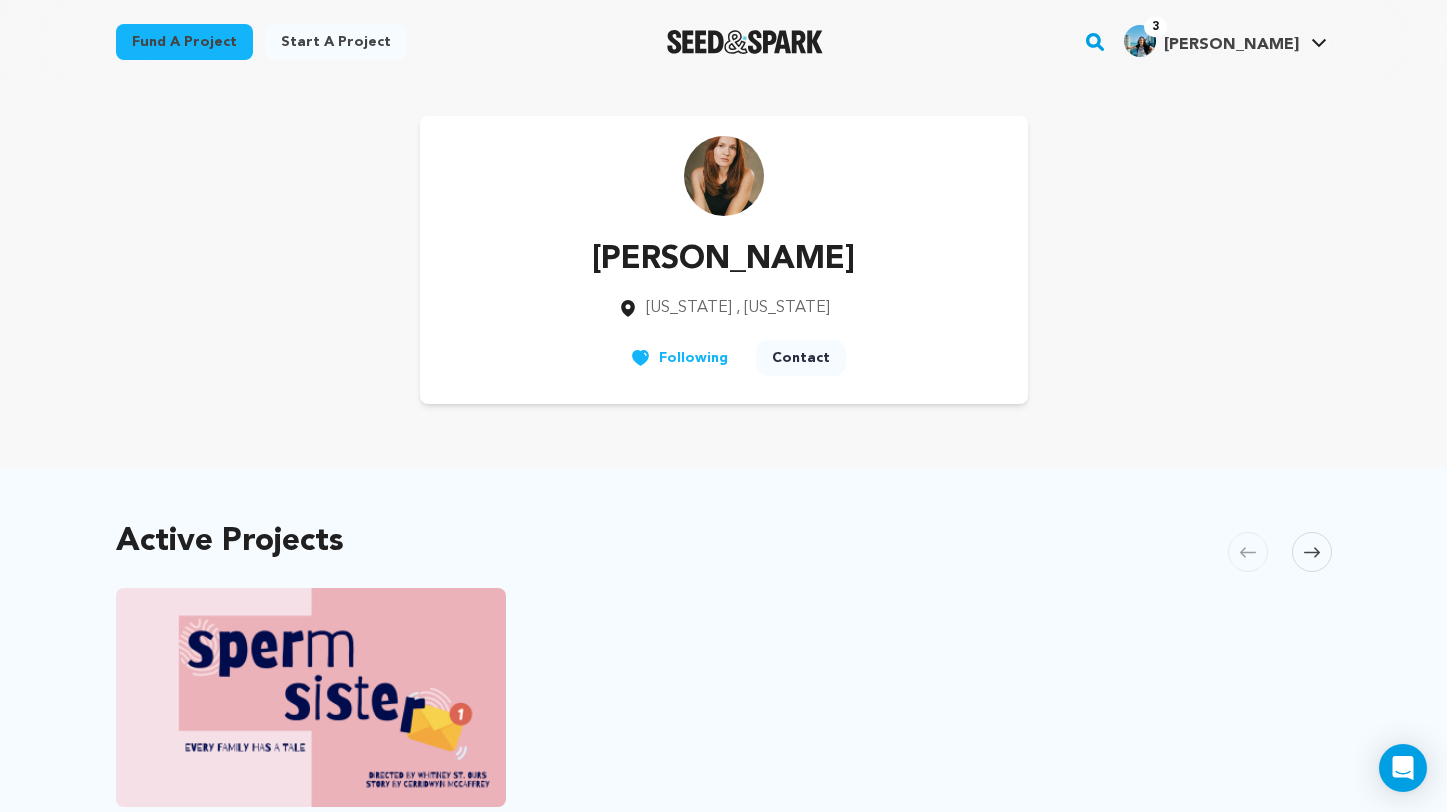 click on "Fund a project" at bounding box center (184, 42) 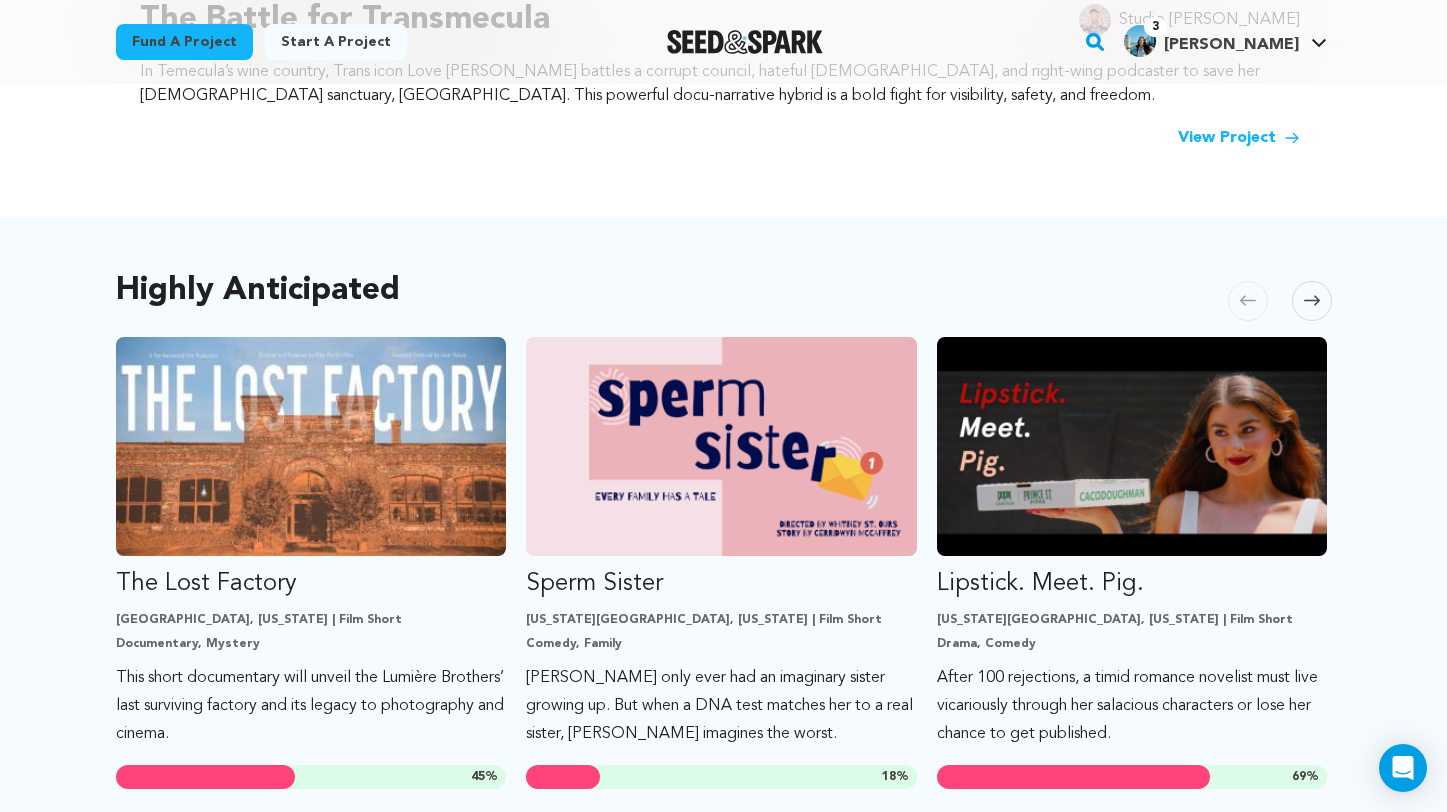 scroll, scrollTop: 948, scrollLeft: 0, axis: vertical 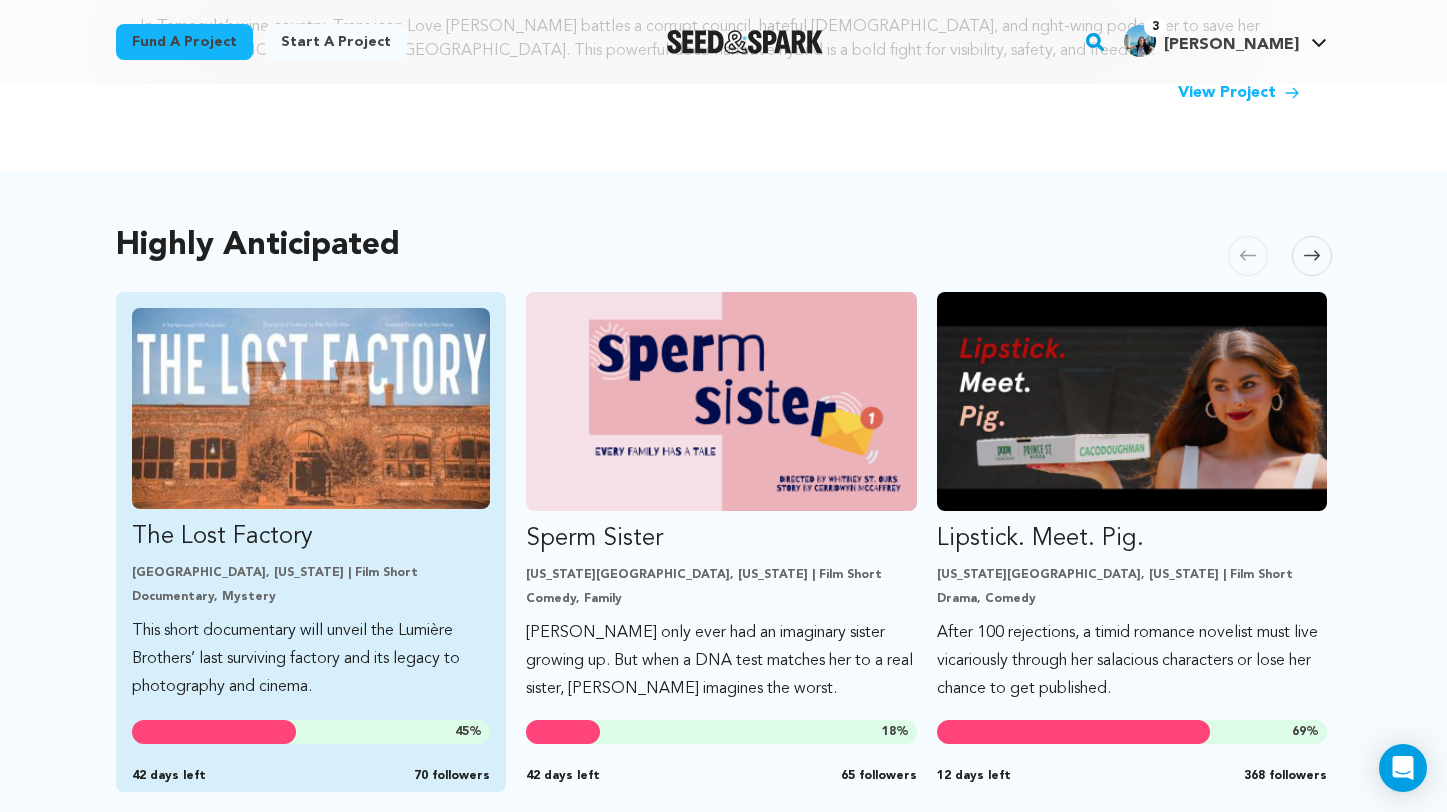 click at bounding box center (311, 408) 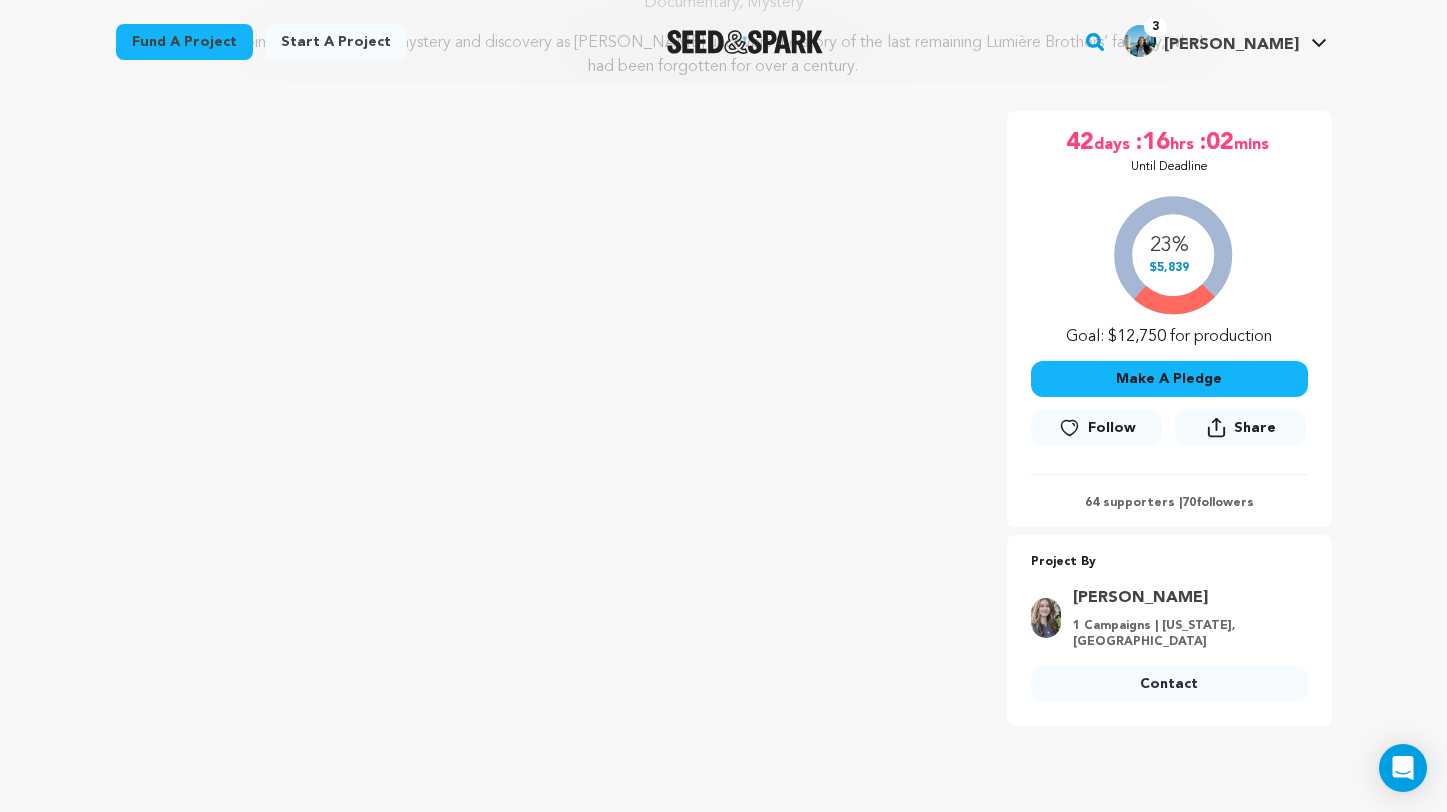 scroll, scrollTop: 325, scrollLeft: 0, axis: vertical 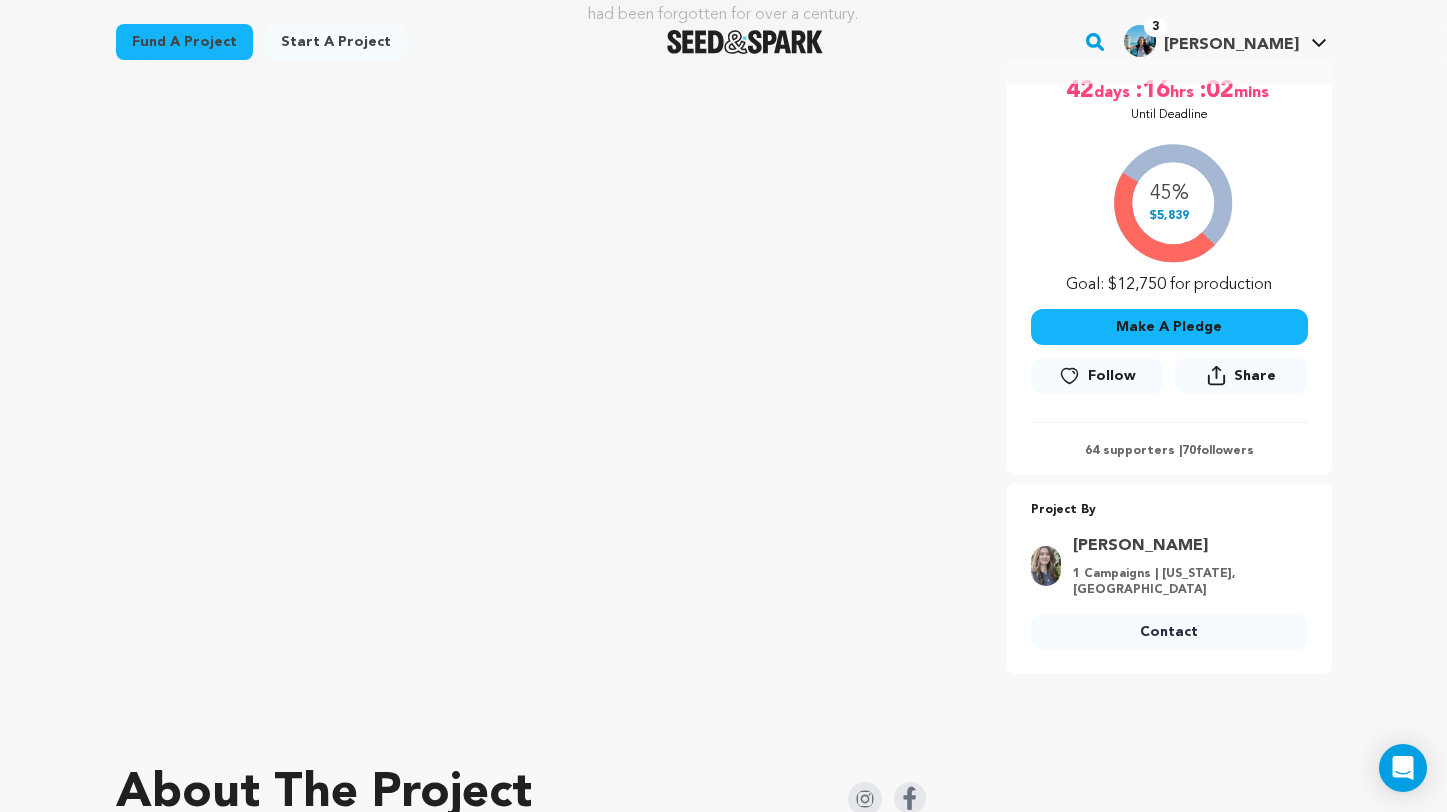click on "Follow" at bounding box center [1112, 376] 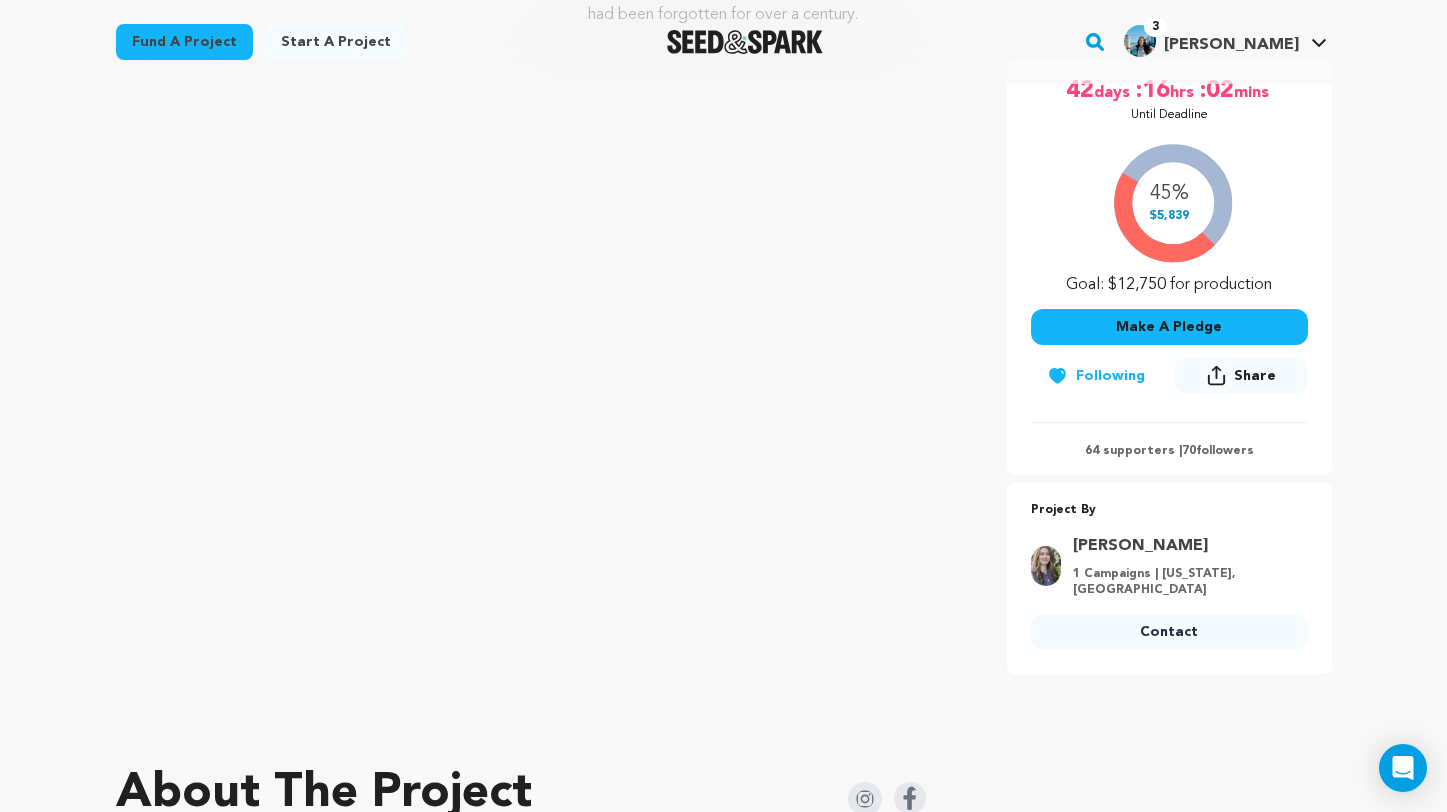 click on "Contact" at bounding box center [1169, 632] 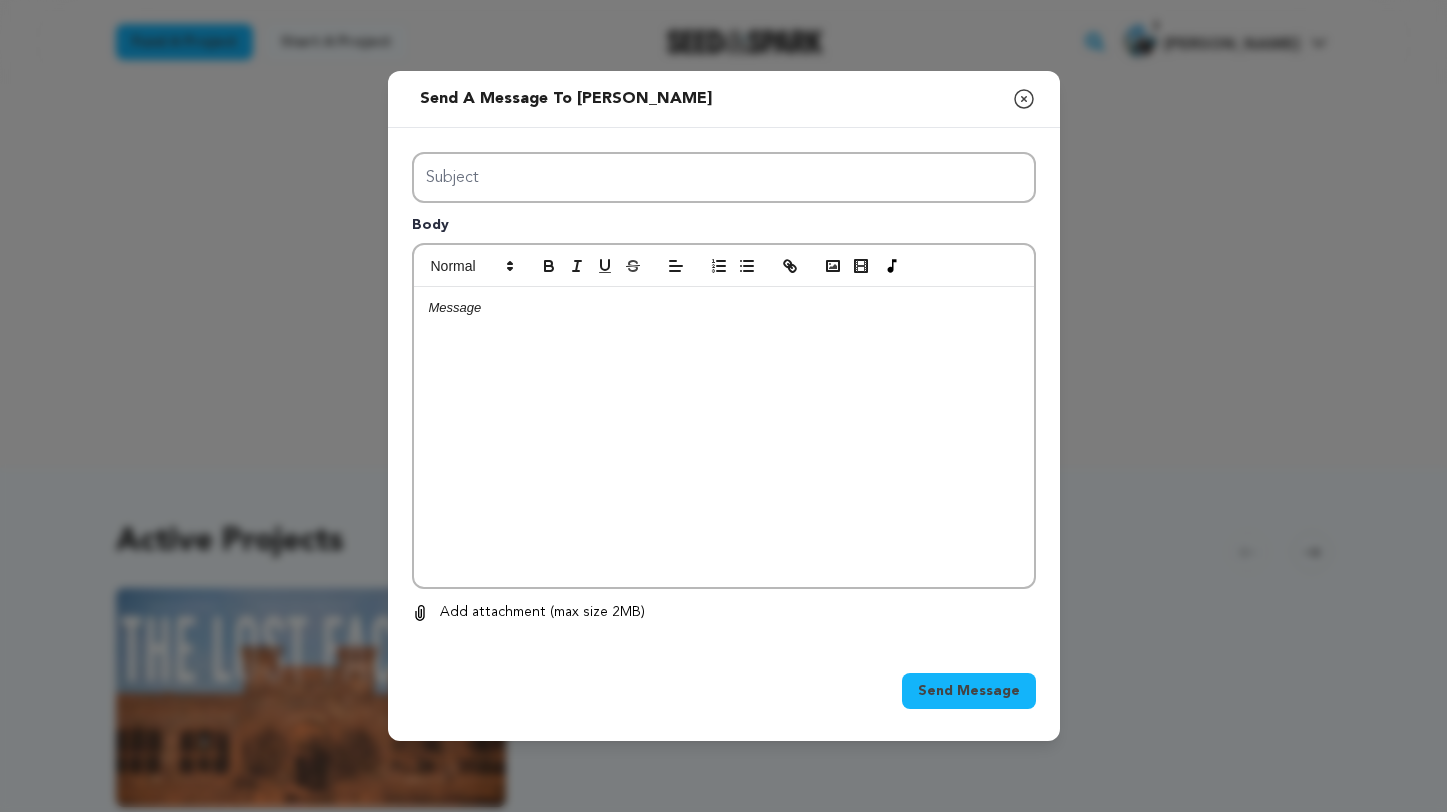 scroll, scrollTop: 0, scrollLeft: 0, axis: both 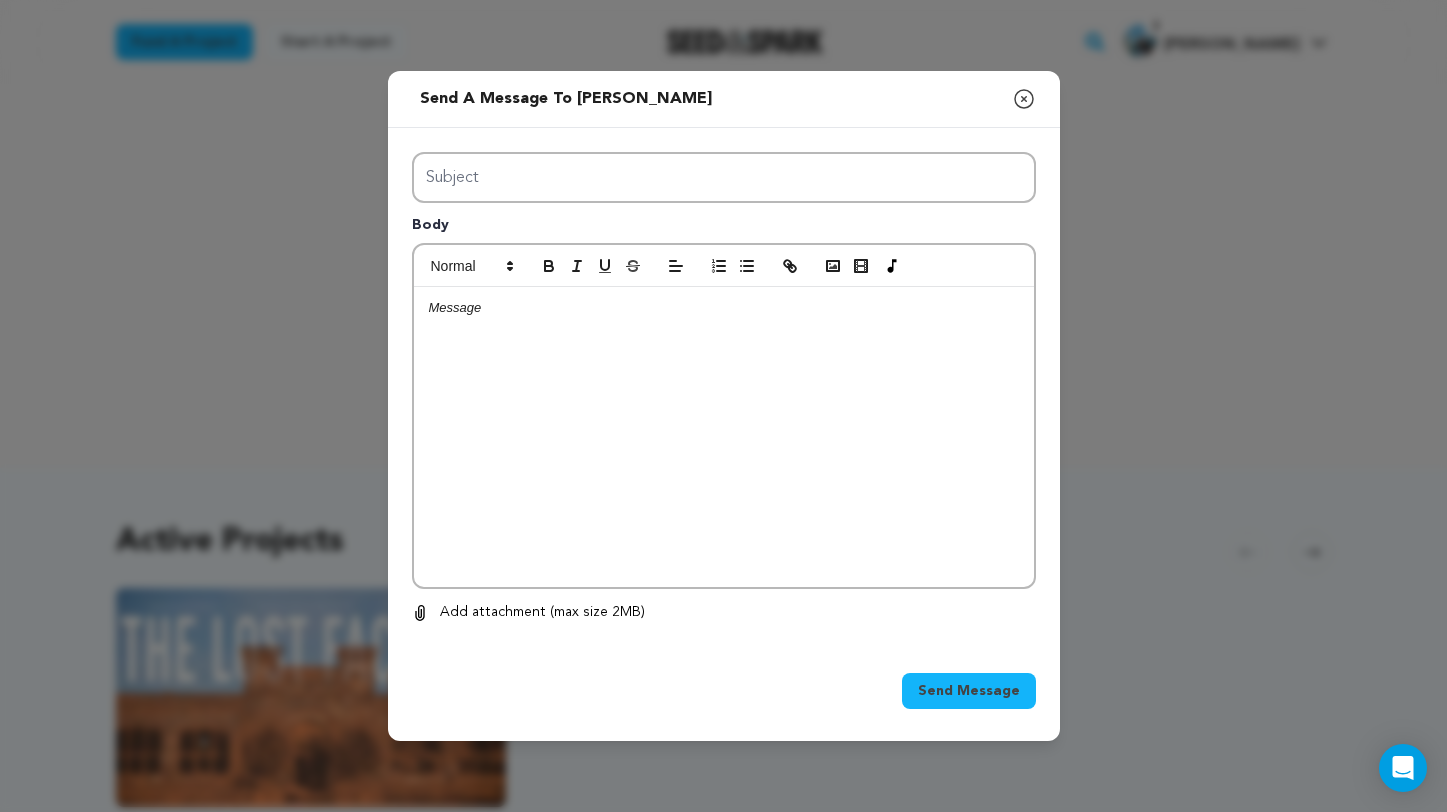 click at bounding box center (724, 437) 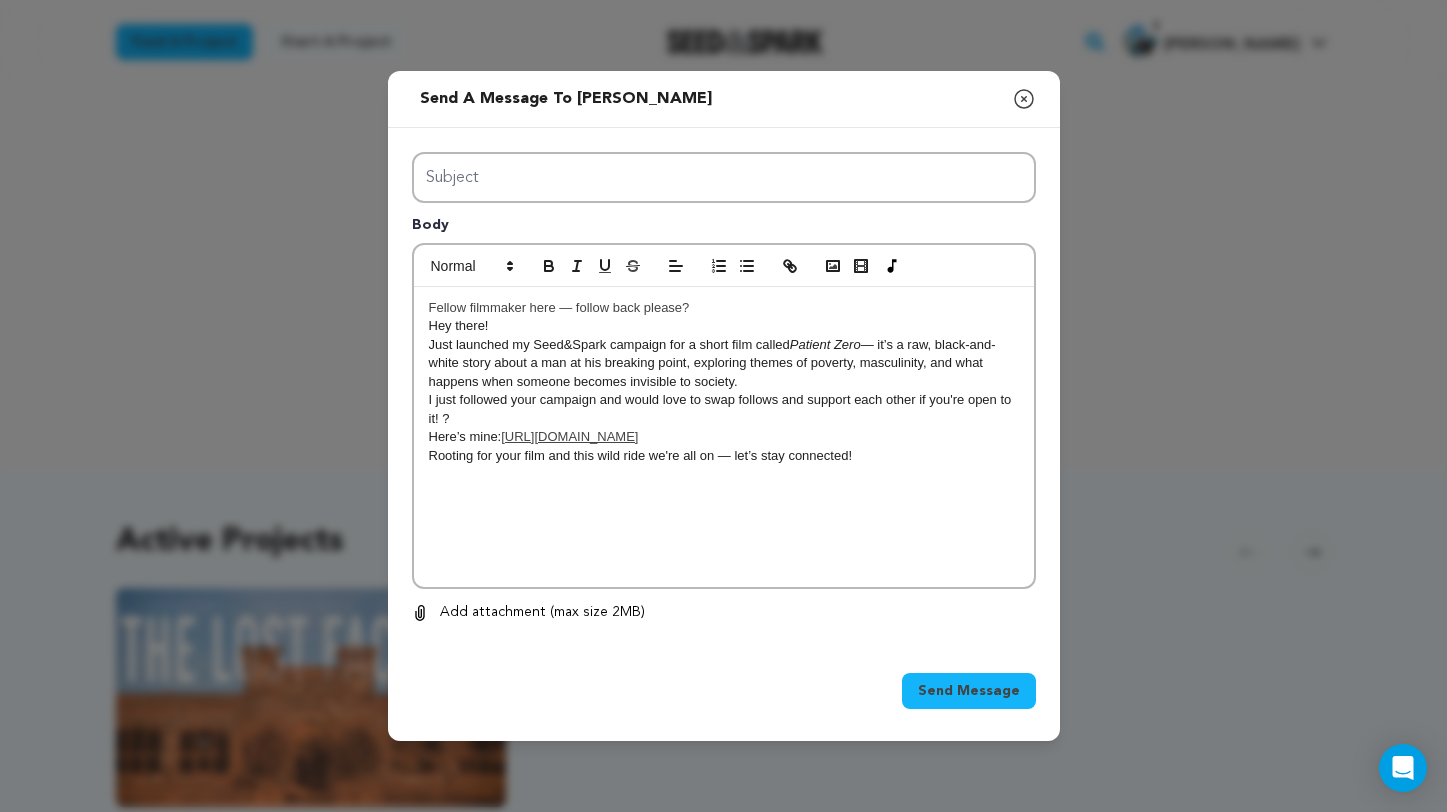 scroll, scrollTop: 18, scrollLeft: 0, axis: vertical 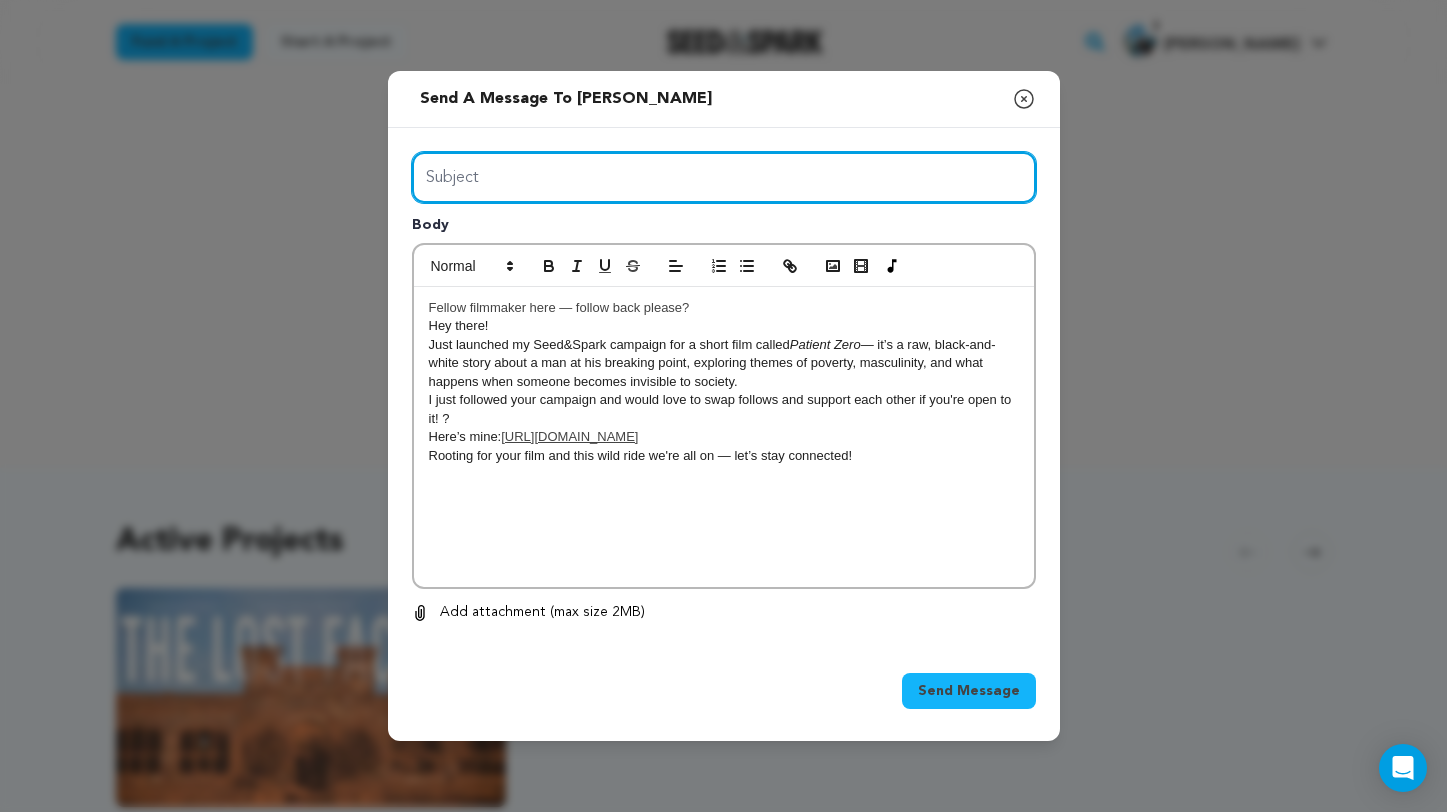 click on "Subject" at bounding box center [724, 177] 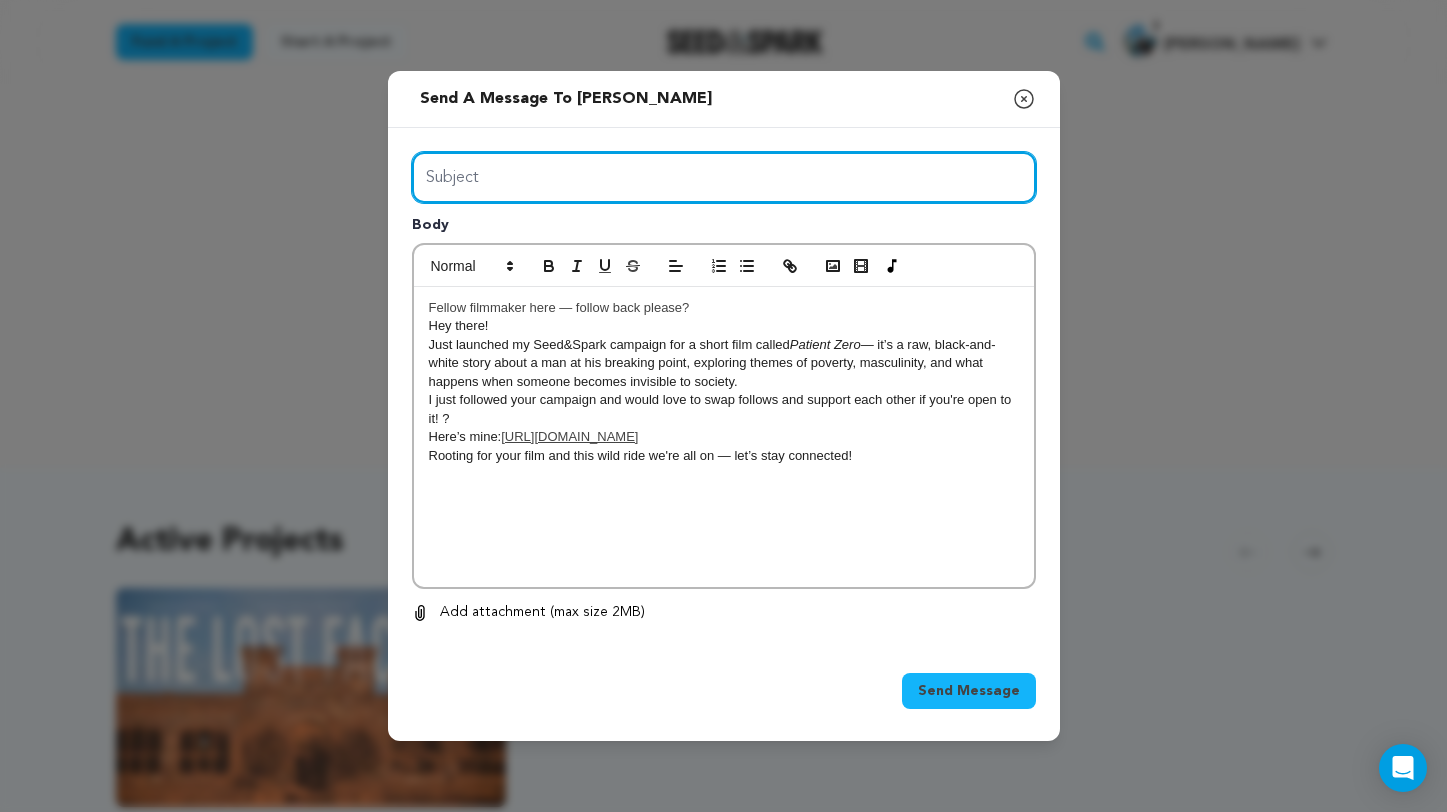 paste on "Fellow filmmaker here — follow back please? Hey there! Just launched my Seed&Spark campaign for a short film called Patient Zero — it’s a raw, black-and-white story about a man at his breaking point, exploring themes of poverty, masculinity, and what happens when someone becomes invisible to society. I just followed your campaign and would love to swap follows and support each other if you're open to it! ? Here’s mine: https://seedandspark.com/fund/patient-zero Rooting for your film and this wild ride we're all on — let’s stay connected!" 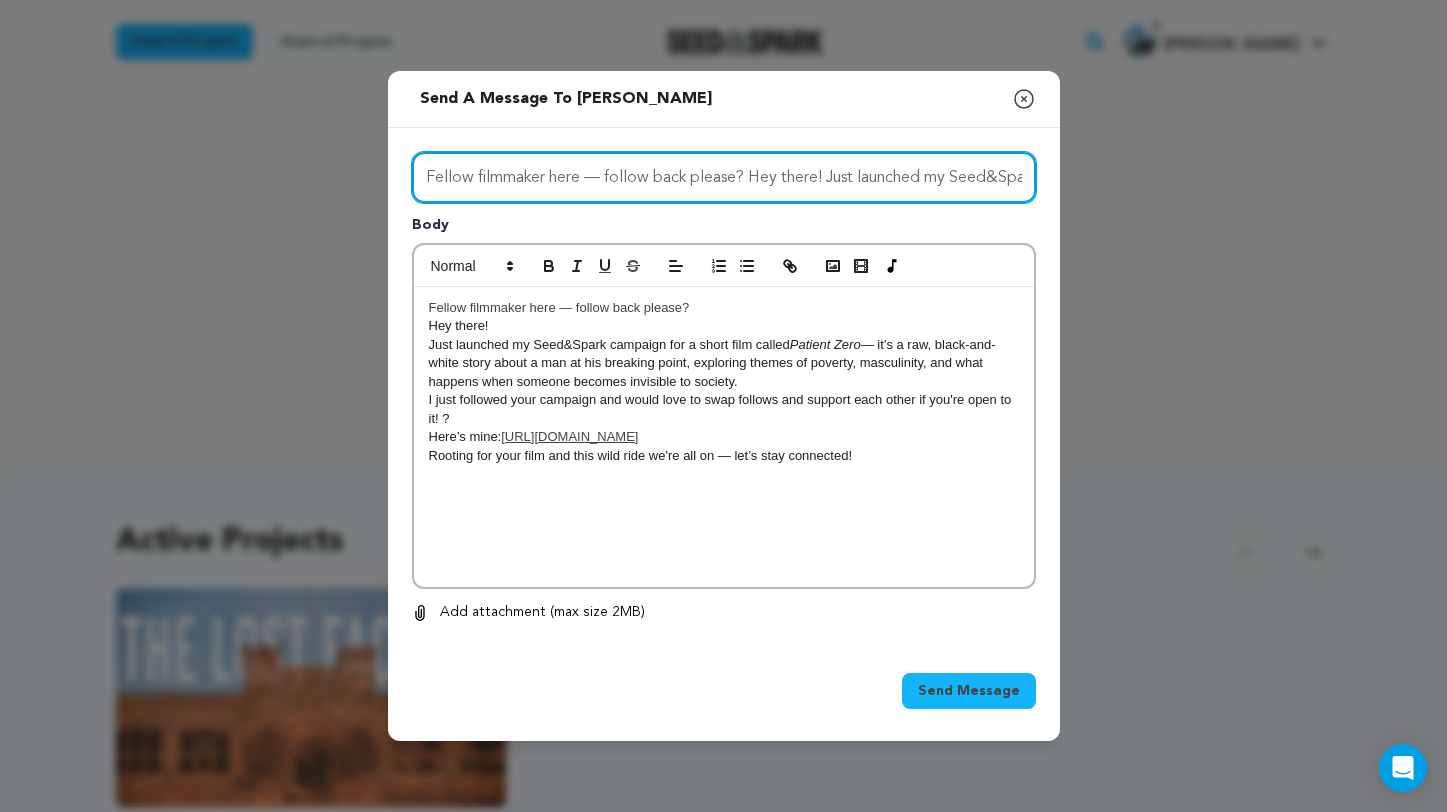drag, startPoint x: 1023, startPoint y: 176, endPoint x: 756, endPoint y: 170, distance: 267.0674 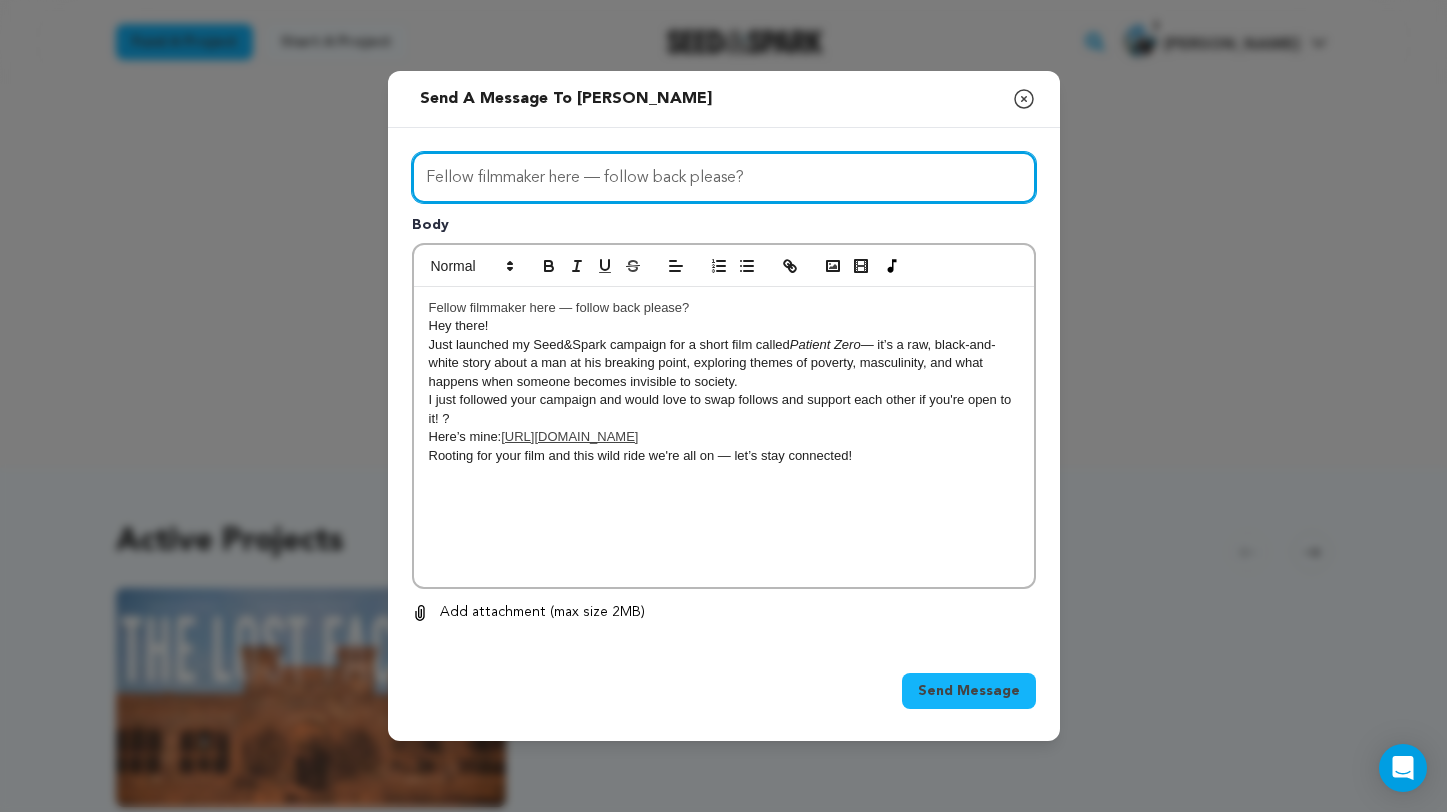 type on "Fellow filmmaker here — follow back please?" 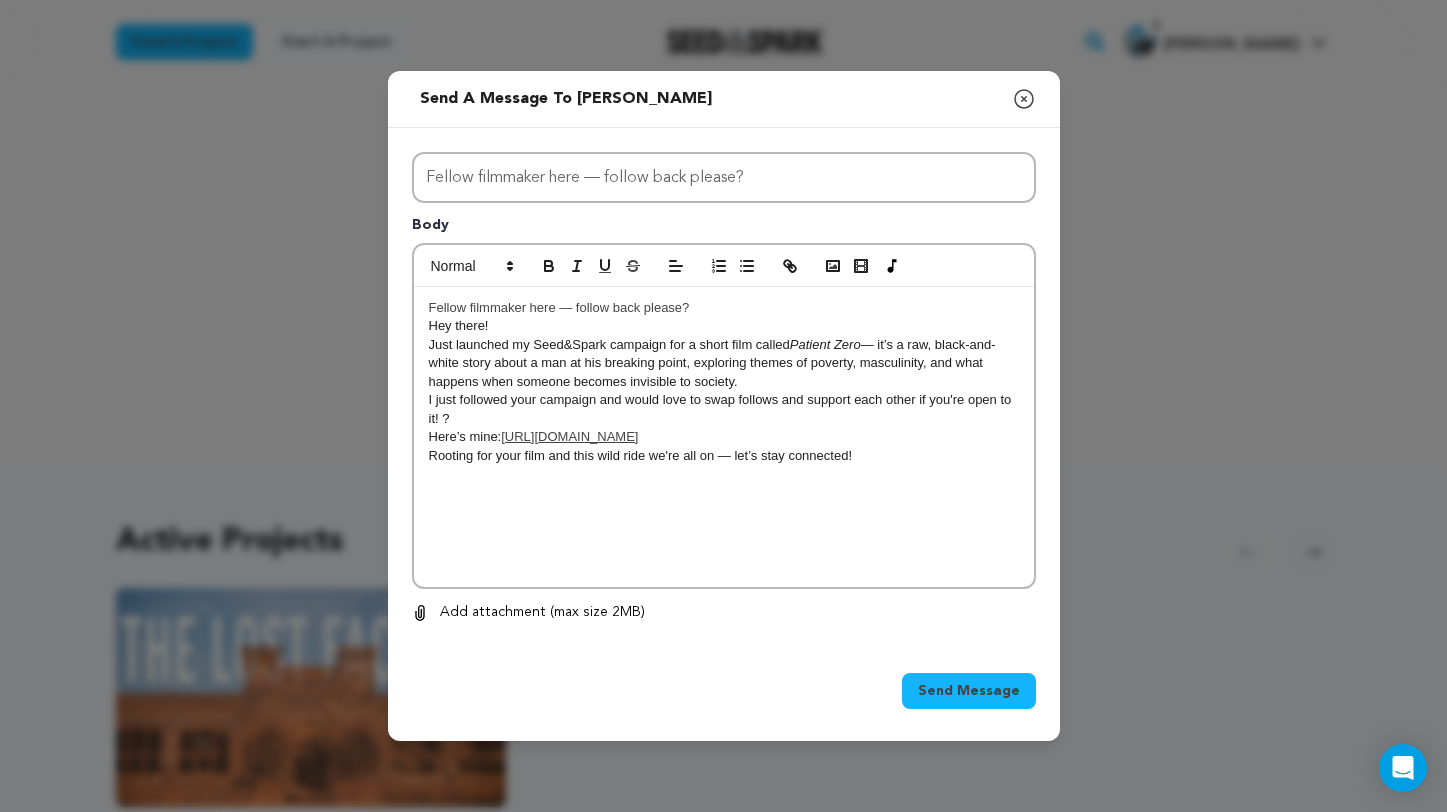 click on "Send Message" at bounding box center [969, 691] 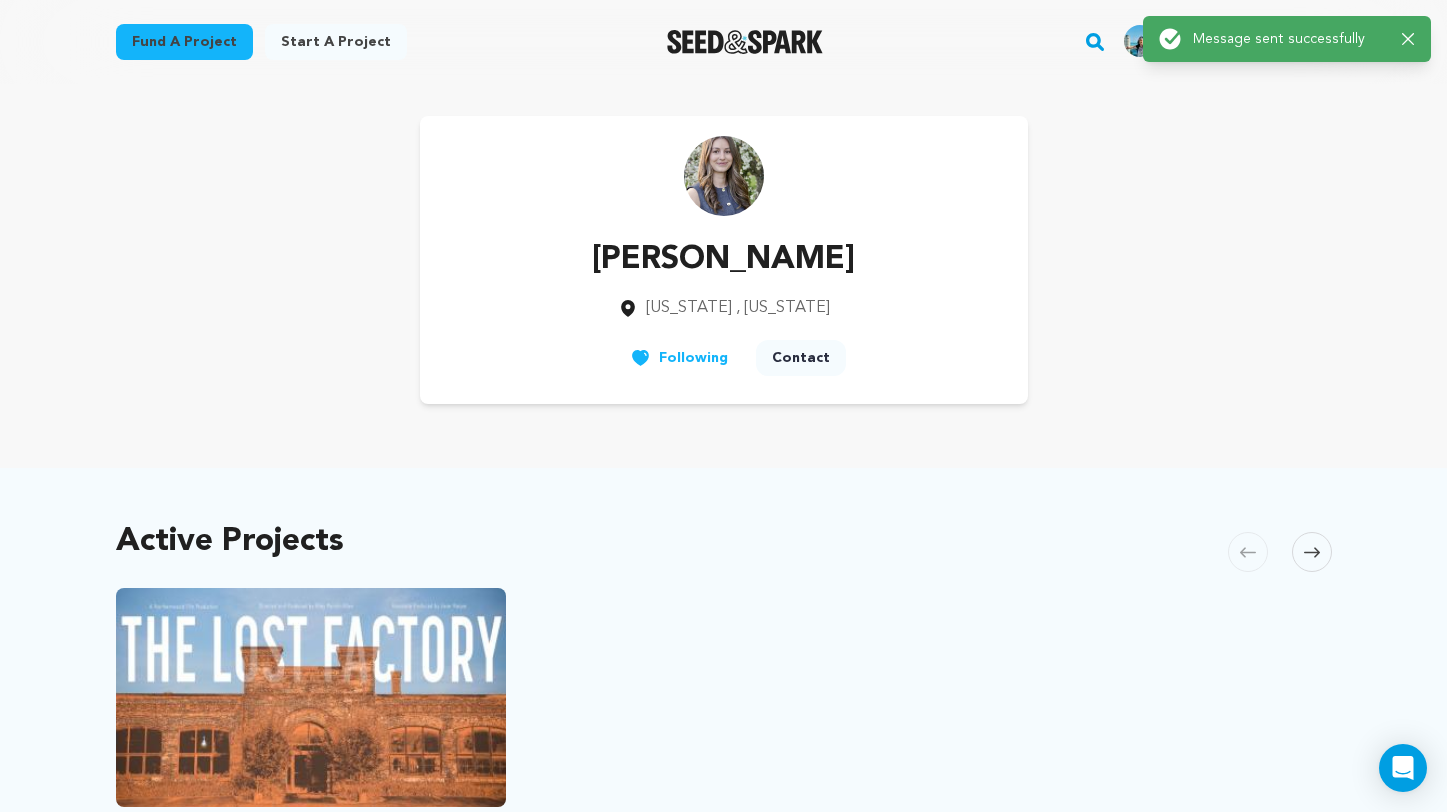 click on "Fund a project" at bounding box center [184, 42] 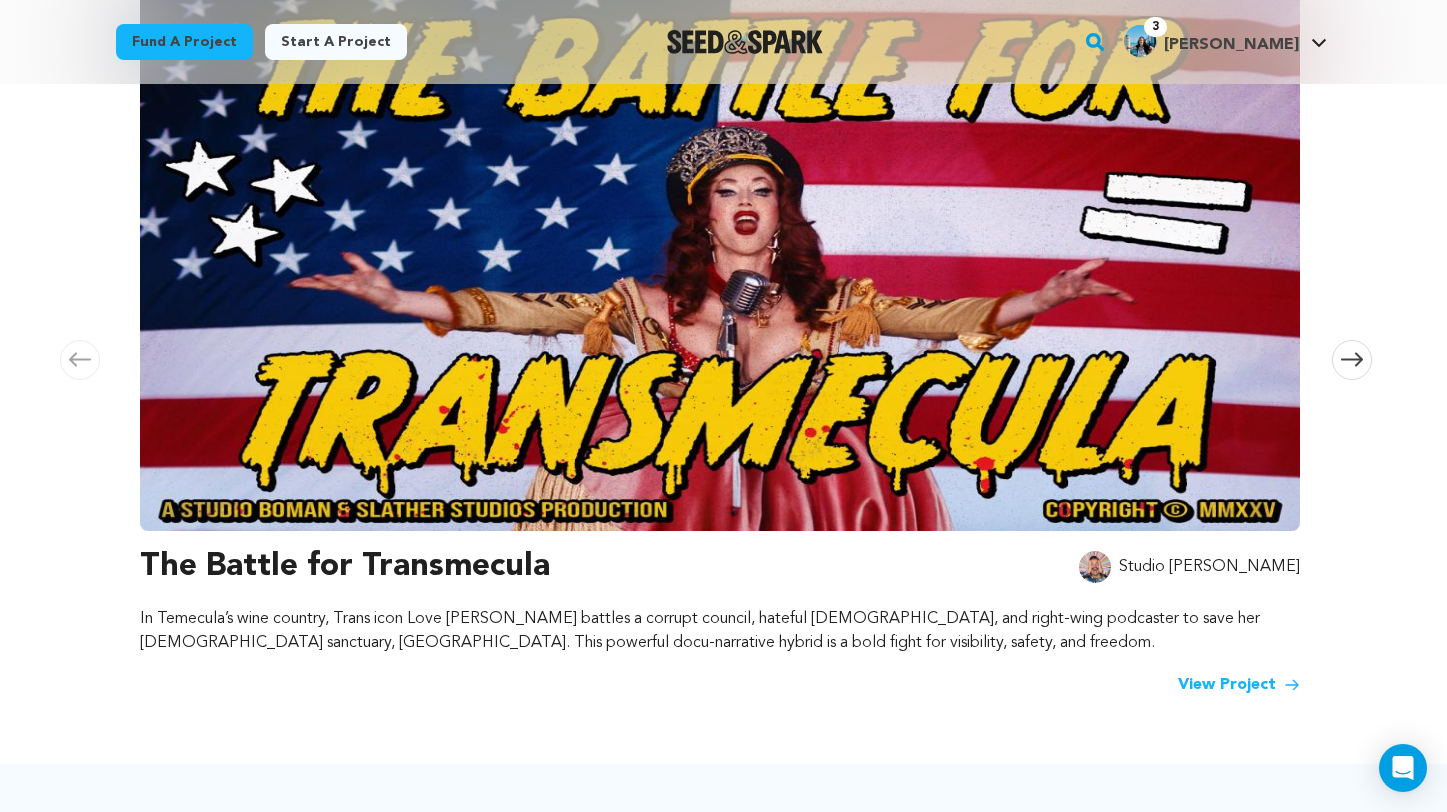 scroll, scrollTop: 314, scrollLeft: 0, axis: vertical 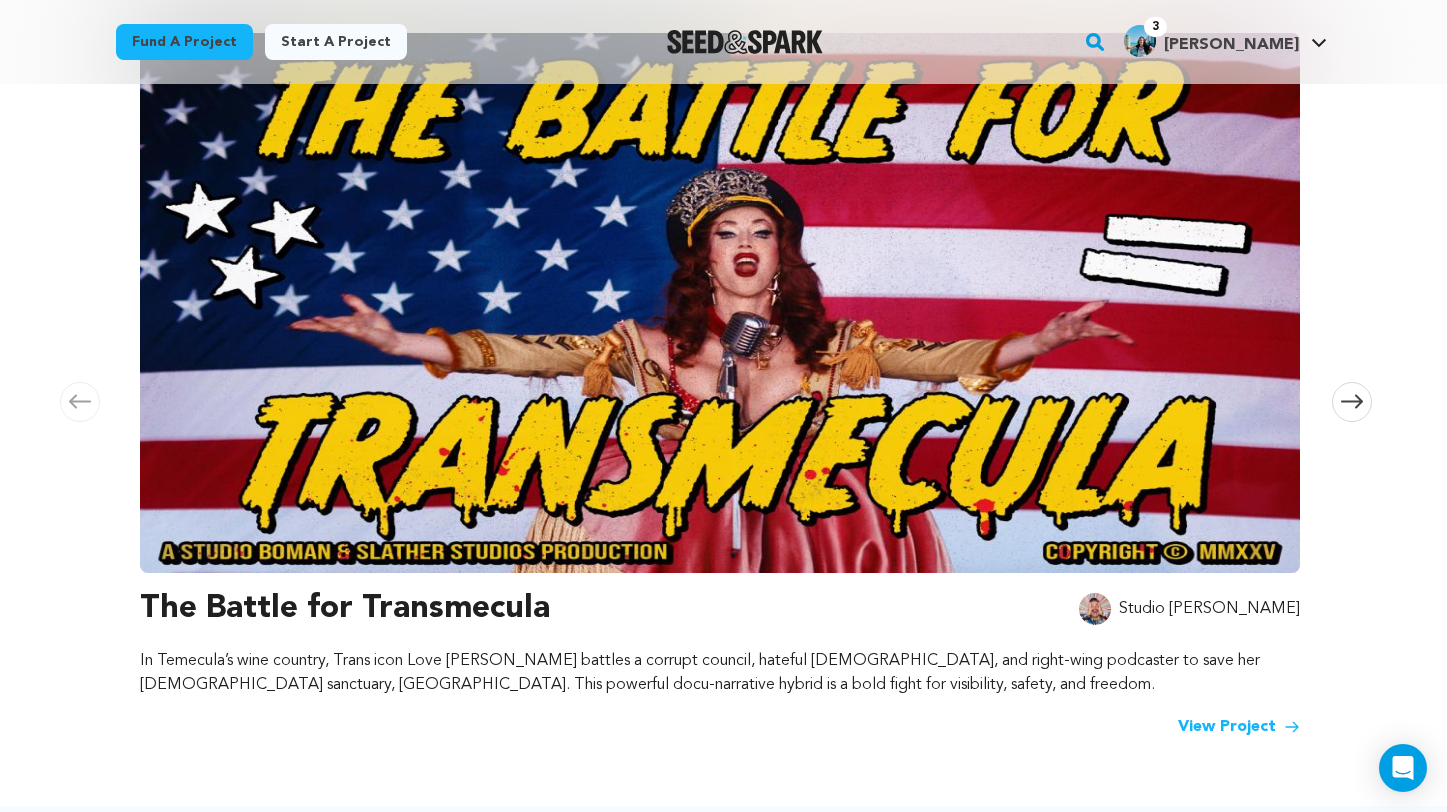 click at bounding box center [1352, 402] 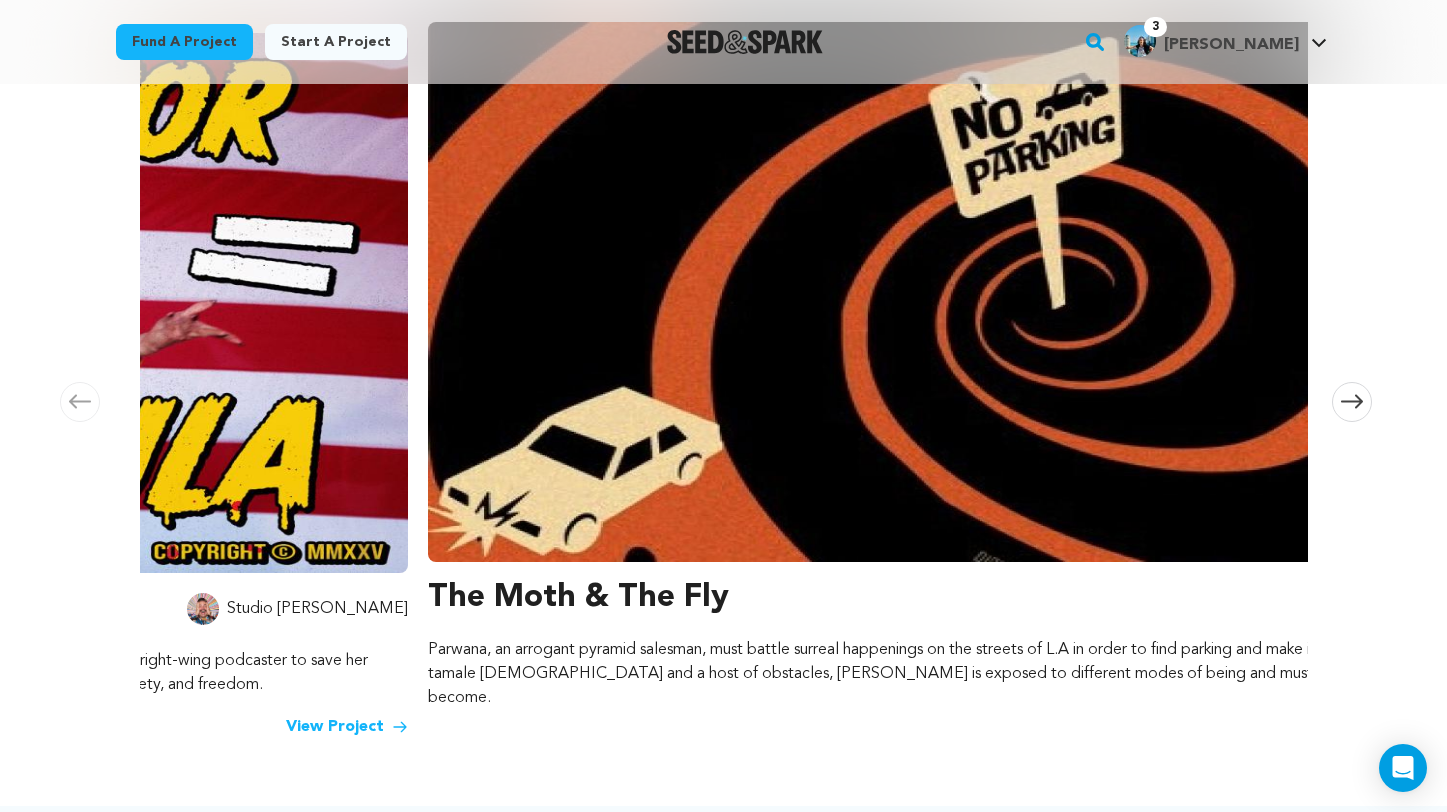 scroll, scrollTop: 0, scrollLeft: 1180, axis: horizontal 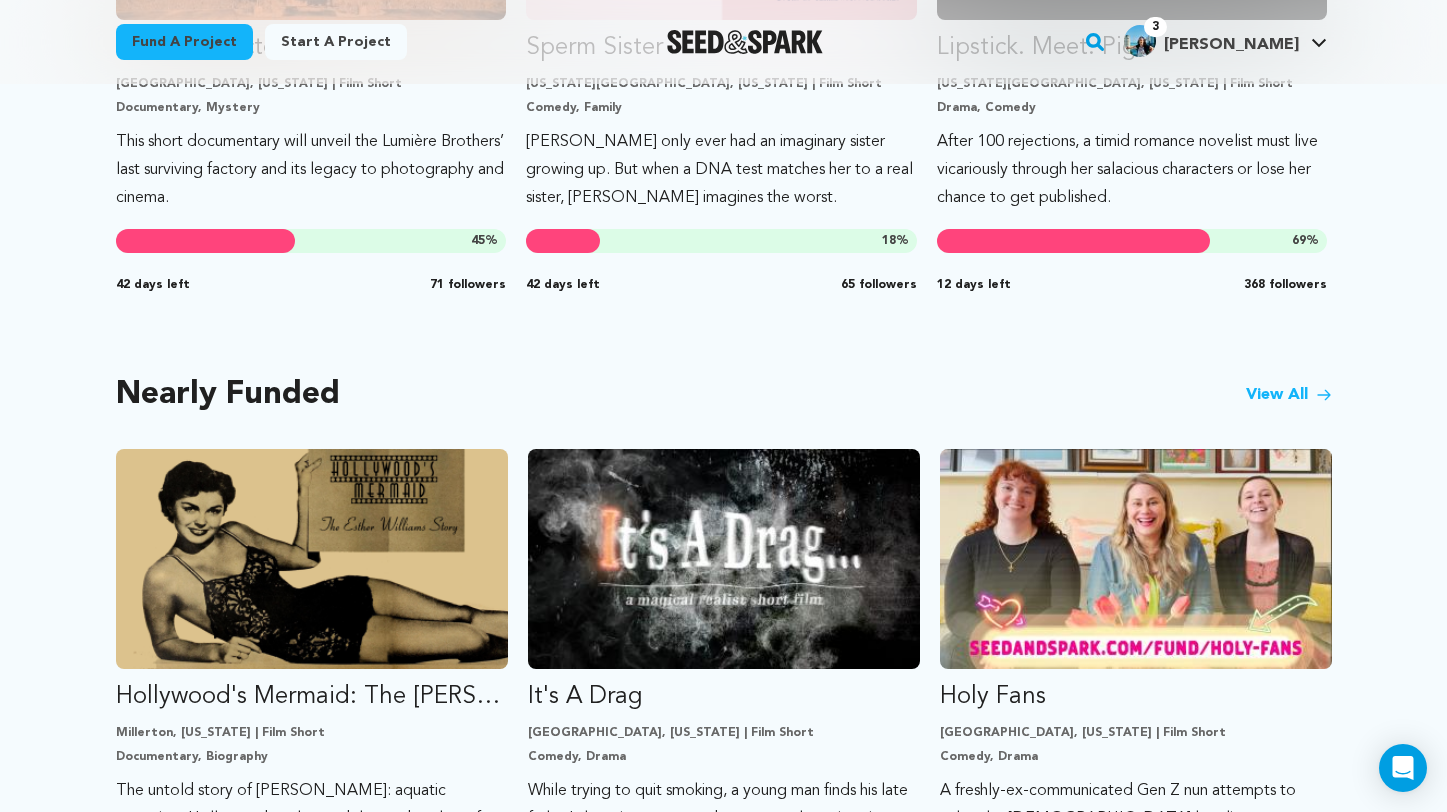 click on "View All" at bounding box center [1289, 395] 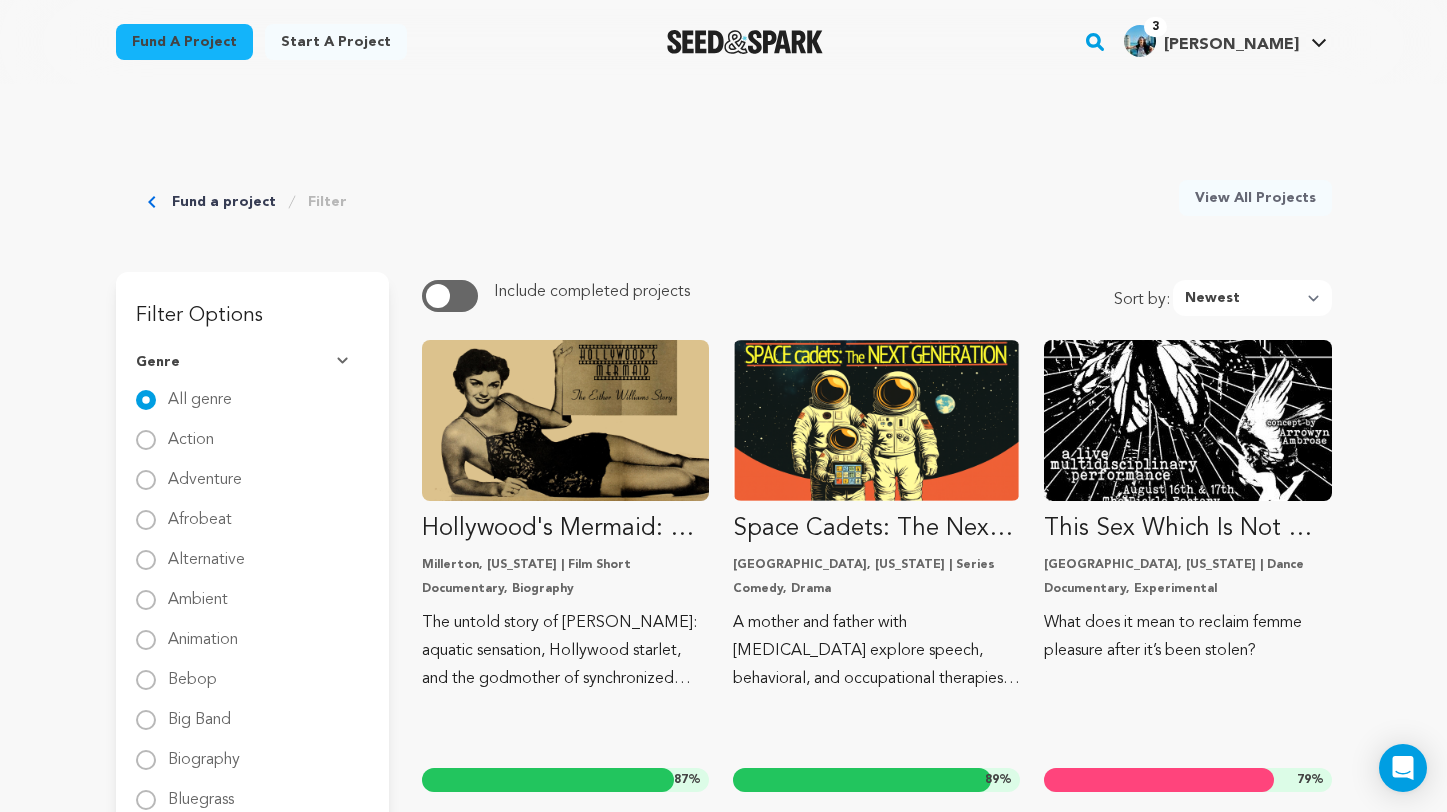 scroll, scrollTop: 0, scrollLeft: 0, axis: both 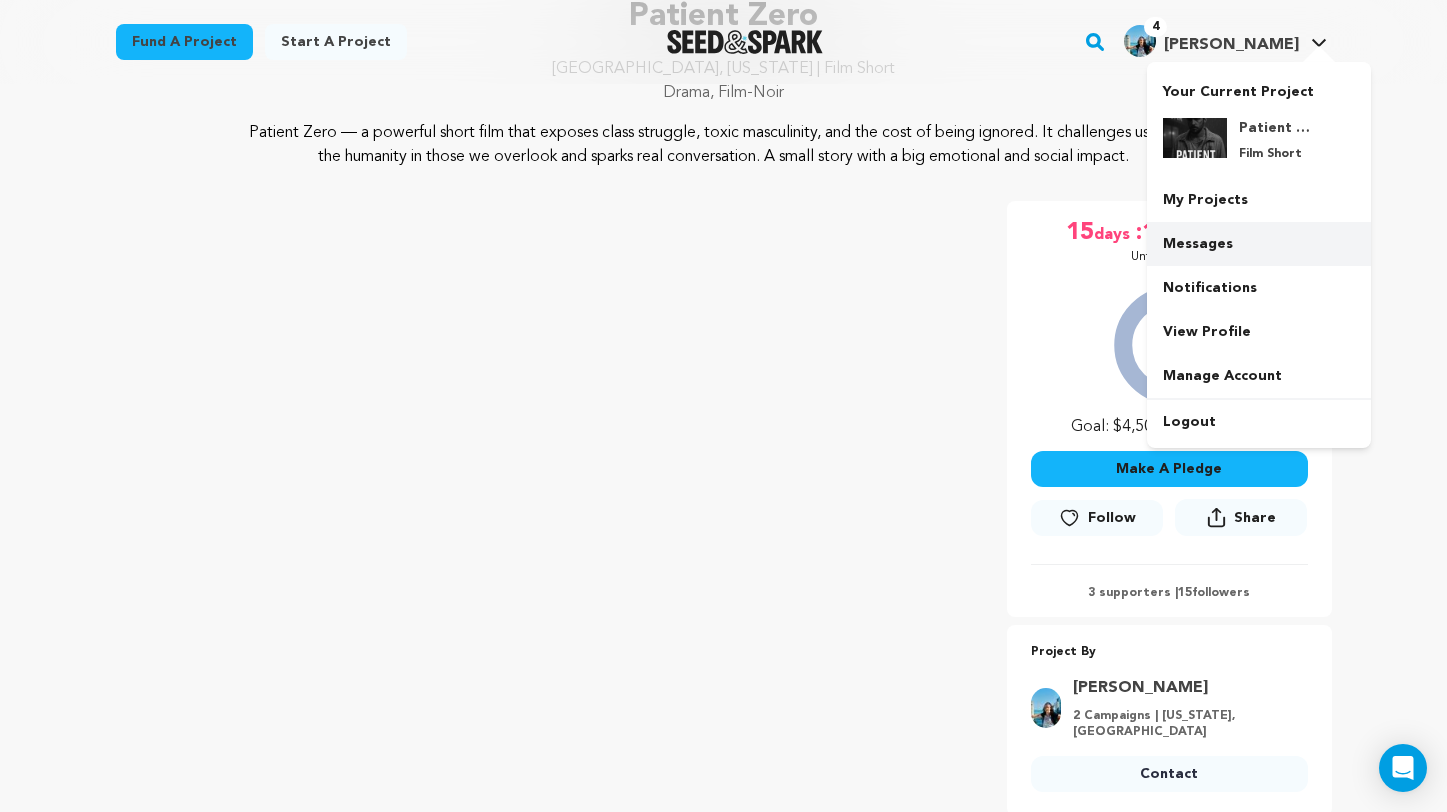 click on "Messages" at bounding box center (1259, 244) 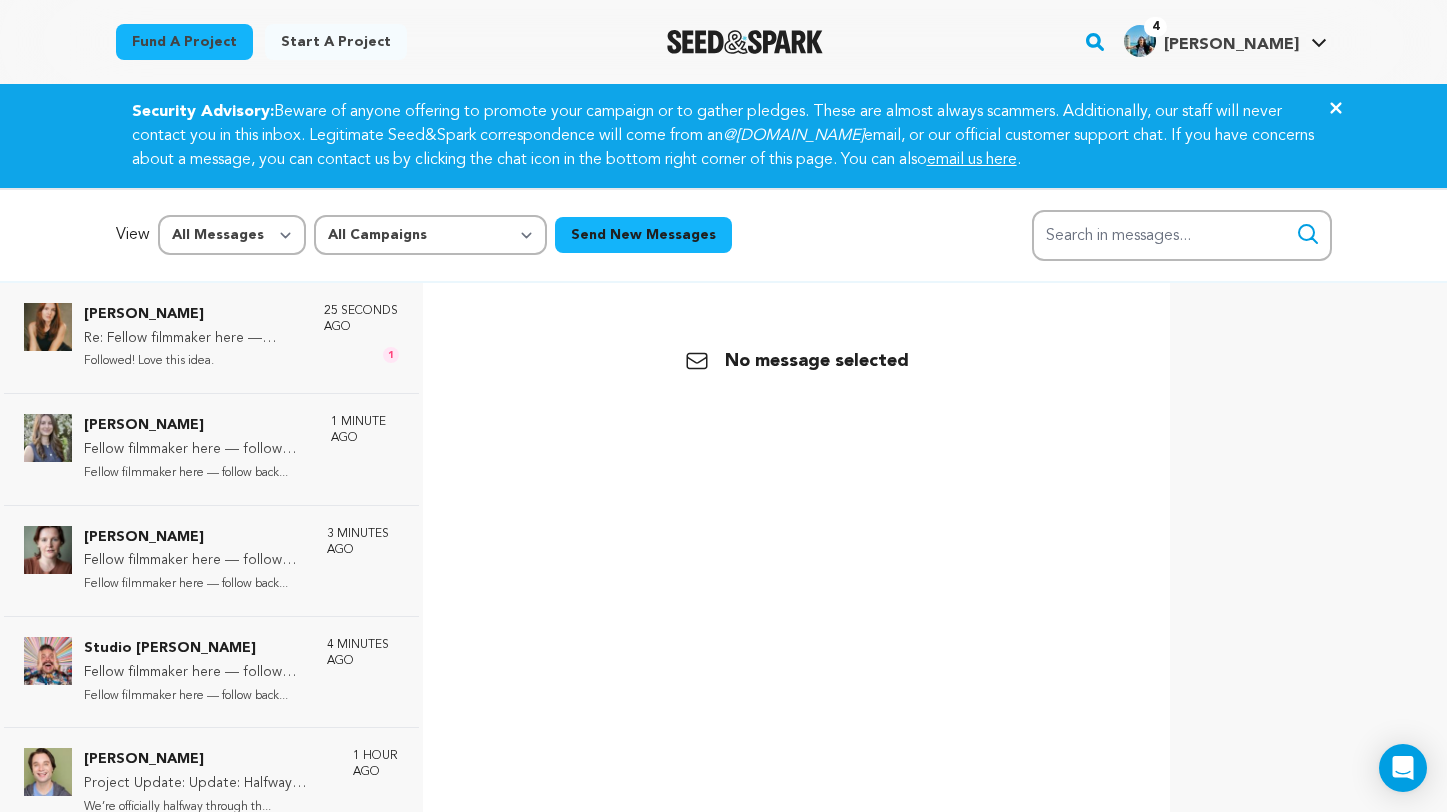 scroll, scrollTop: 0, scrollLeft: 0, axis: both 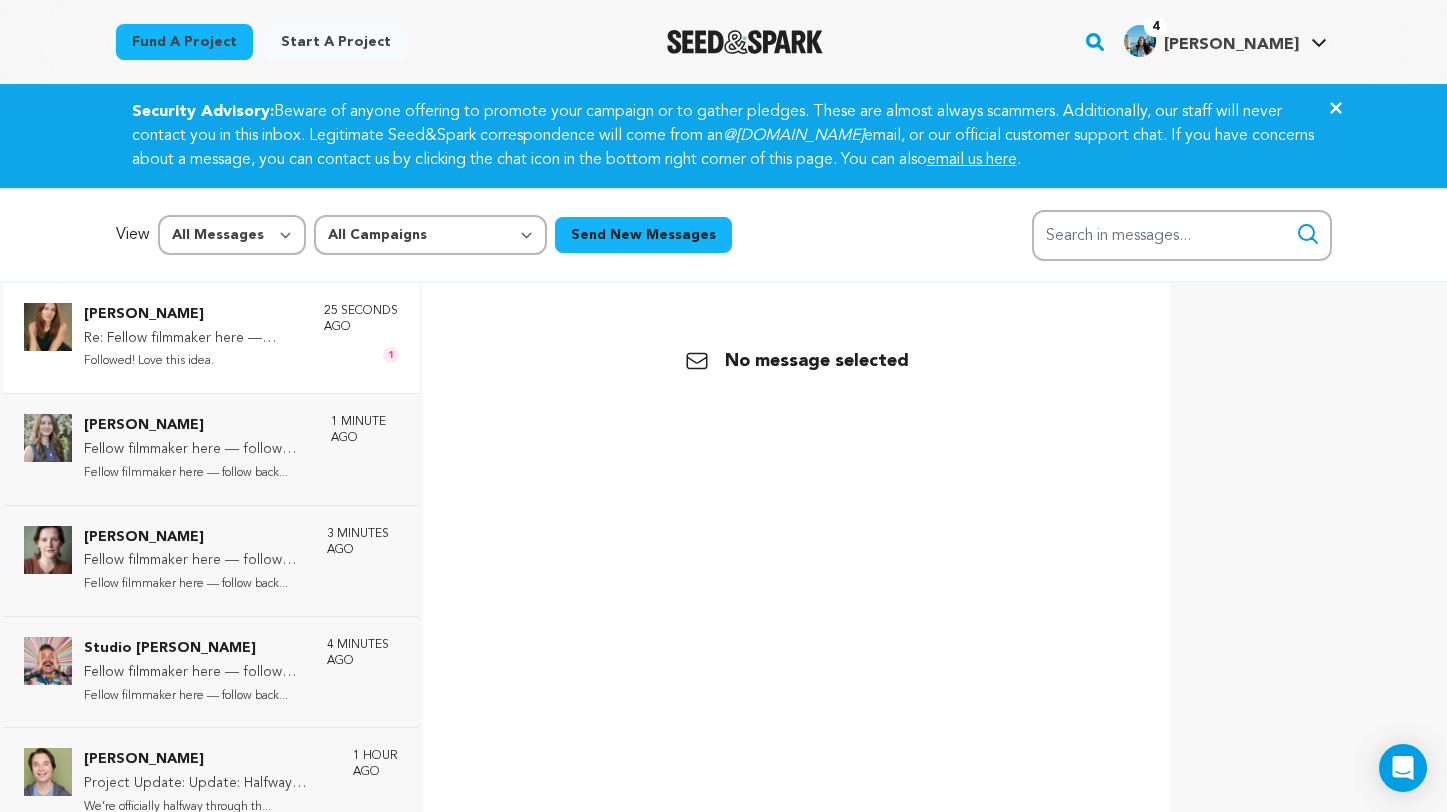 click on "Cerridwyn McCaffrey
Re: Fellow filmmaker here — follow back please?
Followed! Love this idea.
25 seconds ago
1" at bounding box center [211, 338] 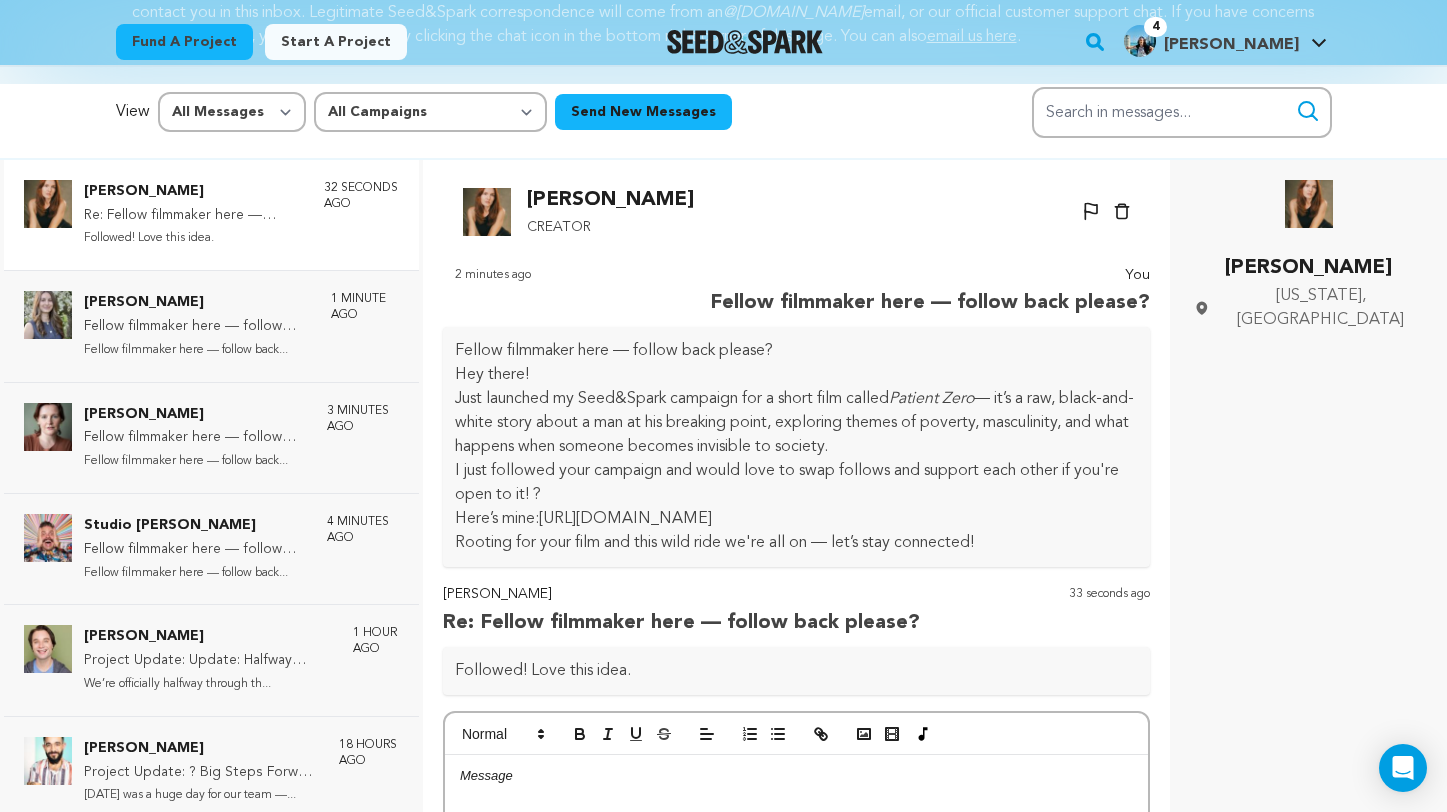 scroll, scrollTop: 122, scrollLeft: 0, axis: vertical 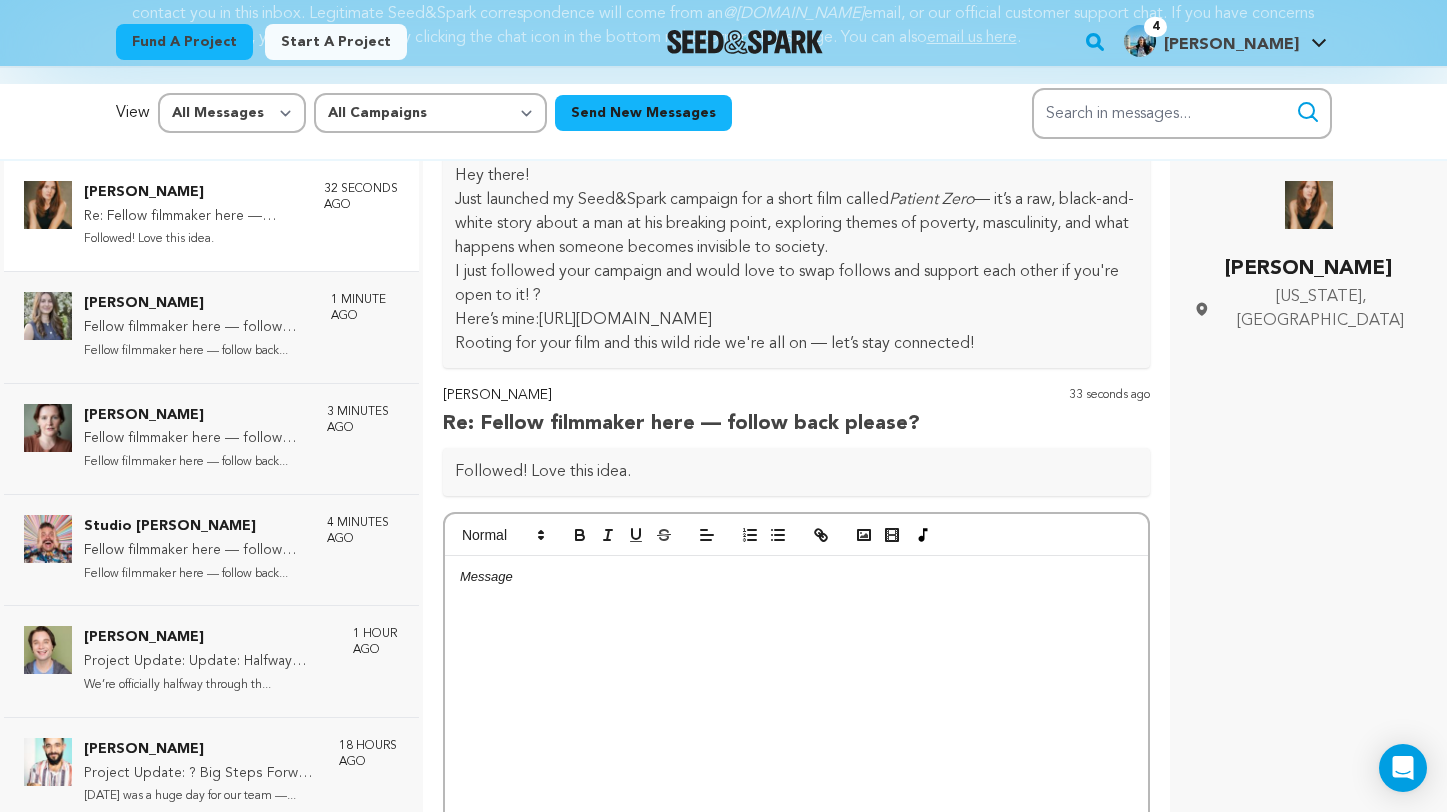 click at bounding box center [797, 706] 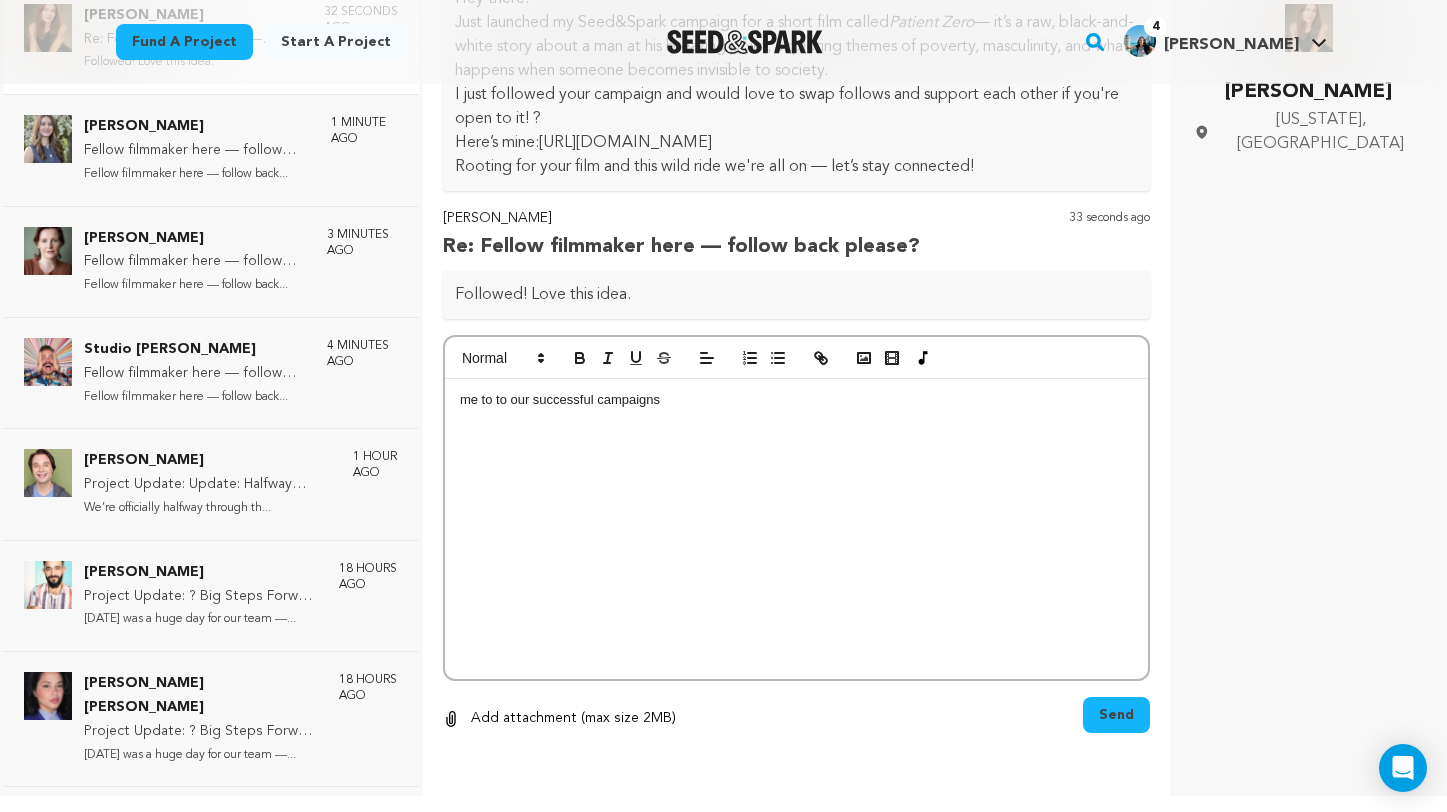 scroll, scrollTop: 298, scrollLeft: 0, axis: vertical 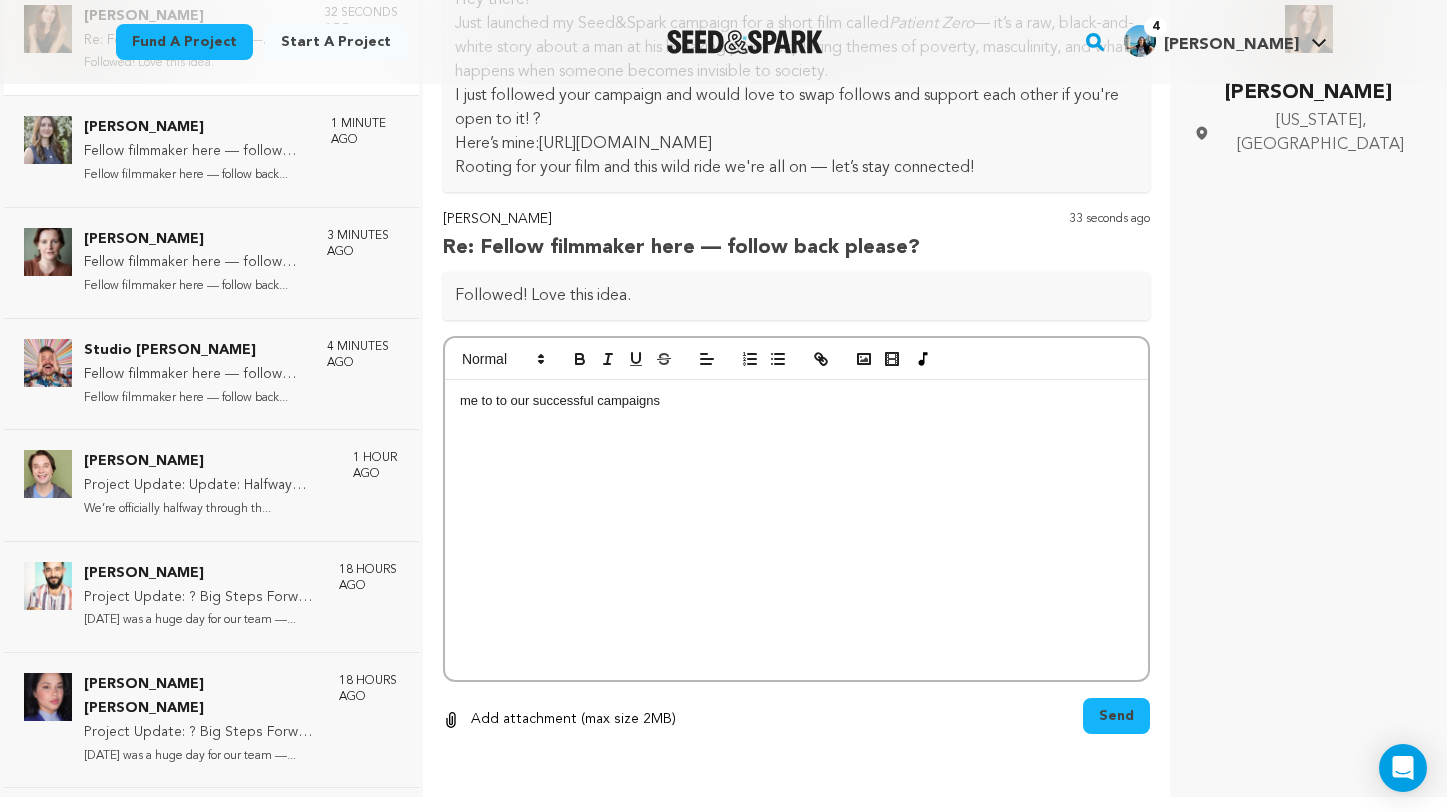 click on "Send" at bounding box center (1116, 716) 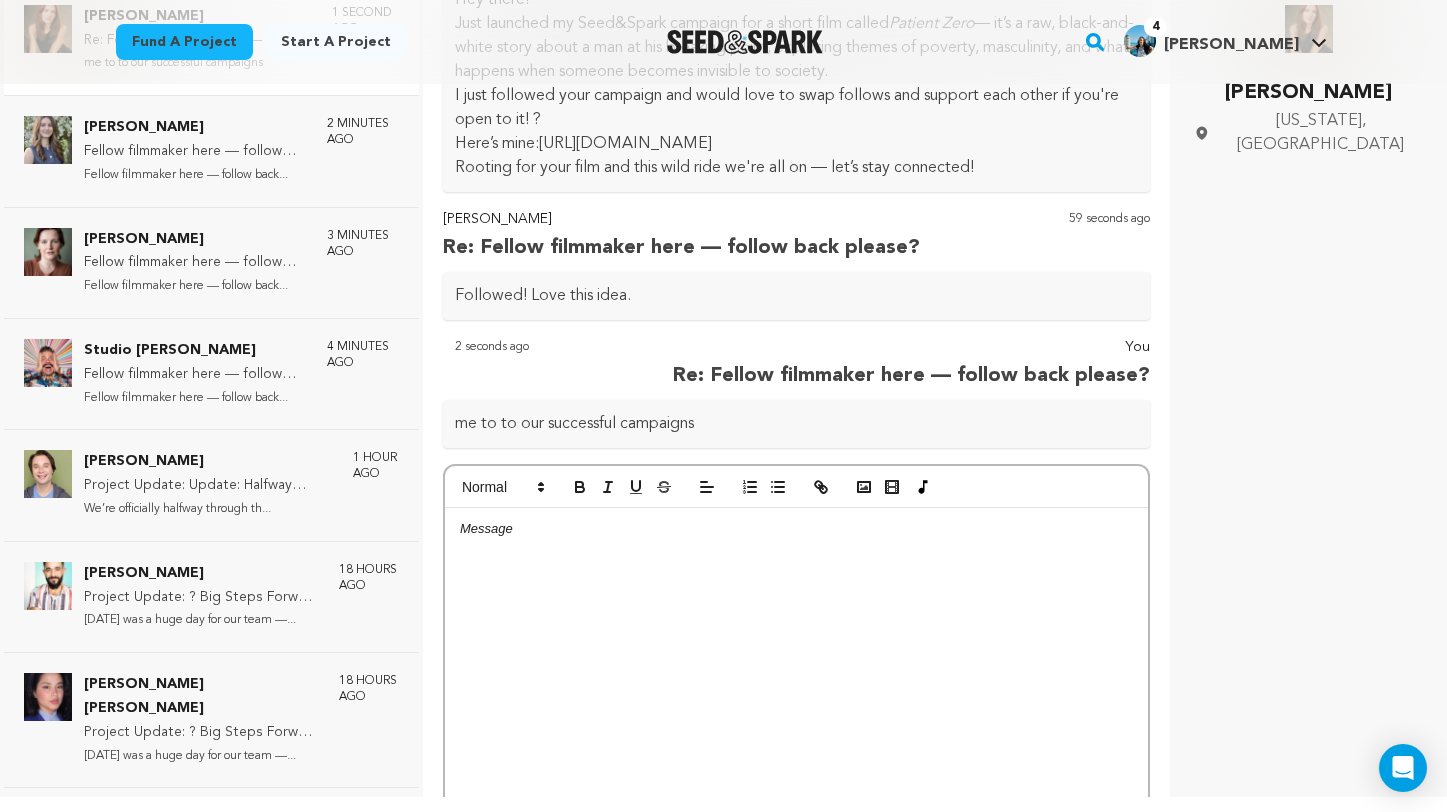 click on "Fund a project" at bounding box center (184, 42) 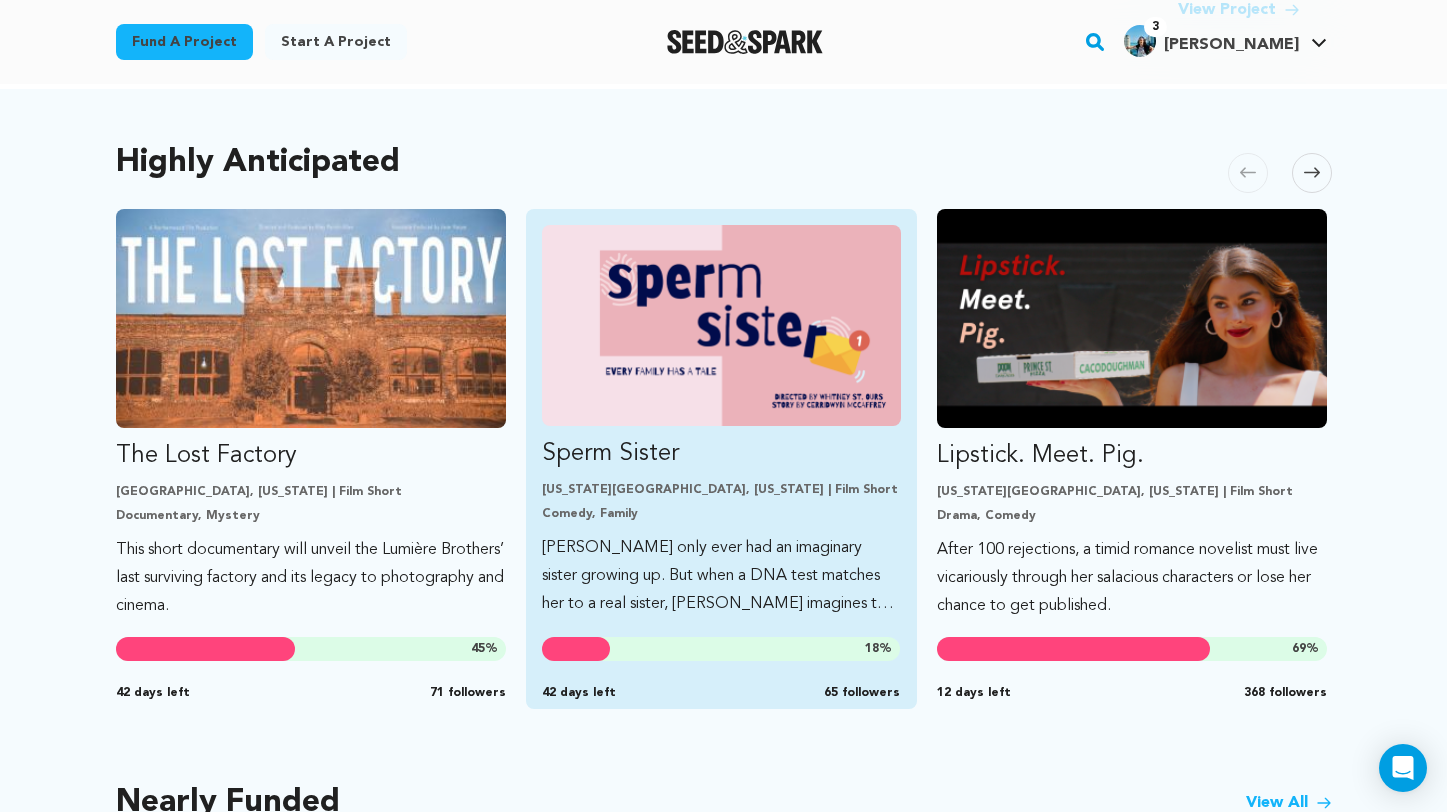 scroll, scrollTop: 1036, scrollLeft: 0, axis: vertical 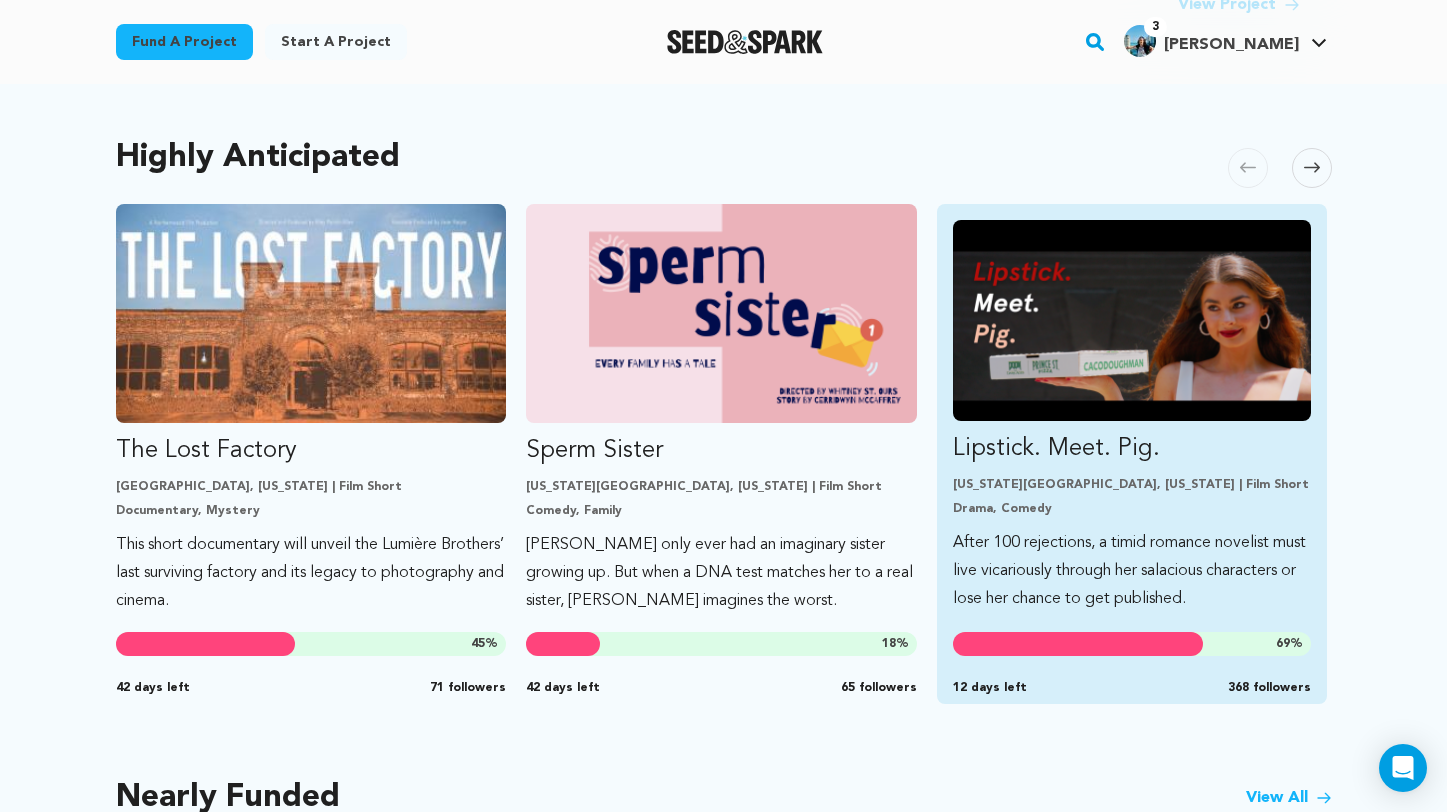 click at bounding box center (1132, 320) 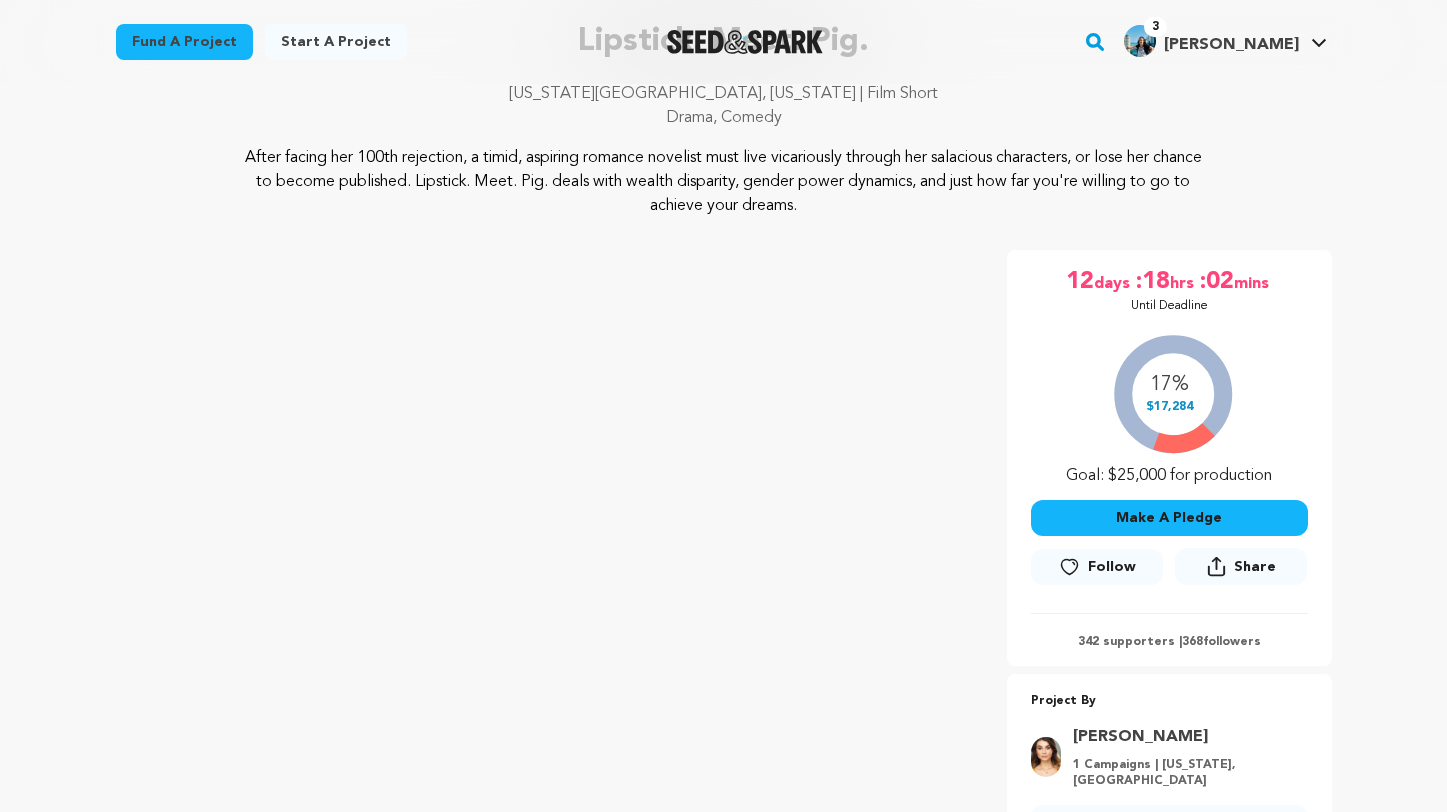 scroll, scrollTop: 280, scrollLeft: 0, axis: vertical 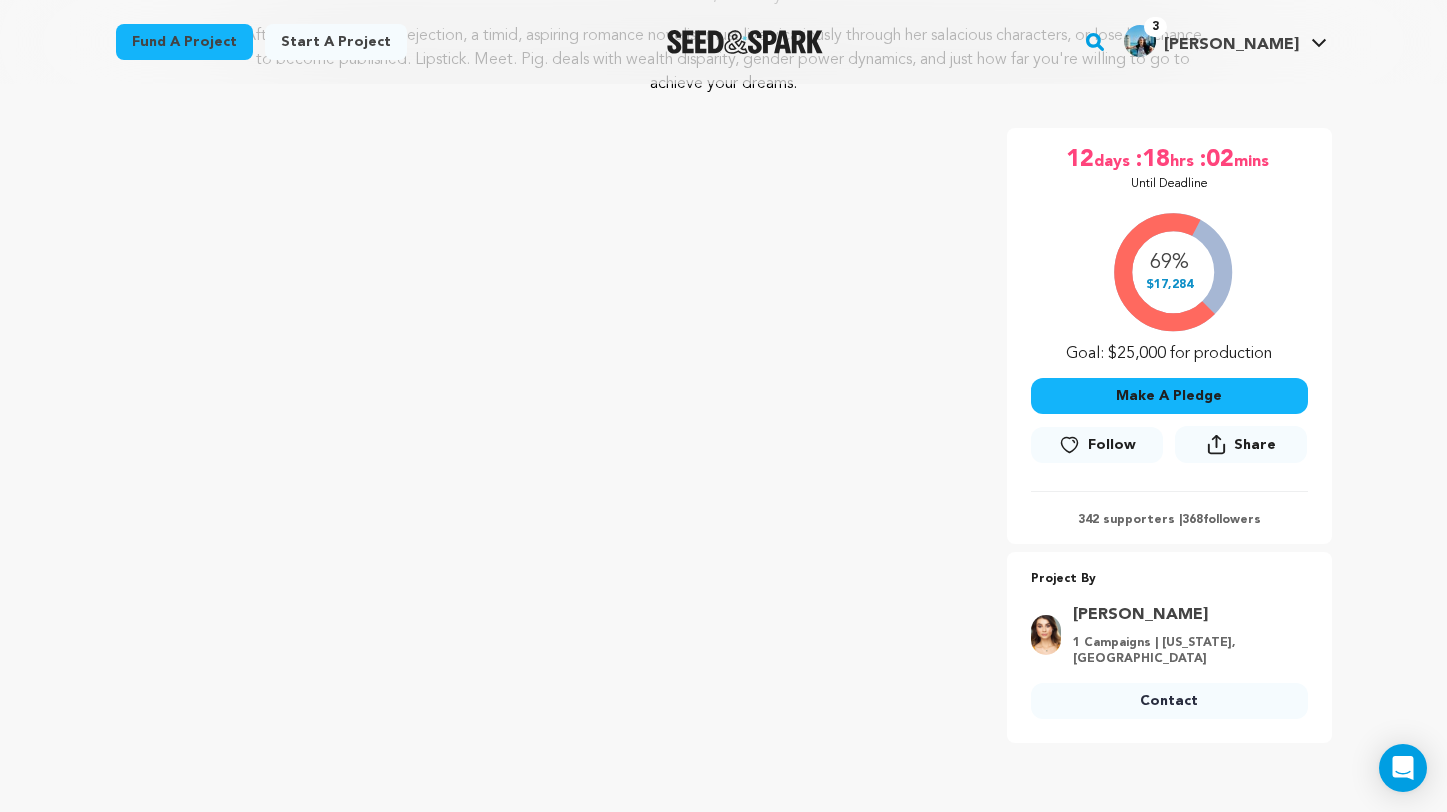 click on "Follow" at bounding box center (1097, 445) 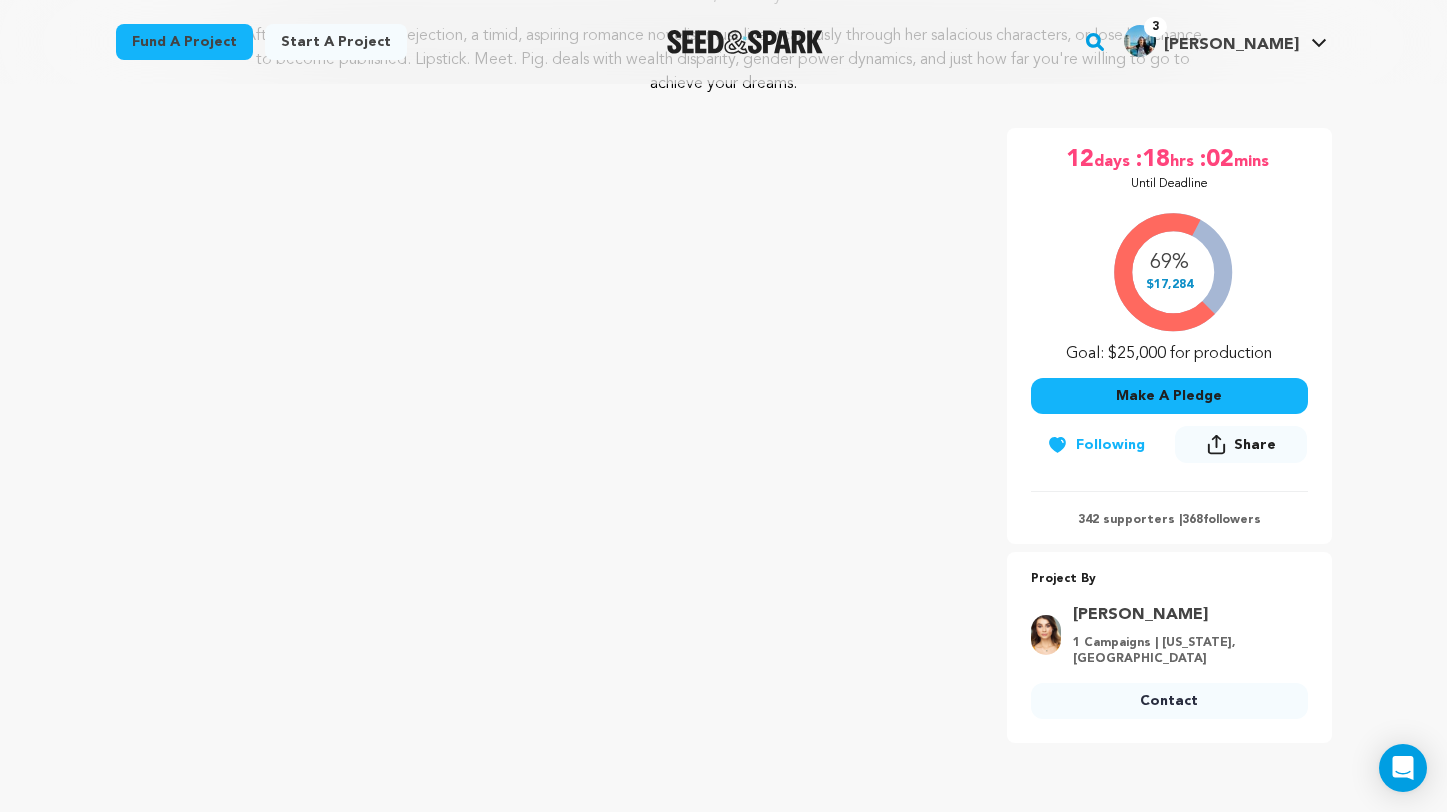 click on "Contact" at bounding box center (1169, 701) 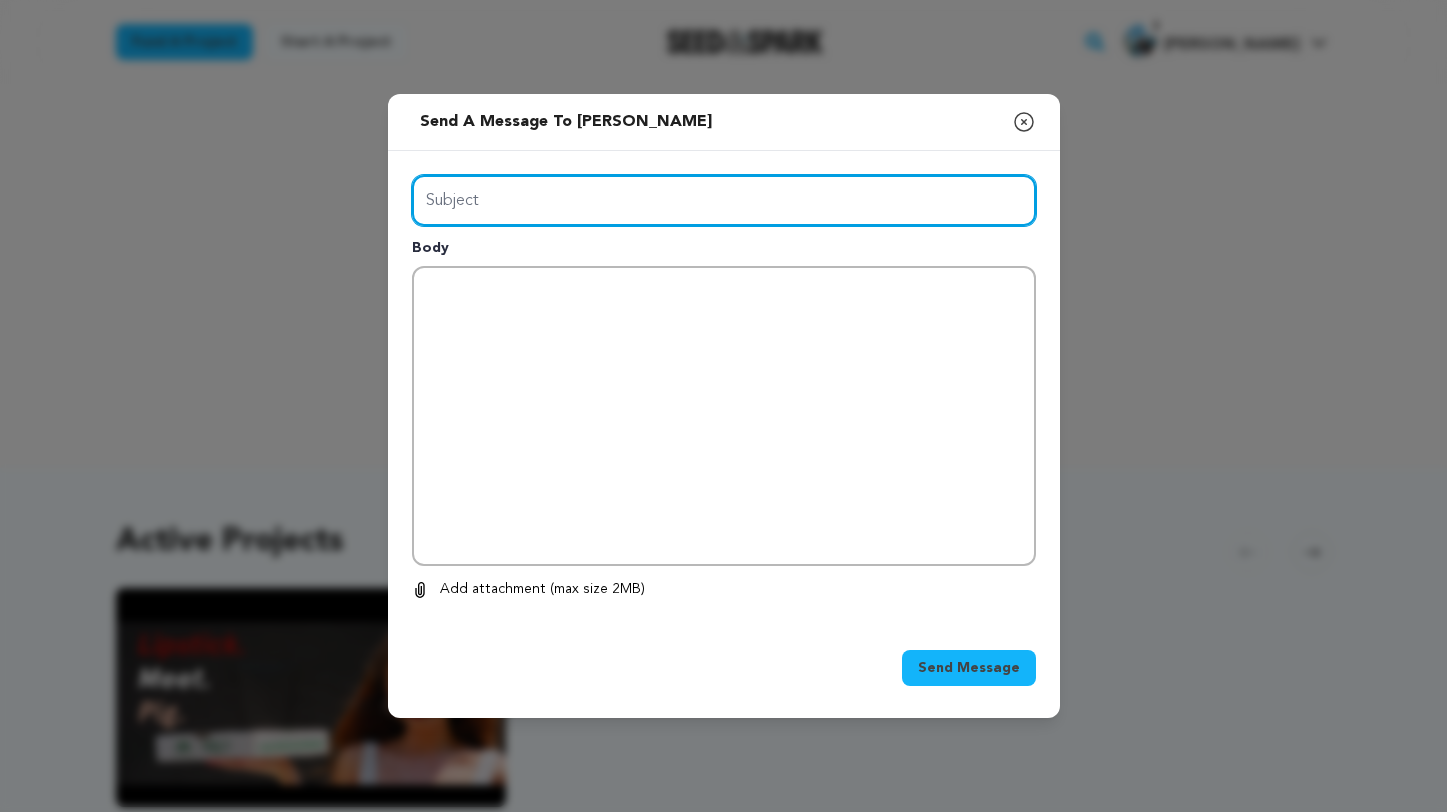 scroll, scrollTop: 0, scrollLeft: 0, axis: both 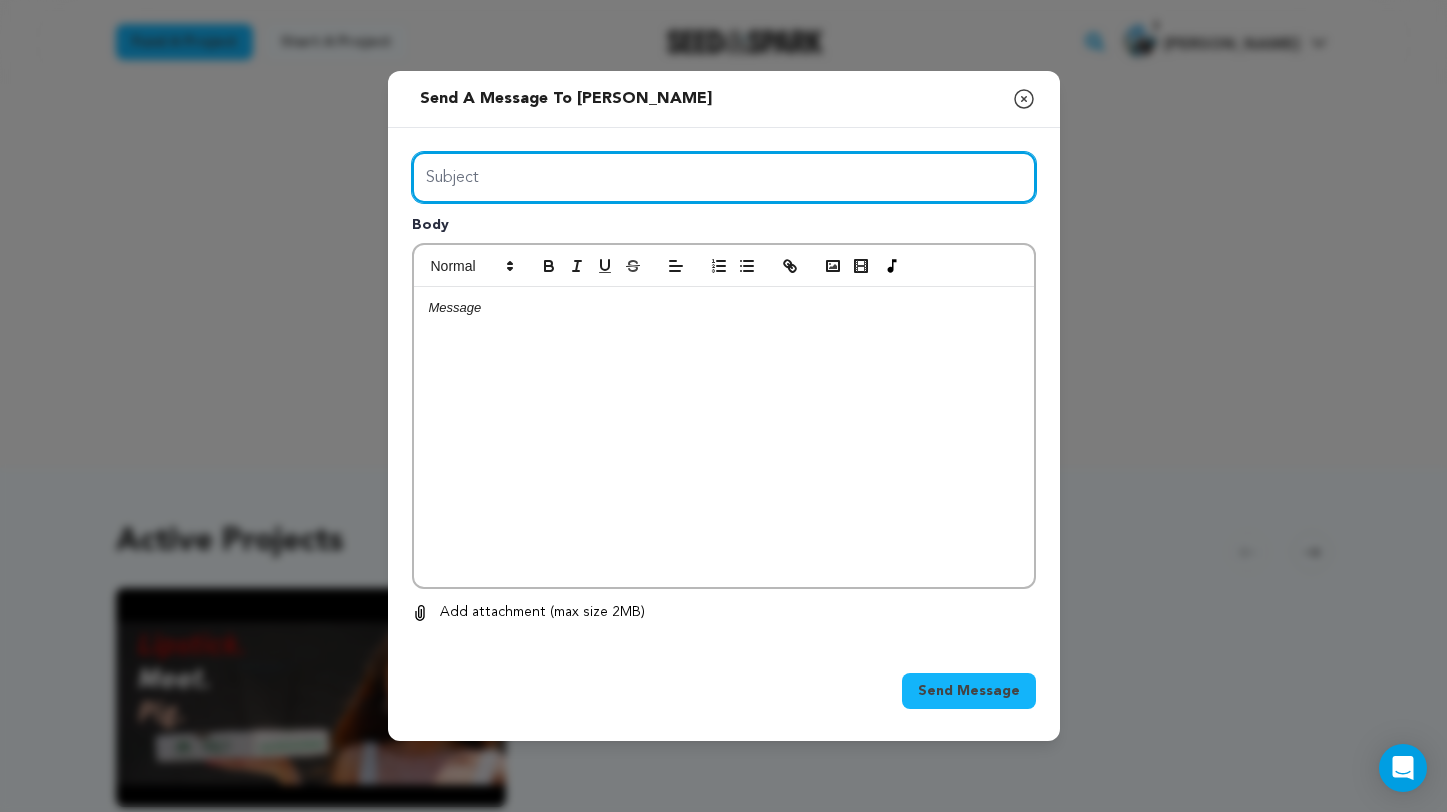 paste on "Fellow filmmaker here — follow back please? Hey there! Just launched my Seed&Spark campaign for a short film called Patient Zero — it’s a raw, black-and-white story about a man at his breaking point, exploring themes of poverty, masculinity, and what happens when someone becomes invisible to society. I just followed your campaign and would love to swap follows and support each other if you're open to it! ? Here’s mine: https://seedandspark.com/fund/patient-zero Rooting for your film and this wild ride we're all on — let’s stay connected!" 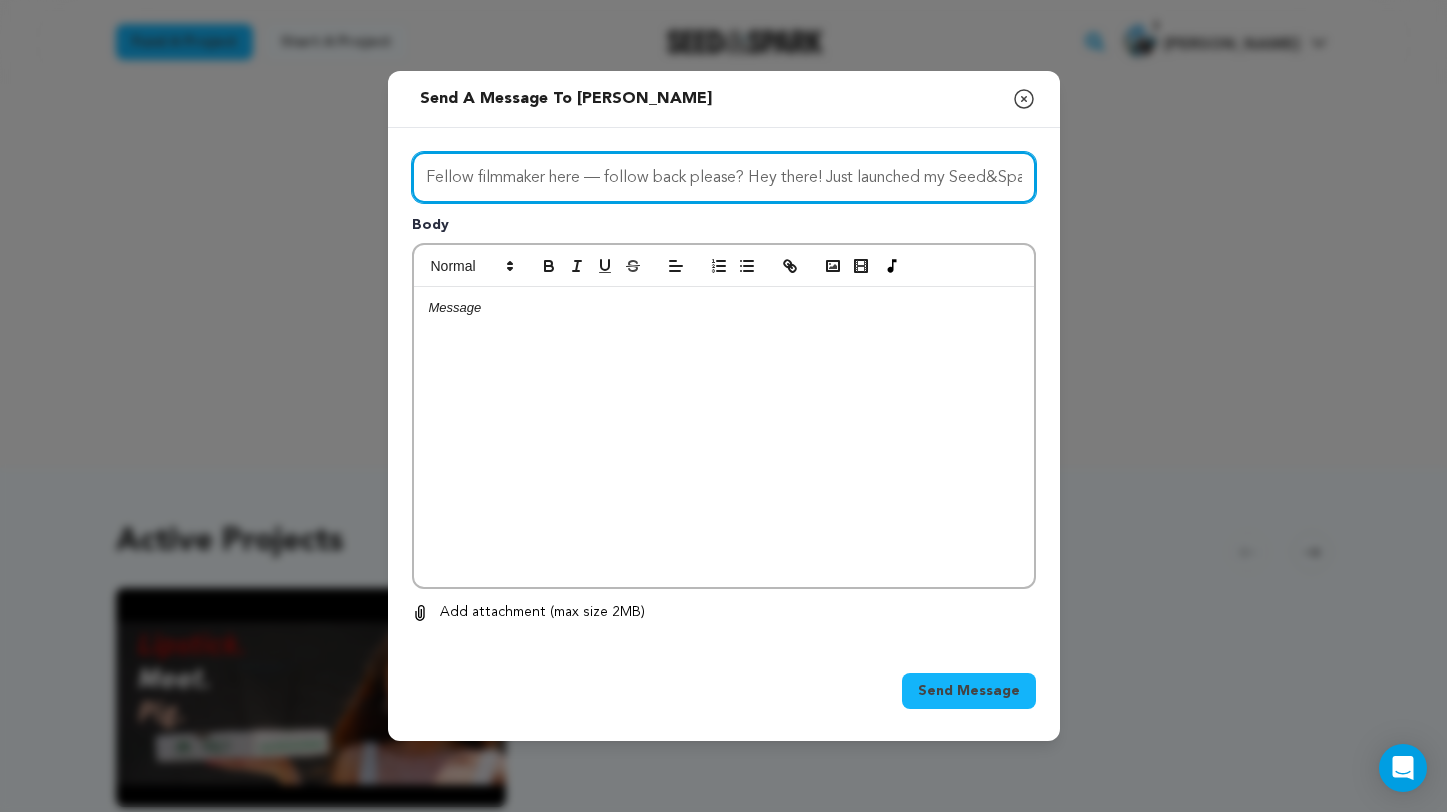 drag, startPoint x: 1018, startPoint y: 176, endPoint x: 752, endPoint y: 176, distance: 266 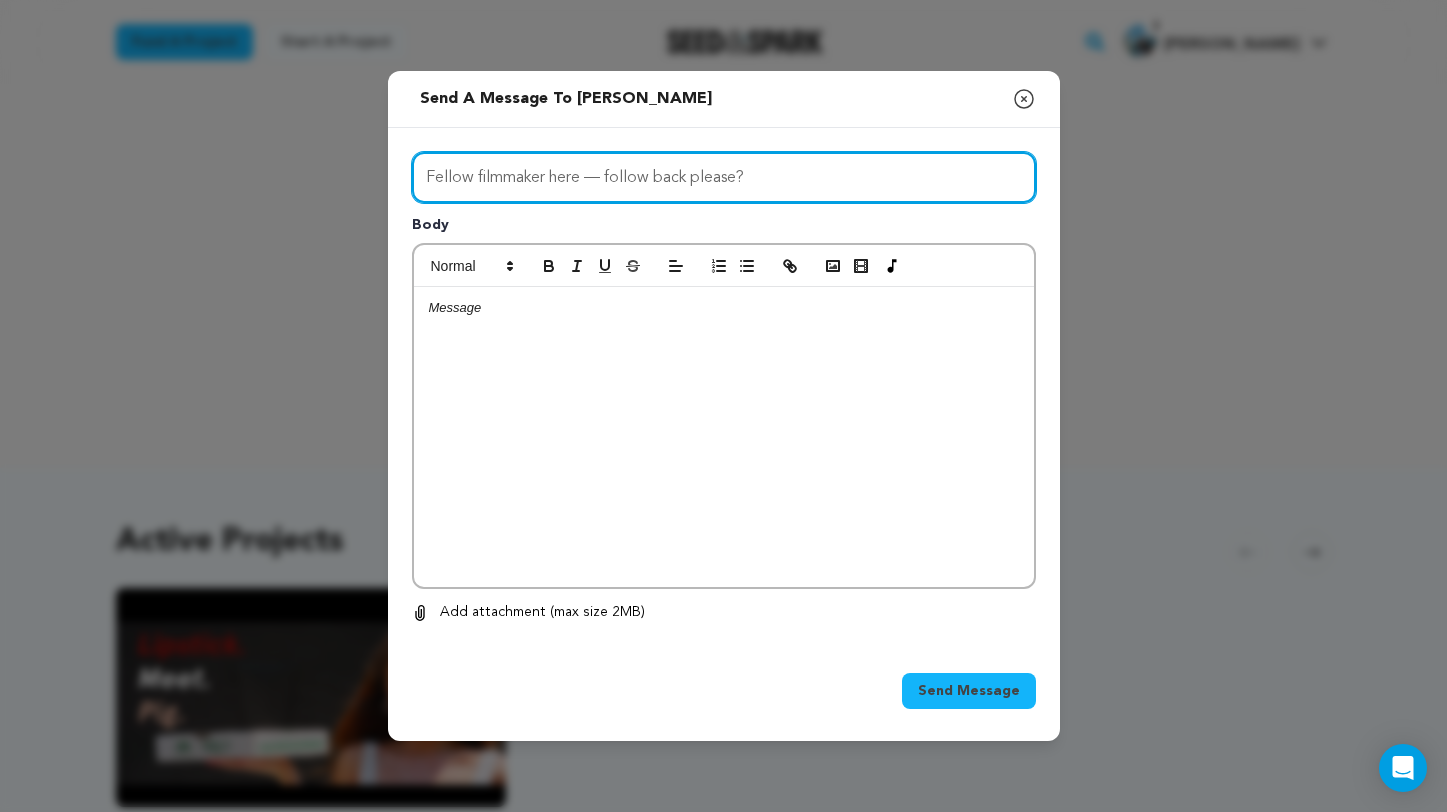 type on "Fellow filmmaker here — follow back please?" 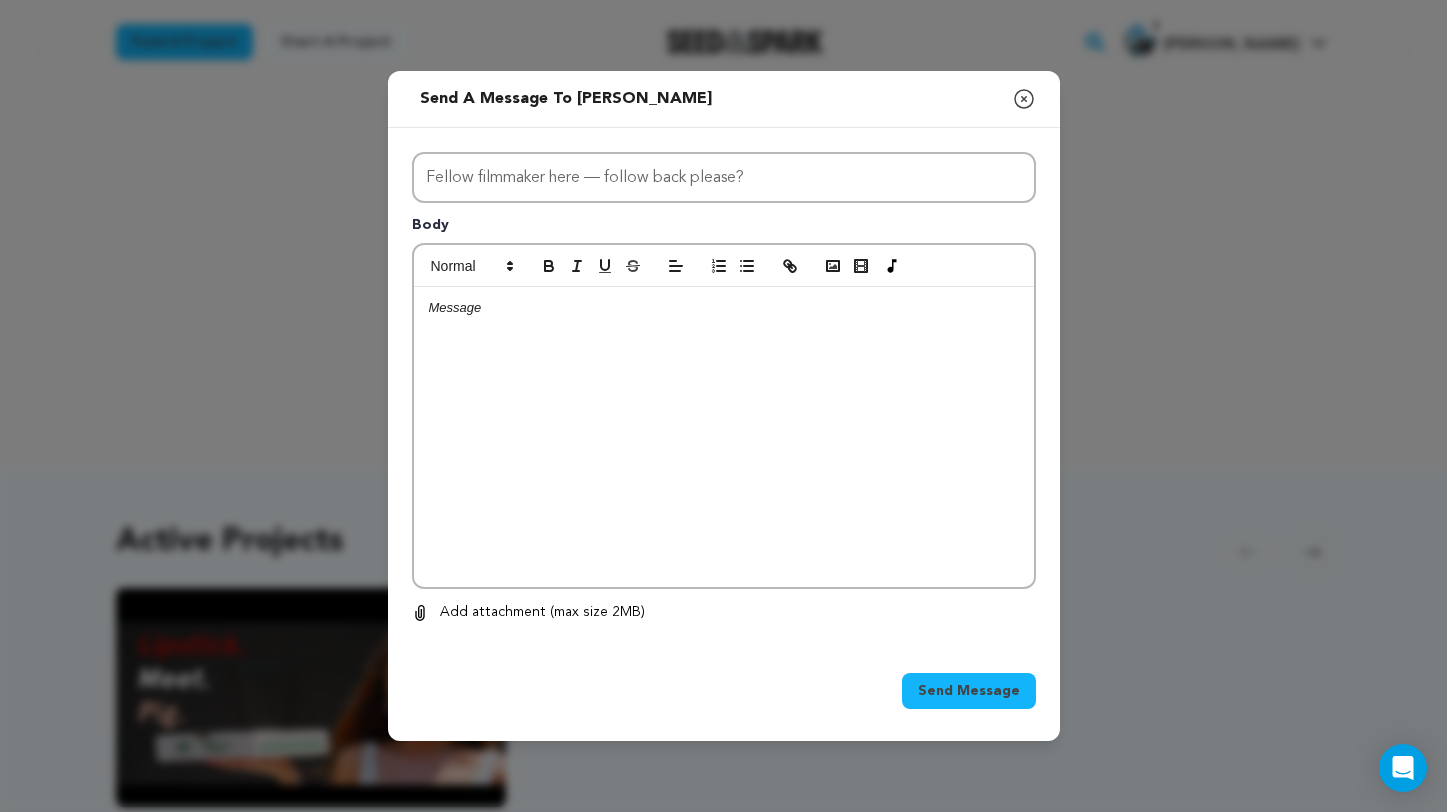 click at bounding box center (724, 437) 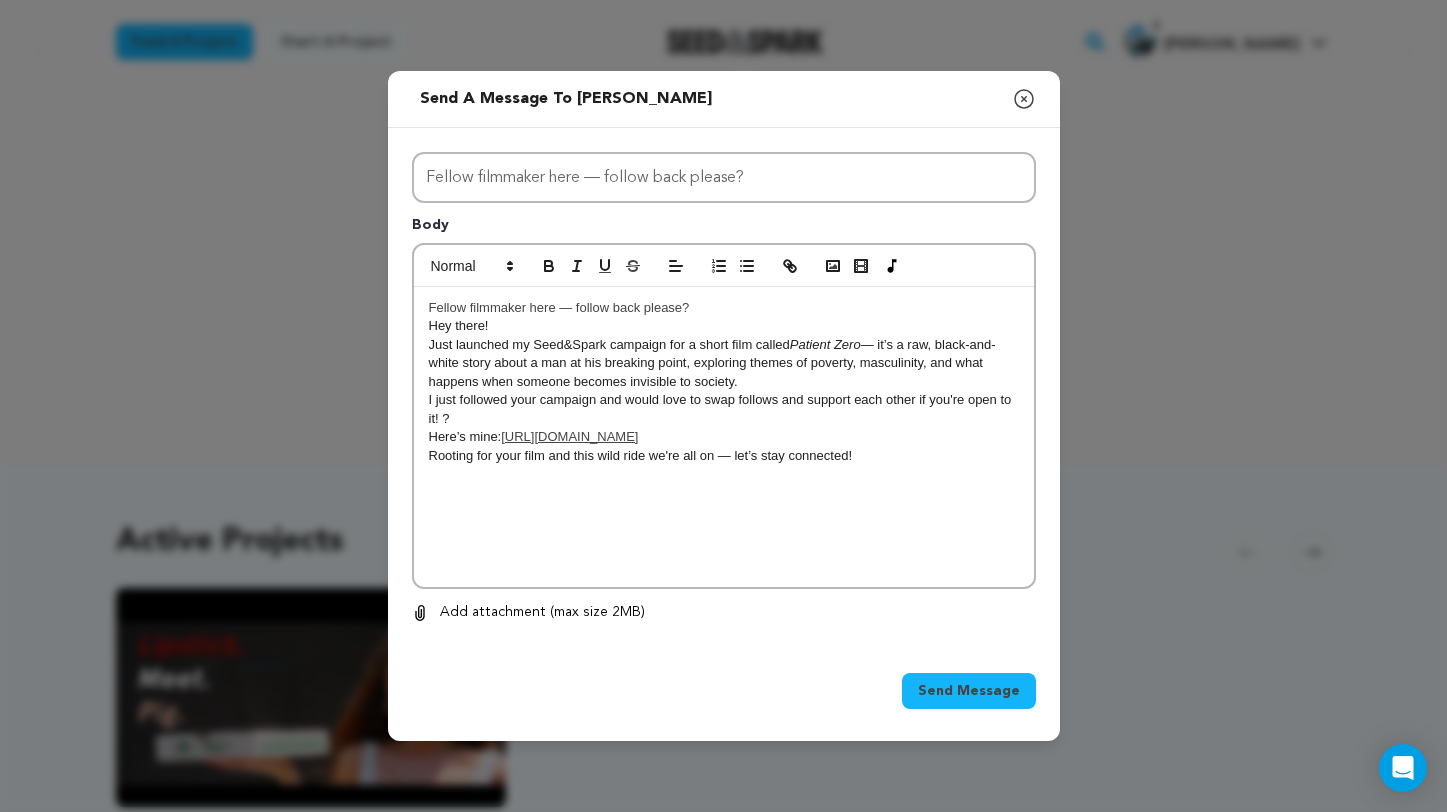 scroll, scrollTop: 18, scrollLeft: 0, axis: vertical 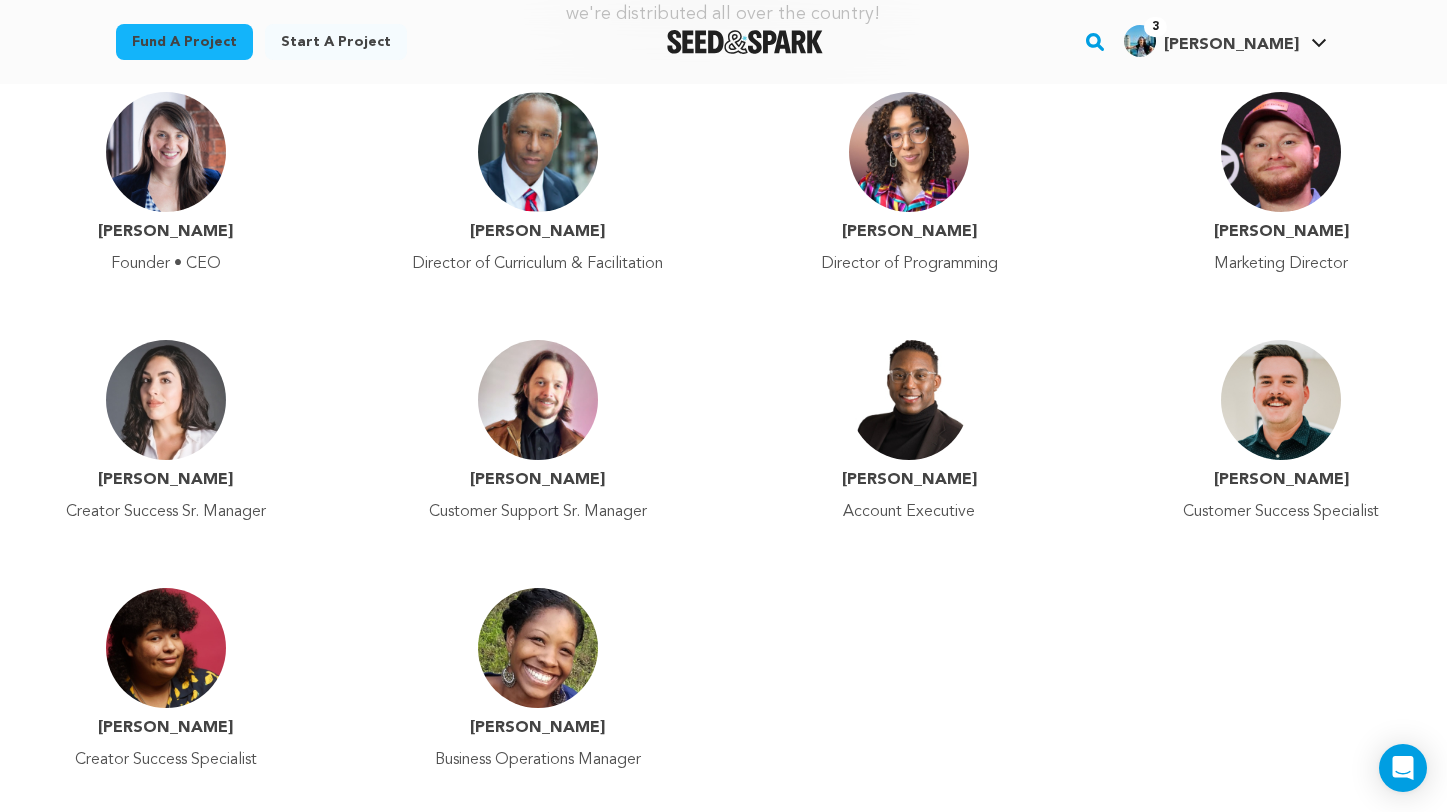 click at bounding box center [166, 152] 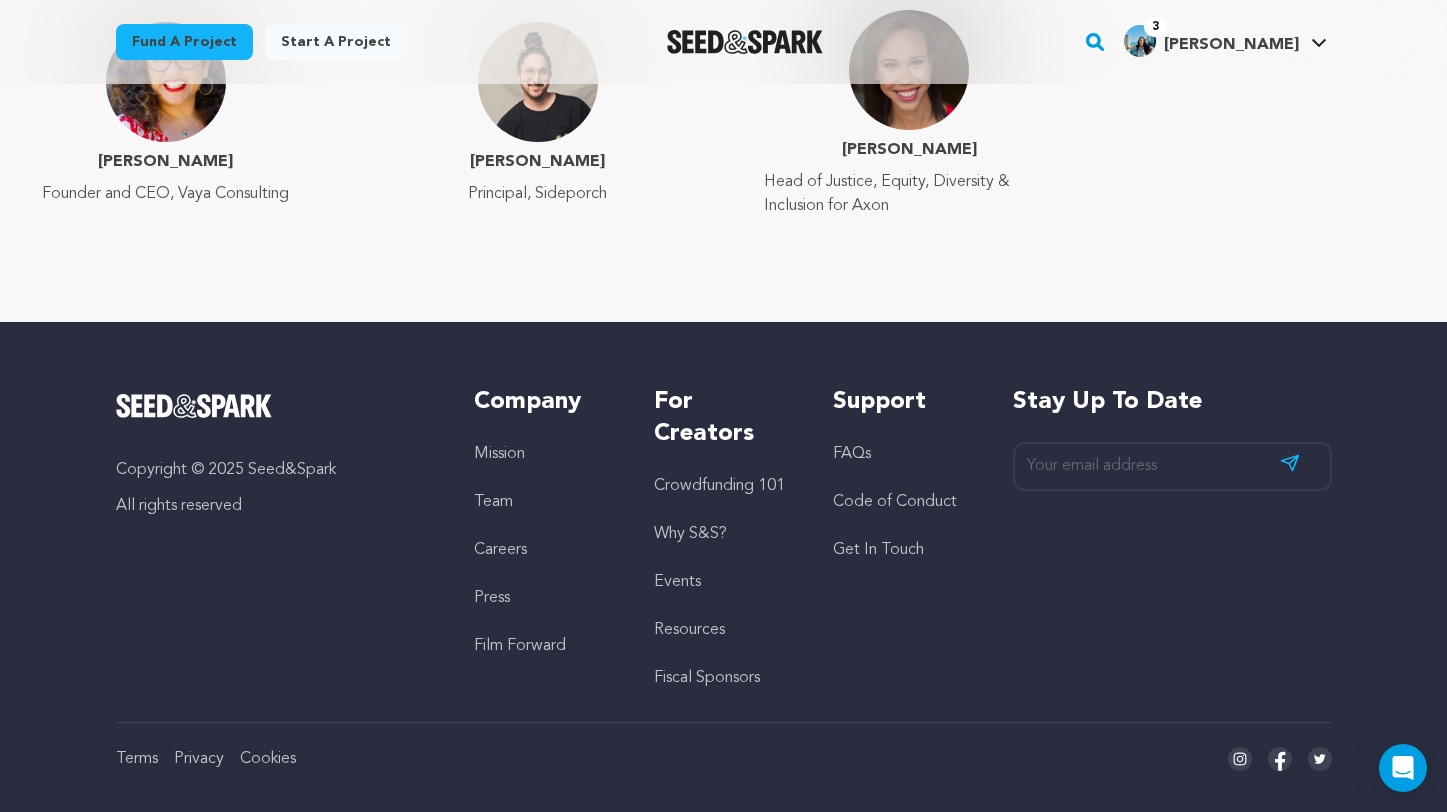 scroll, scrollTop: 3389, scrollLeft: 0, axis: vertical 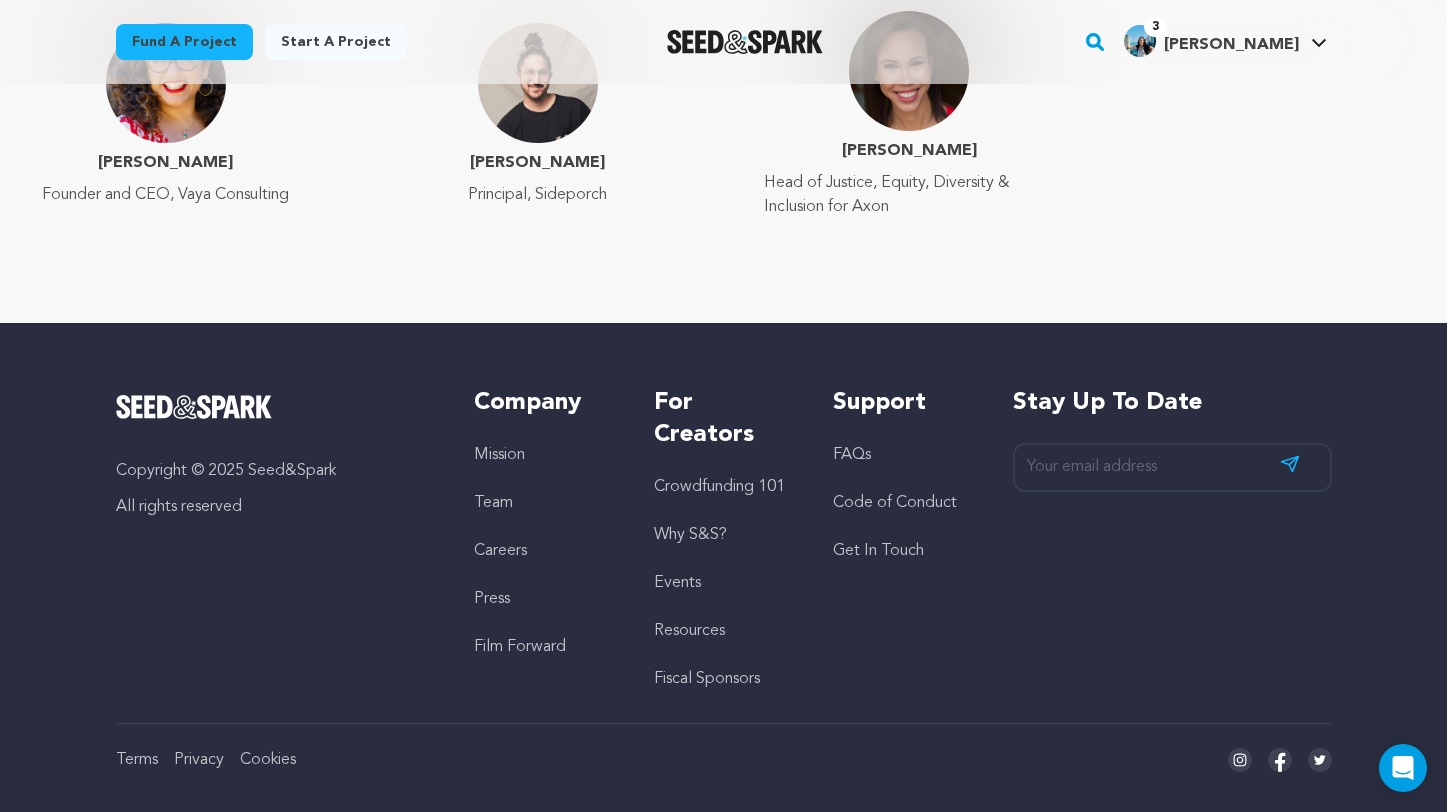 click on "Get
In Touch" at bounding box center (878, 551) 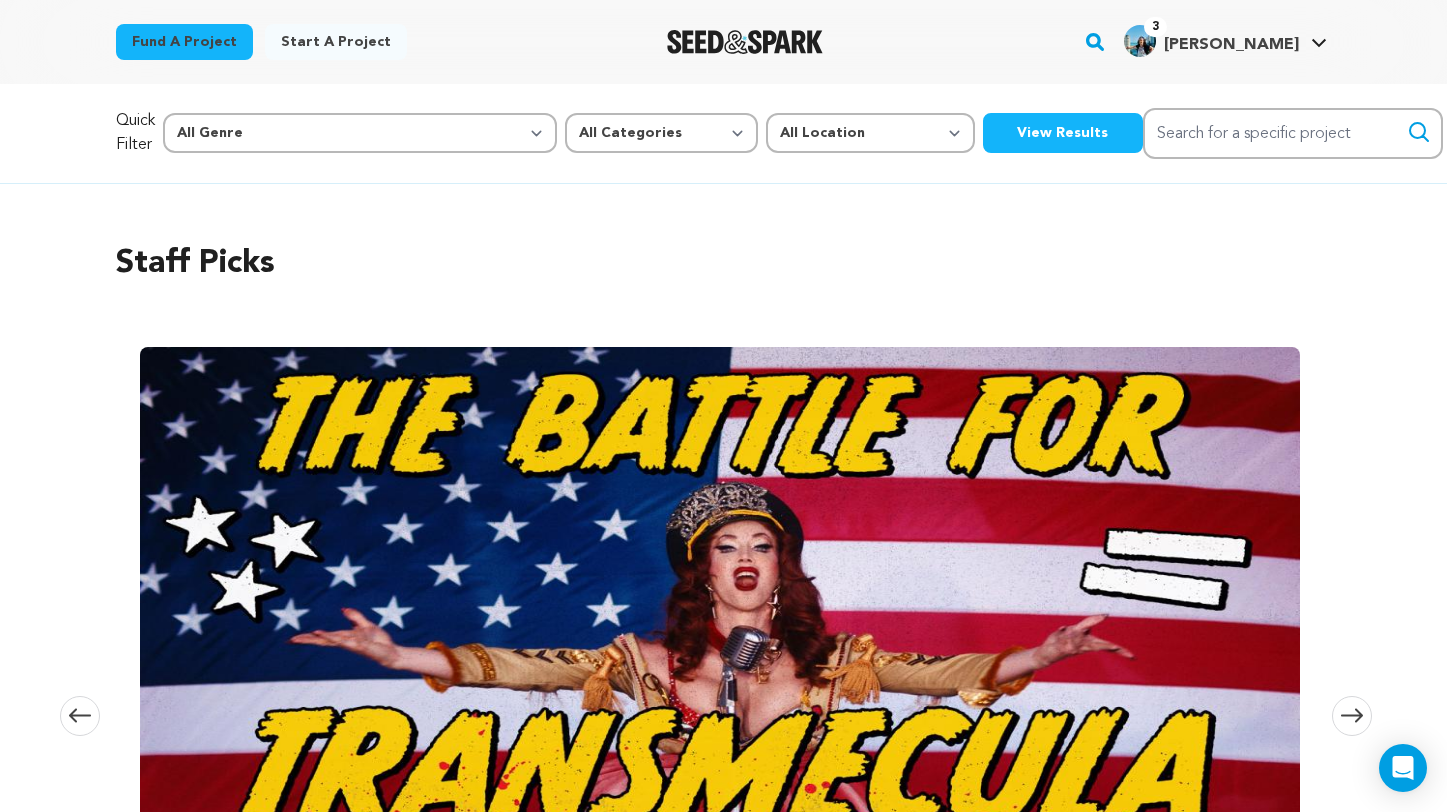 scroll, scrollTop: 358, scrollLeft: 0, axis: vertical 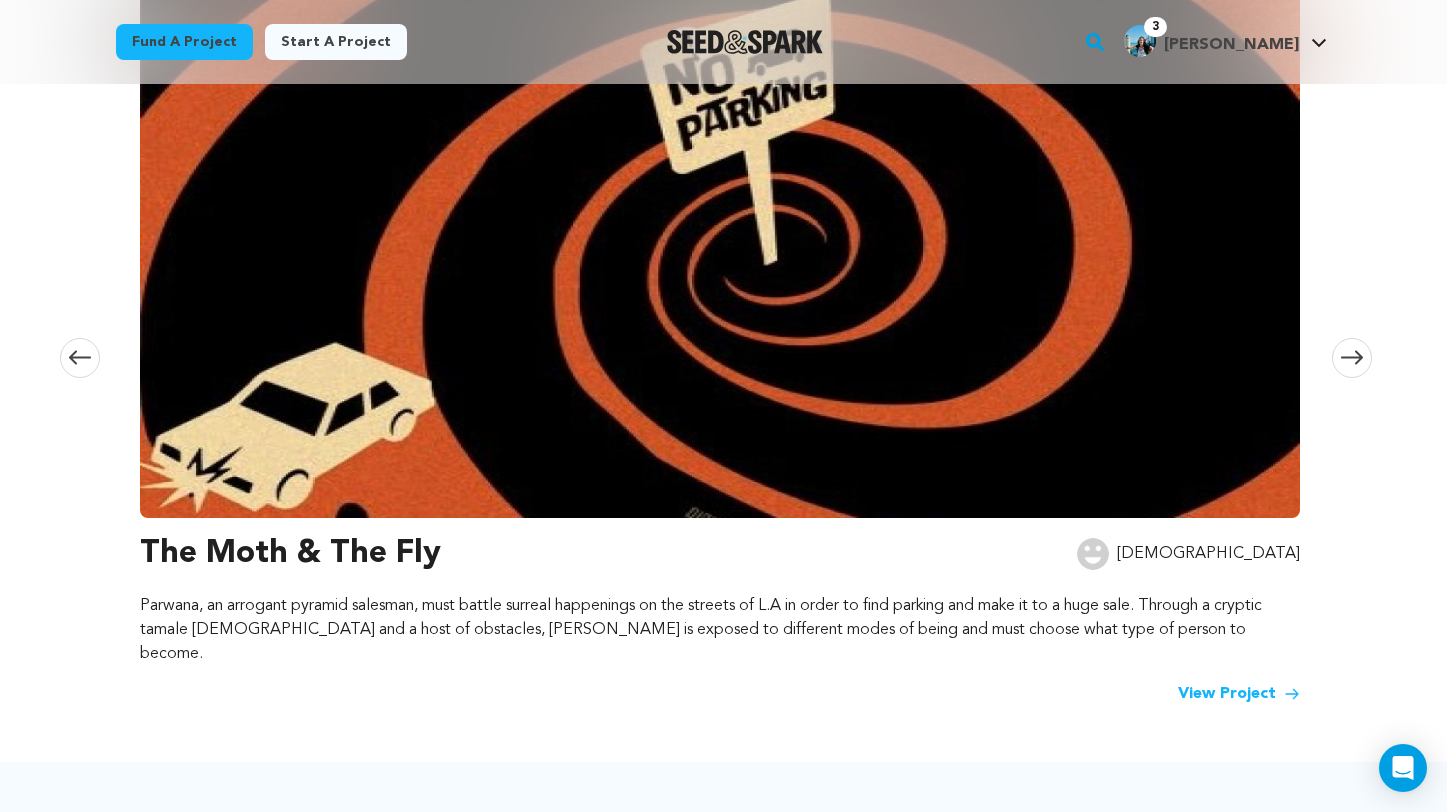 click at bounding box center [720, 248] 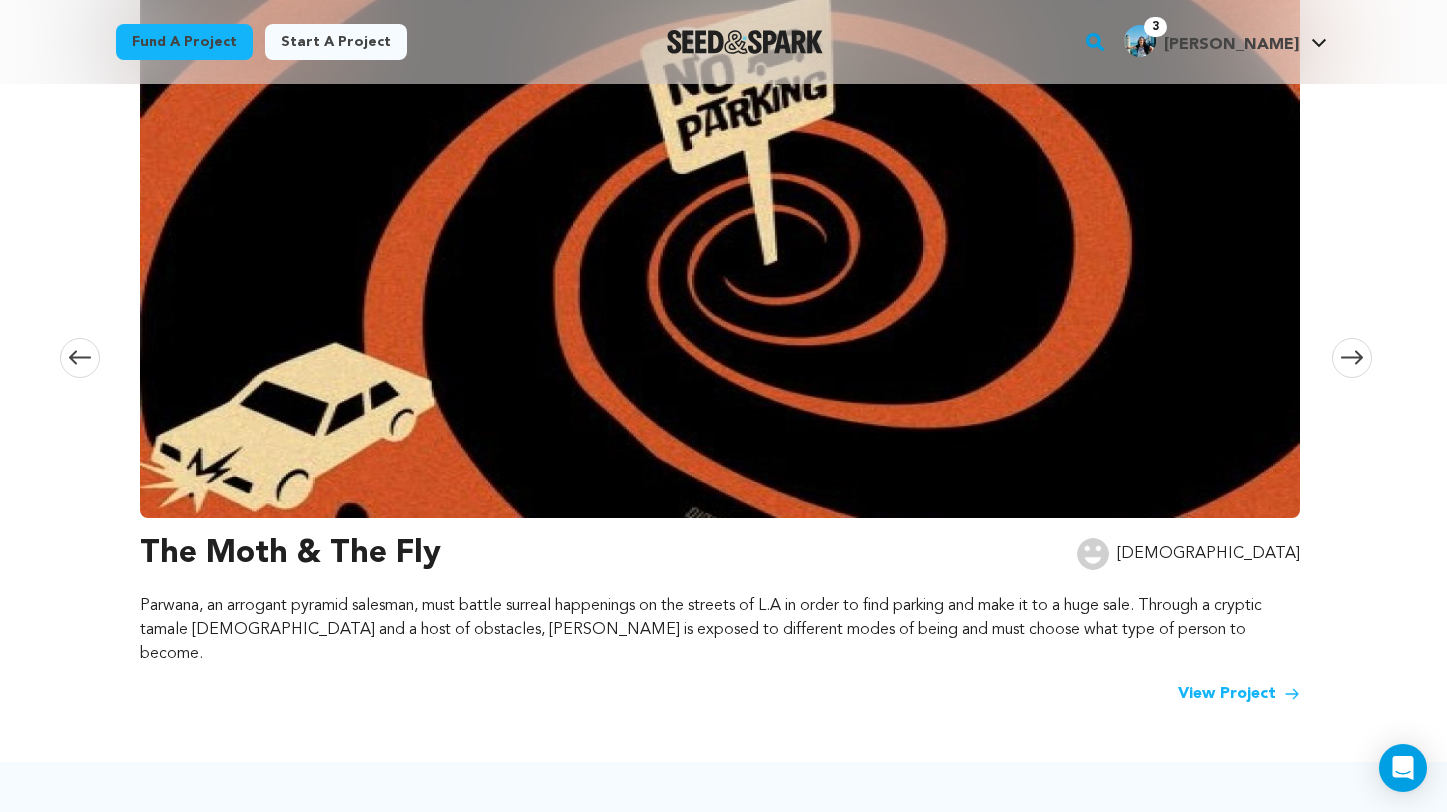 click at bounding box center (720, 248) 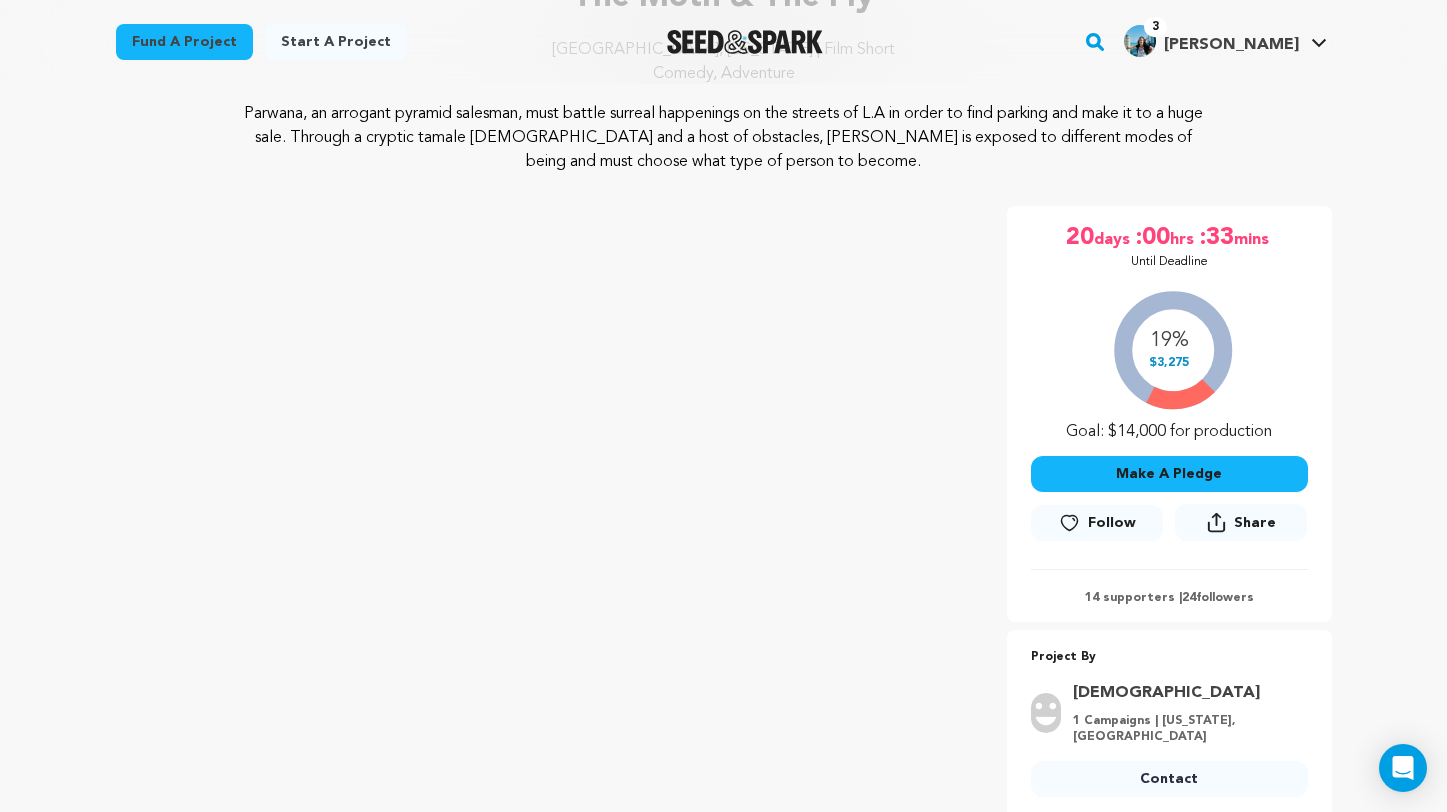 scroll, scrollTop: 265, scrollLeft: 0, axis: vertical 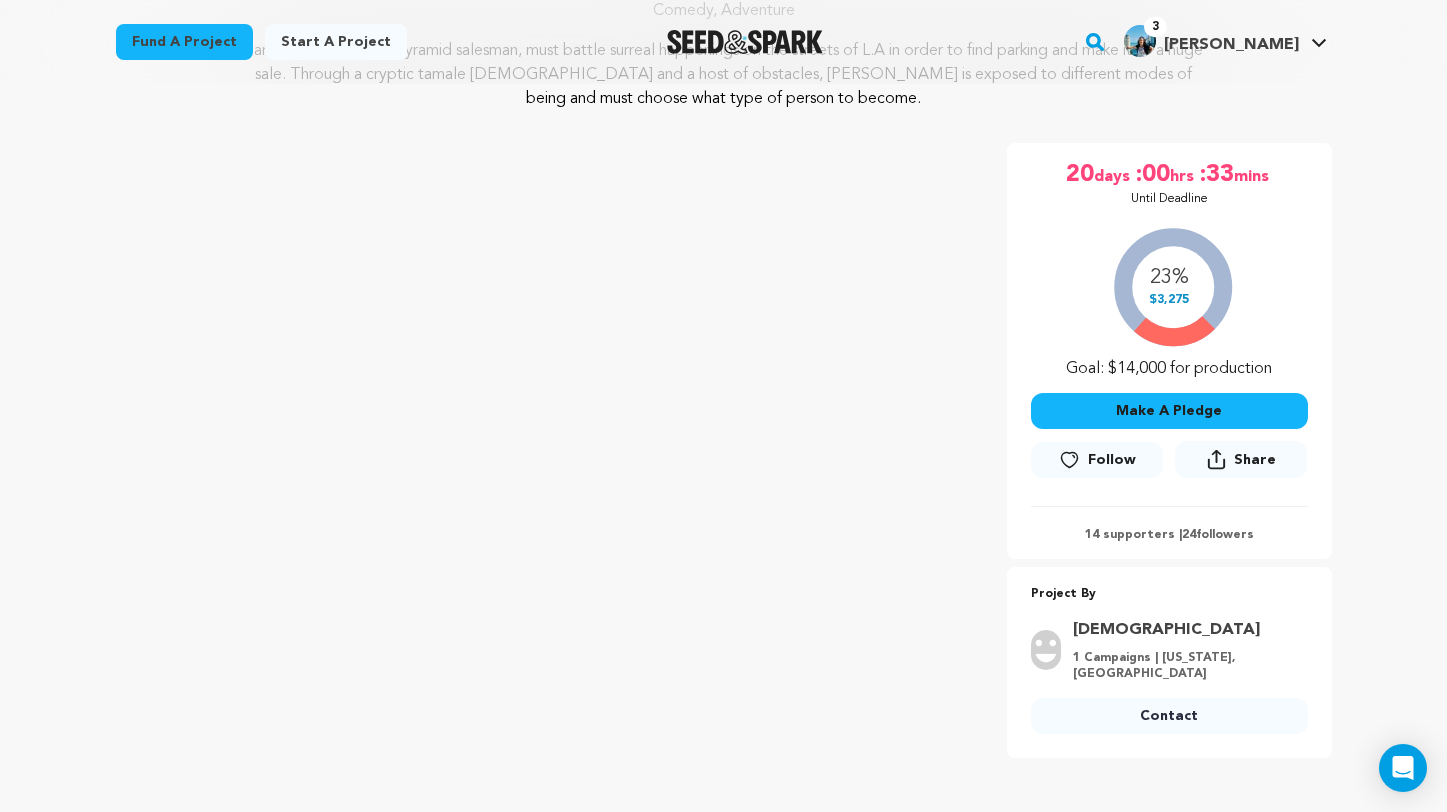 click on "Follow" at bounding box center [1112, 460] 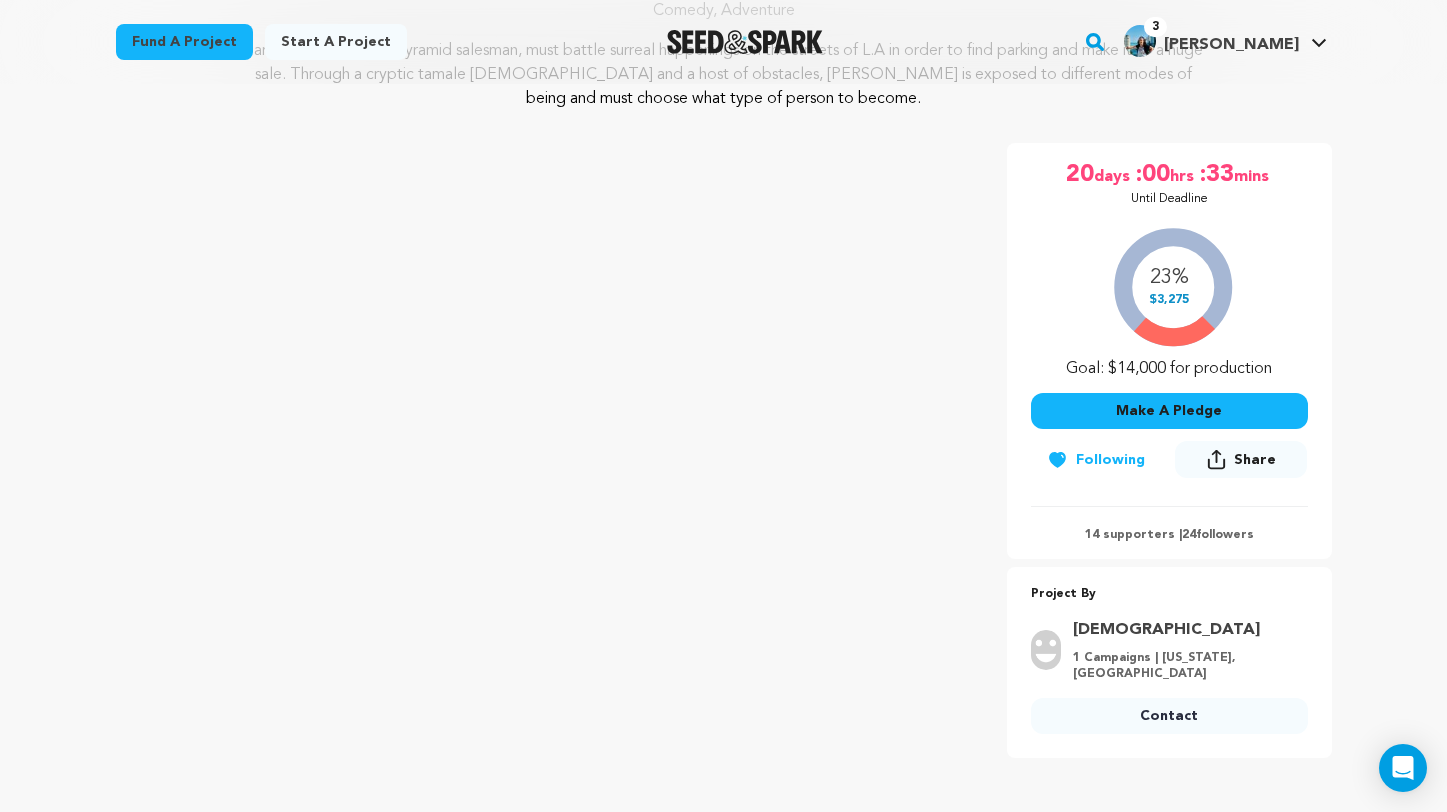 click on "Contact" at bounding box center [1169, 716] 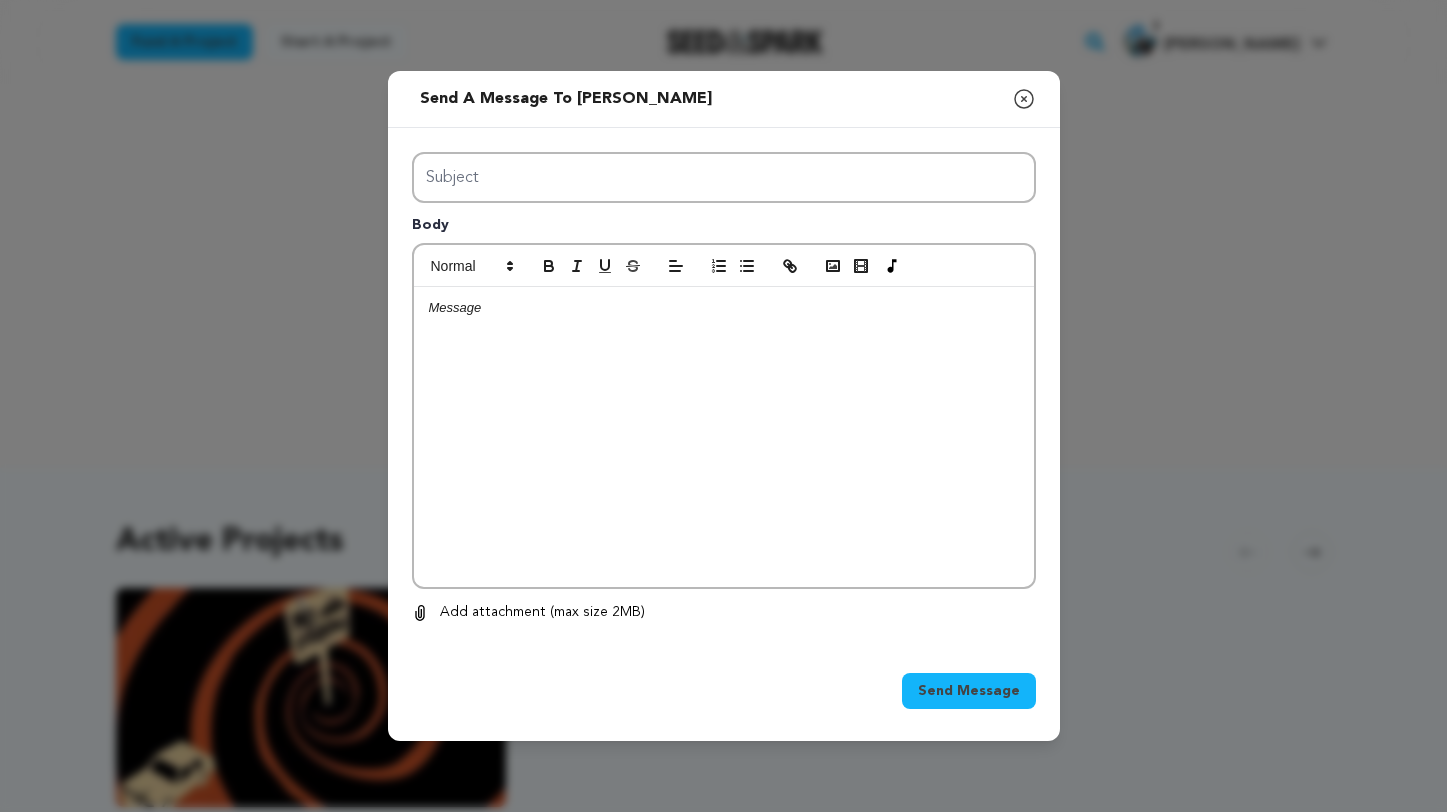 click at bounding box center (724, 437) 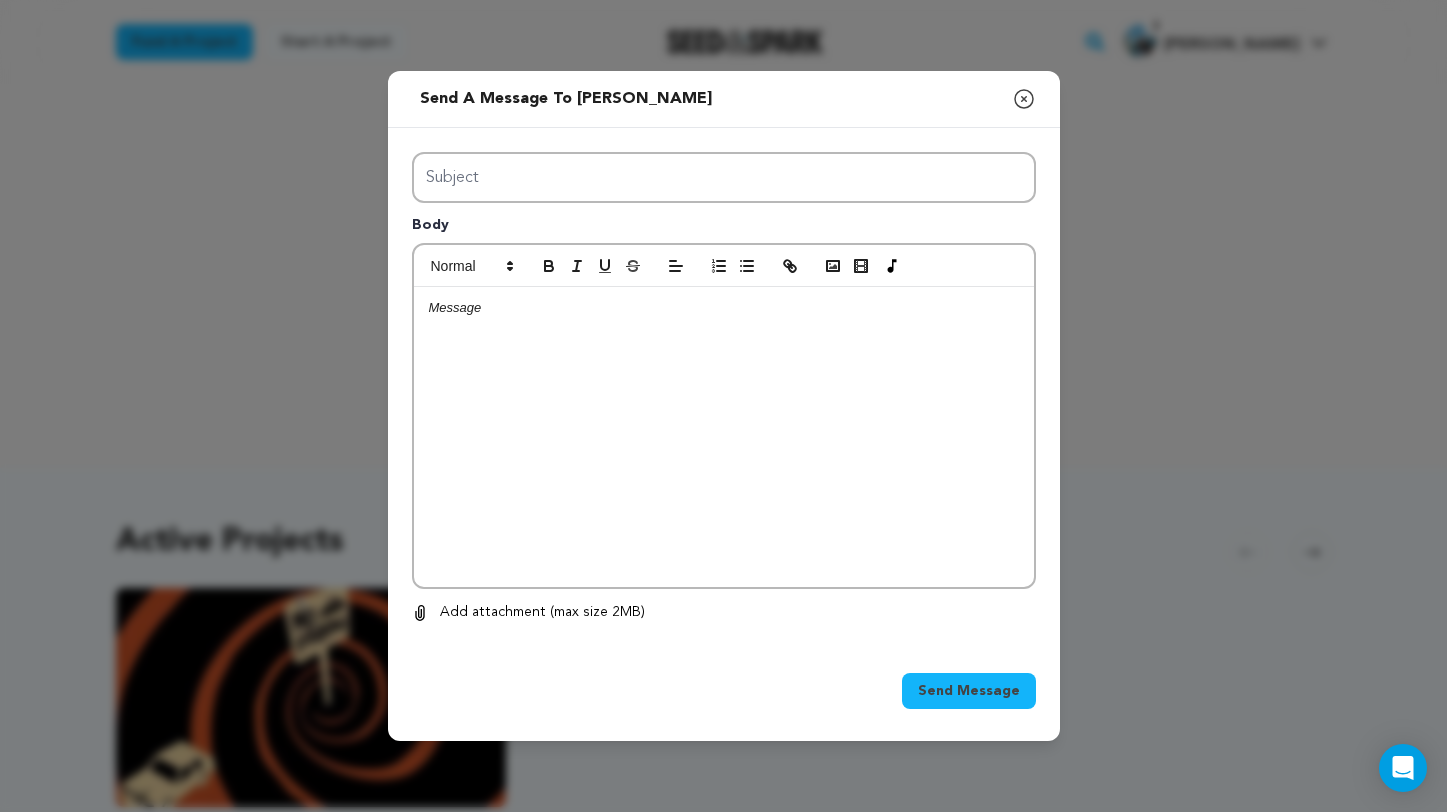 scroll, scrollTop: 0, scrollLeft: 0, axis: both 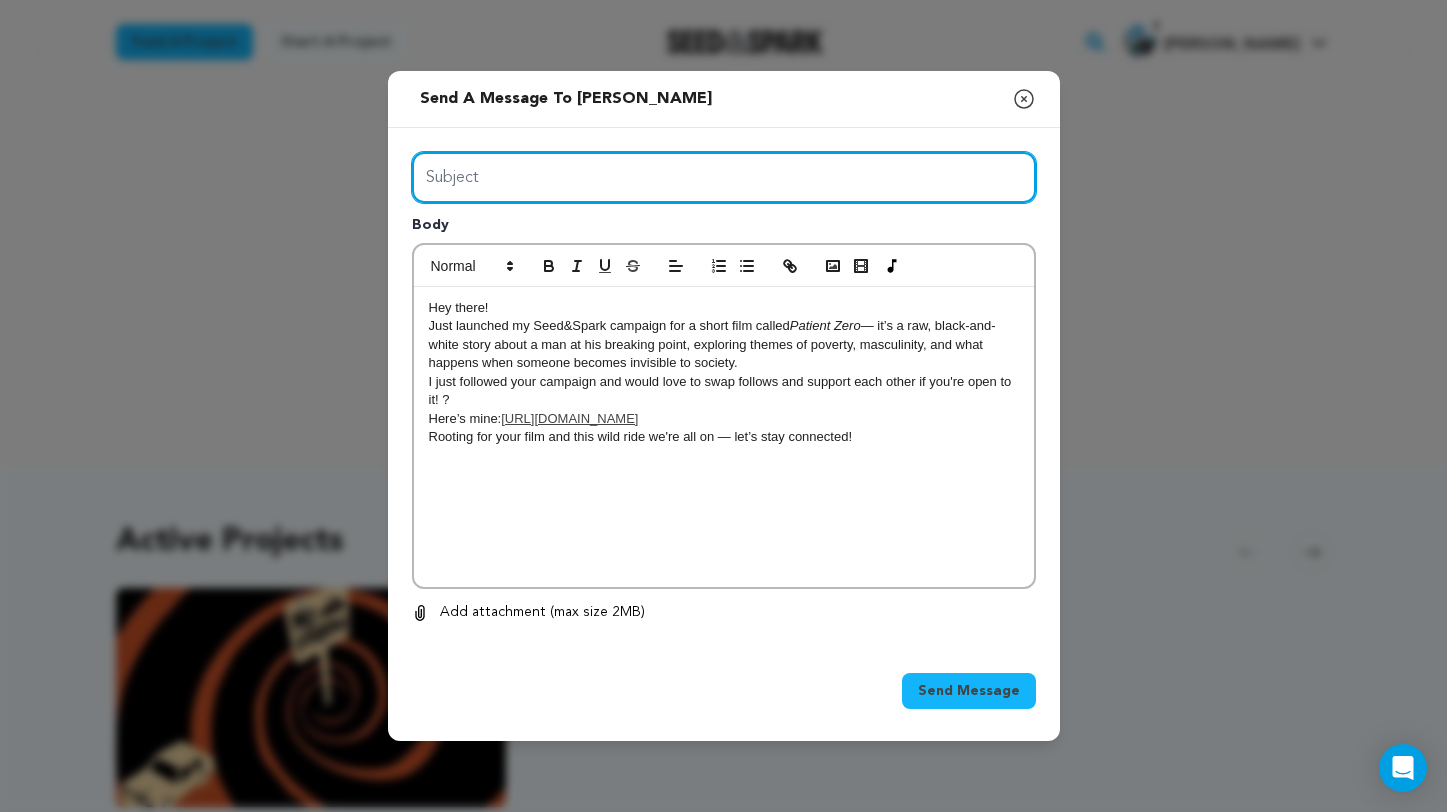 click on "Subject" at bounding box center [724, 177] 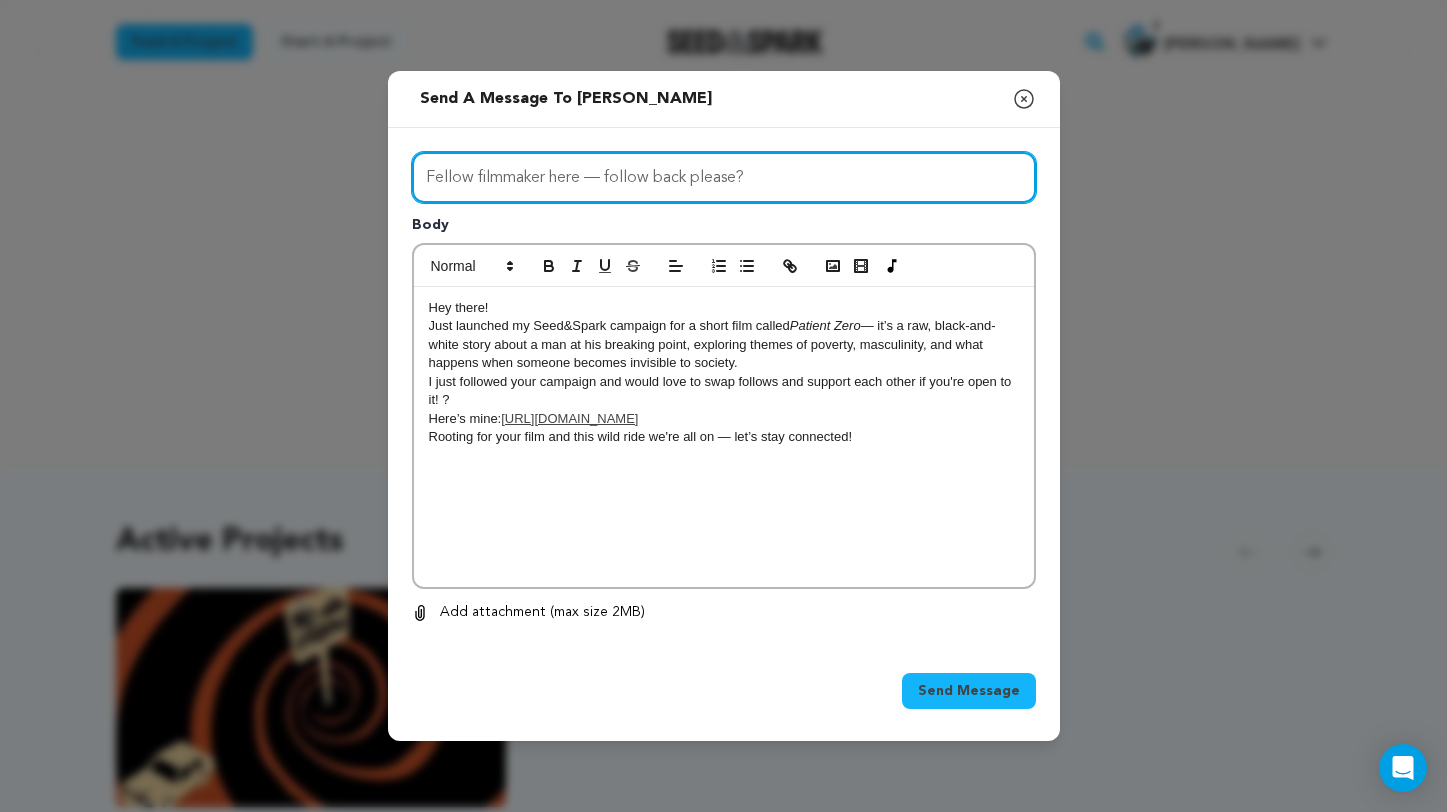 type on "Fellow filmmaker here — follow back please?" 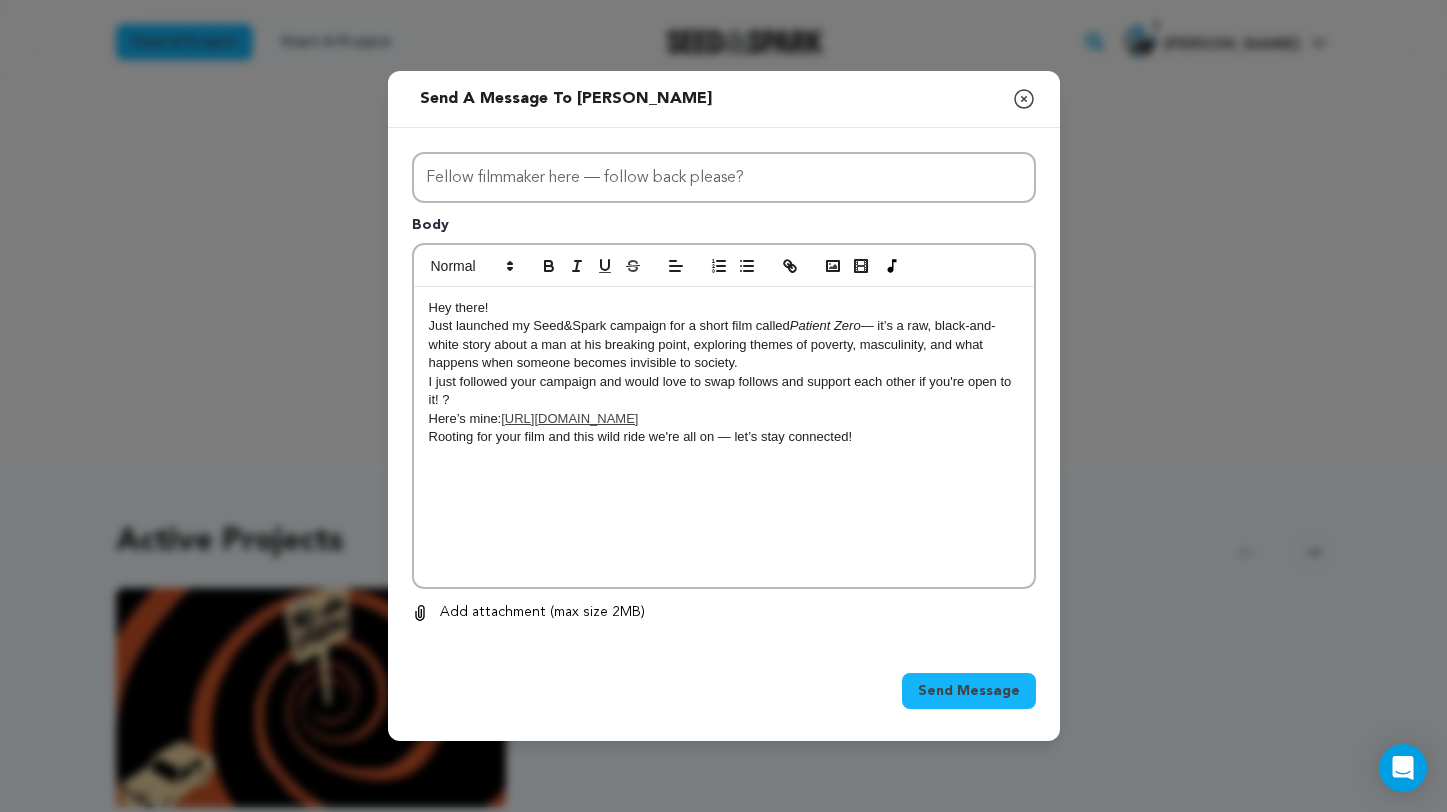 click on "Hey there! Just launched my Seed&Spark campaign for a short film called  Patient Zero  — it’s a raw, black-and-white story about a man at his breaking point, exploring themes of poverty, masculinity, and what happens when someone becomes invisible to society. I just followed your campaign and would love to swap follows and support each other if you're open to it! ? Here’s mine:  https://seedandspark.com/fund/patient-zero Rooting for your film and this wild ride we're all on — let’s stay connected!" at bounding box center [724, 437] 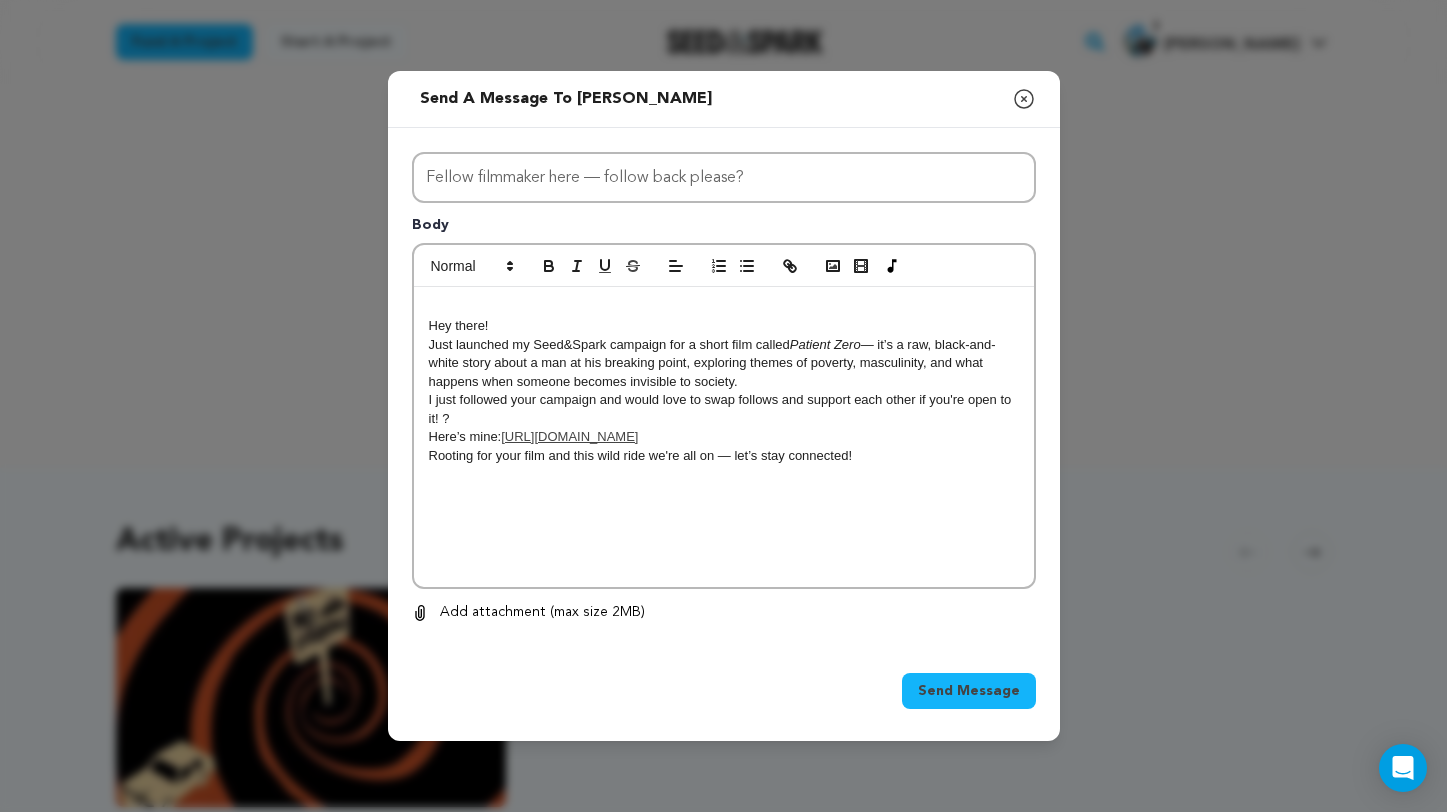 scroll, scrollTop: 10, scrollLeft: 1, axis: both 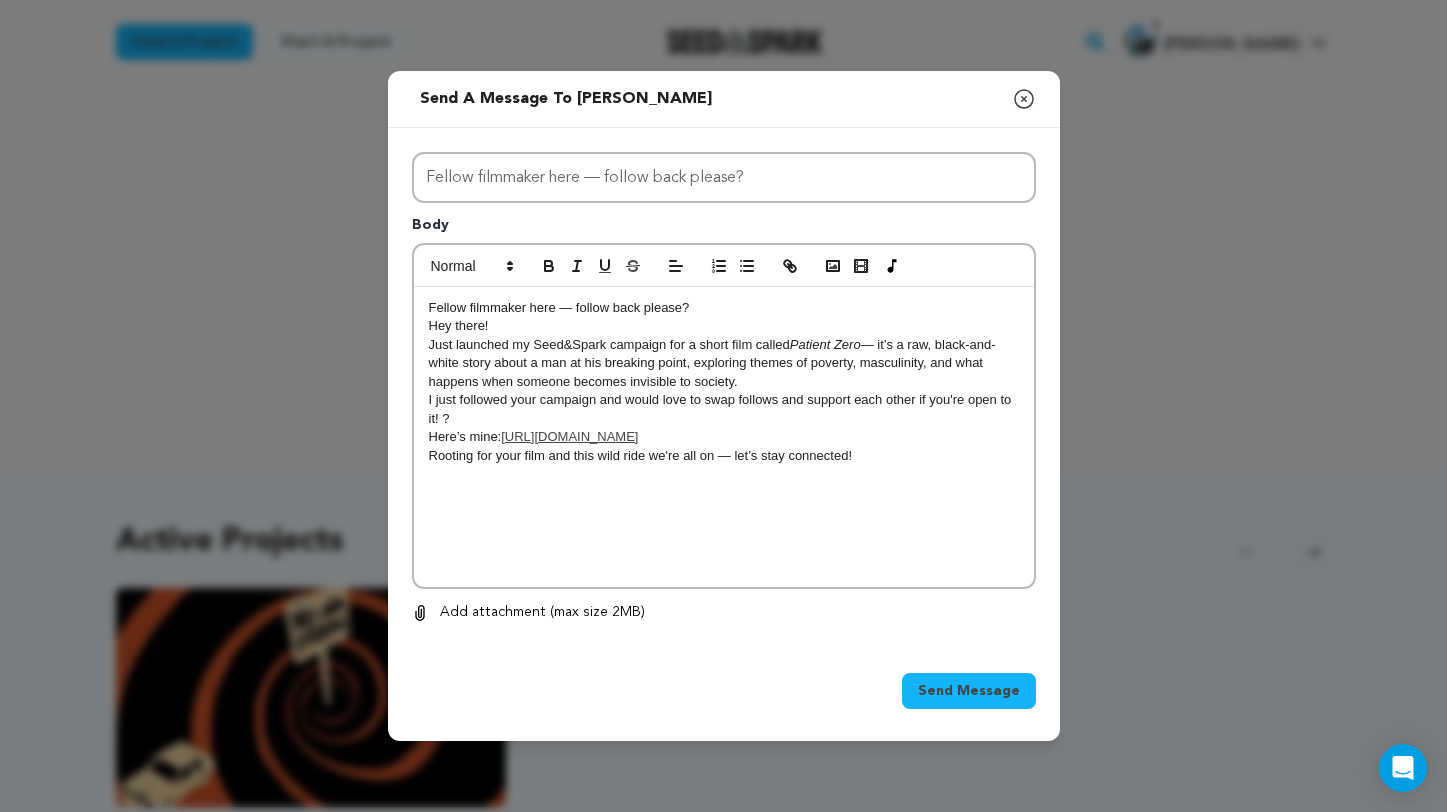 drag, startPoint x: 734, startPoint y: 313, endPoint x: 345, endPoint y: 283, distance: 390.1551 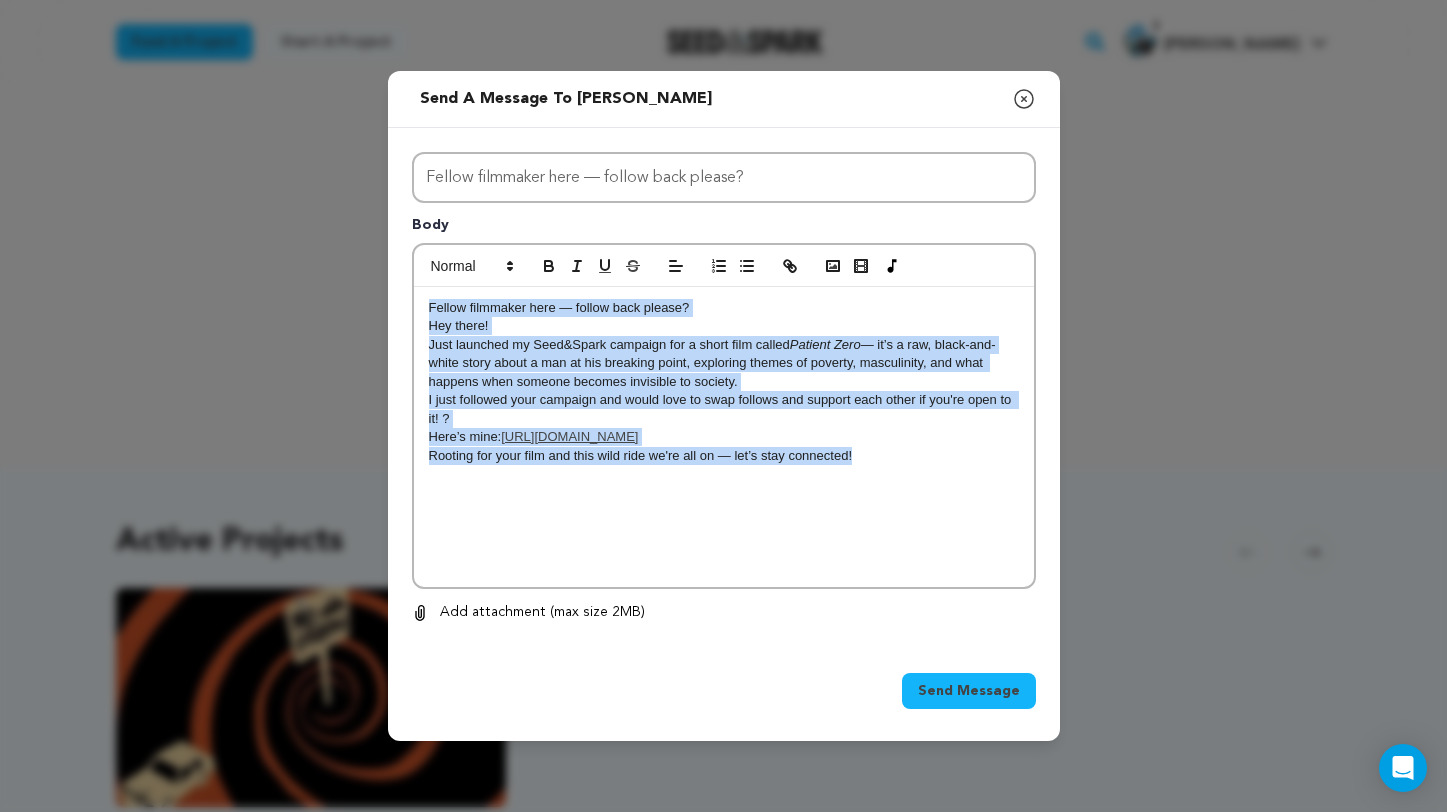 drag, startPoint x: 882, startPoint y: 464, endPoint x: 378, endPoint y: 252, distance: 546.77234 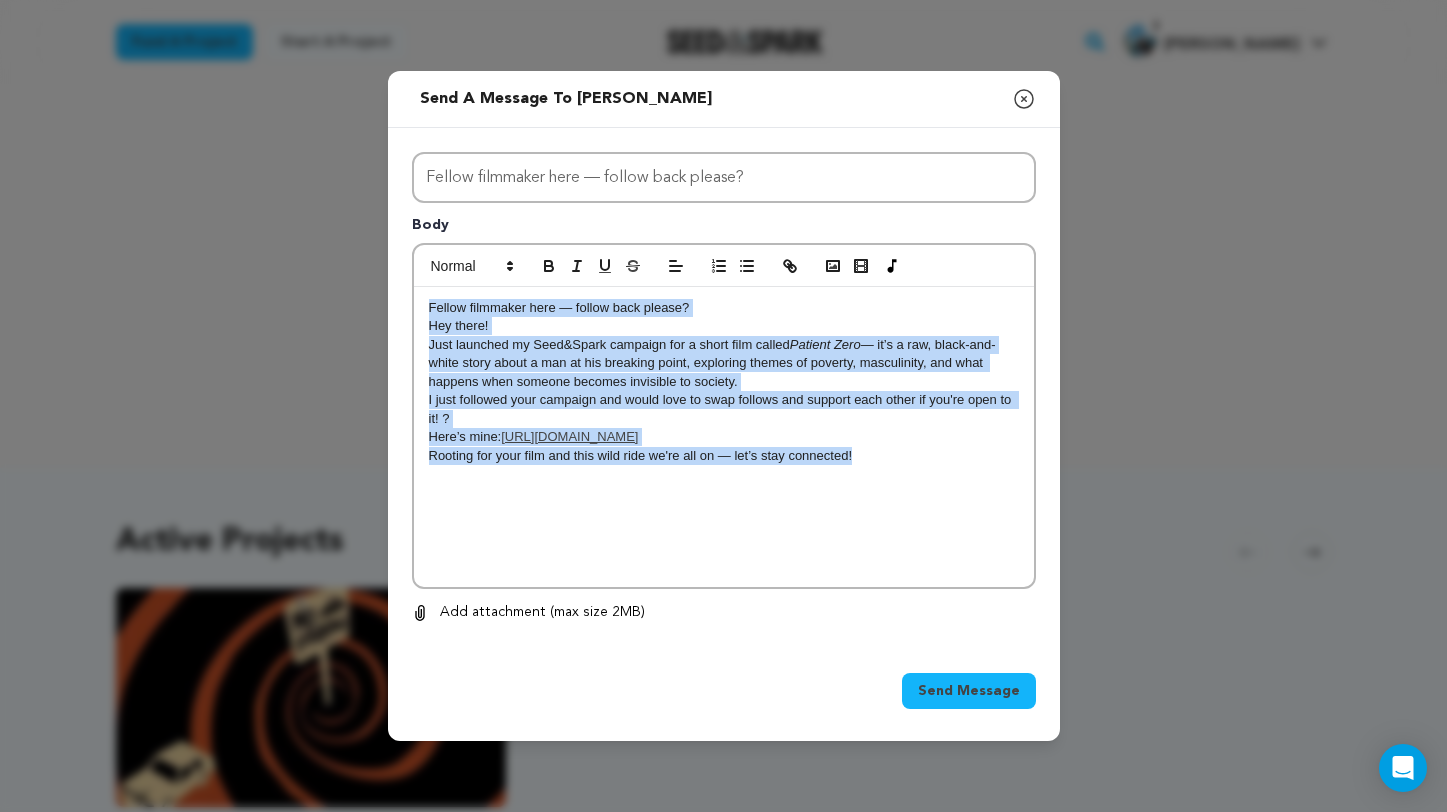 copy on "Fellow filmmaker here — follow back please?  Hey there! Just launched my Seed&Spark campaign for a short film called  Patient Zero  — it’s a raw, black-and-white story about a man at his breaking point, exploring themes of poverty, masculinity, and what happens when someone becomes invisible to society. I just followed your campaign and would love to swap follows and support each other if you're open to it! ? Here’s mine:  https://seedandspark.com/fund/patient-zero Rooting for your film and this wild ride we're all on — let’s stay connected!" 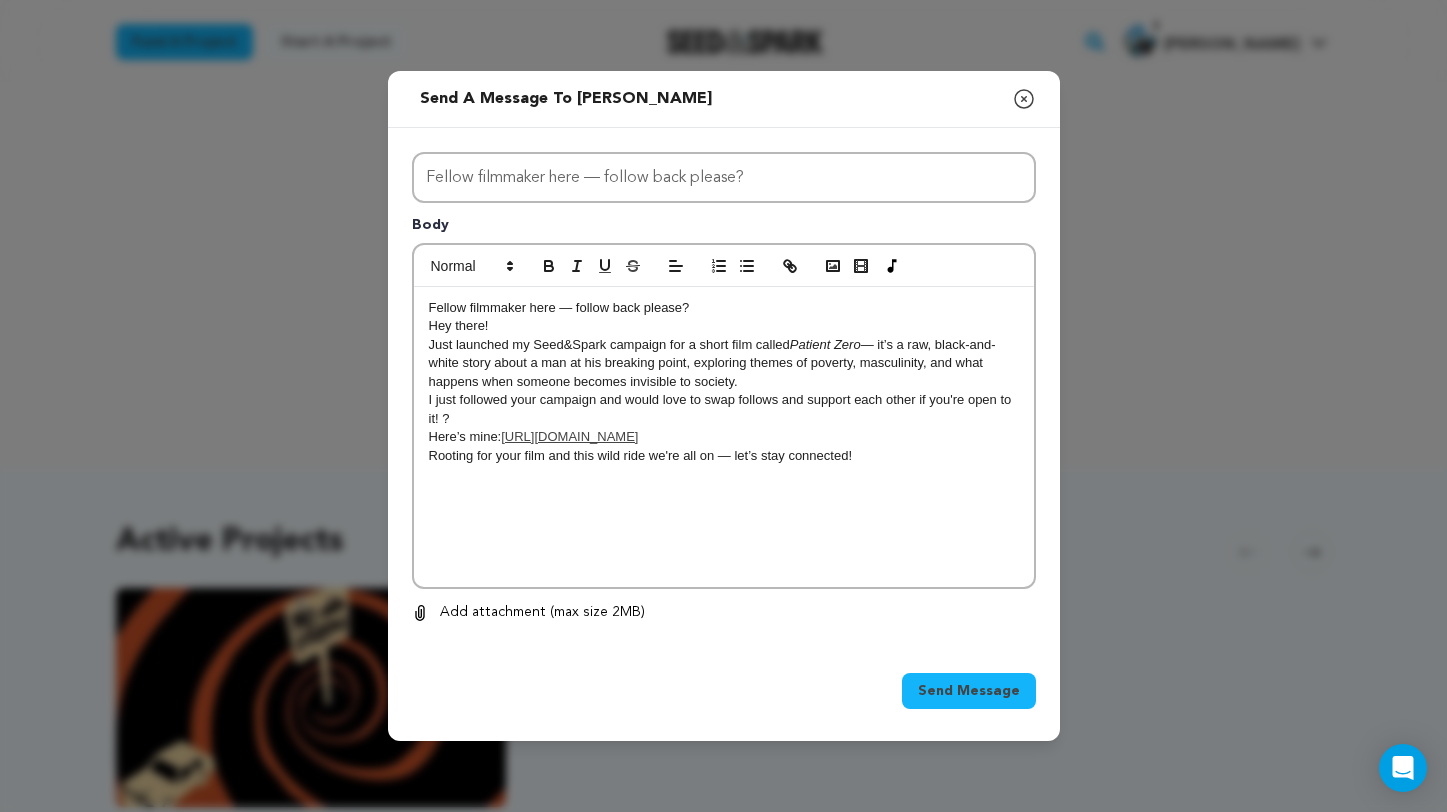 click on "Hey there!" at bounding box center (724, 326) 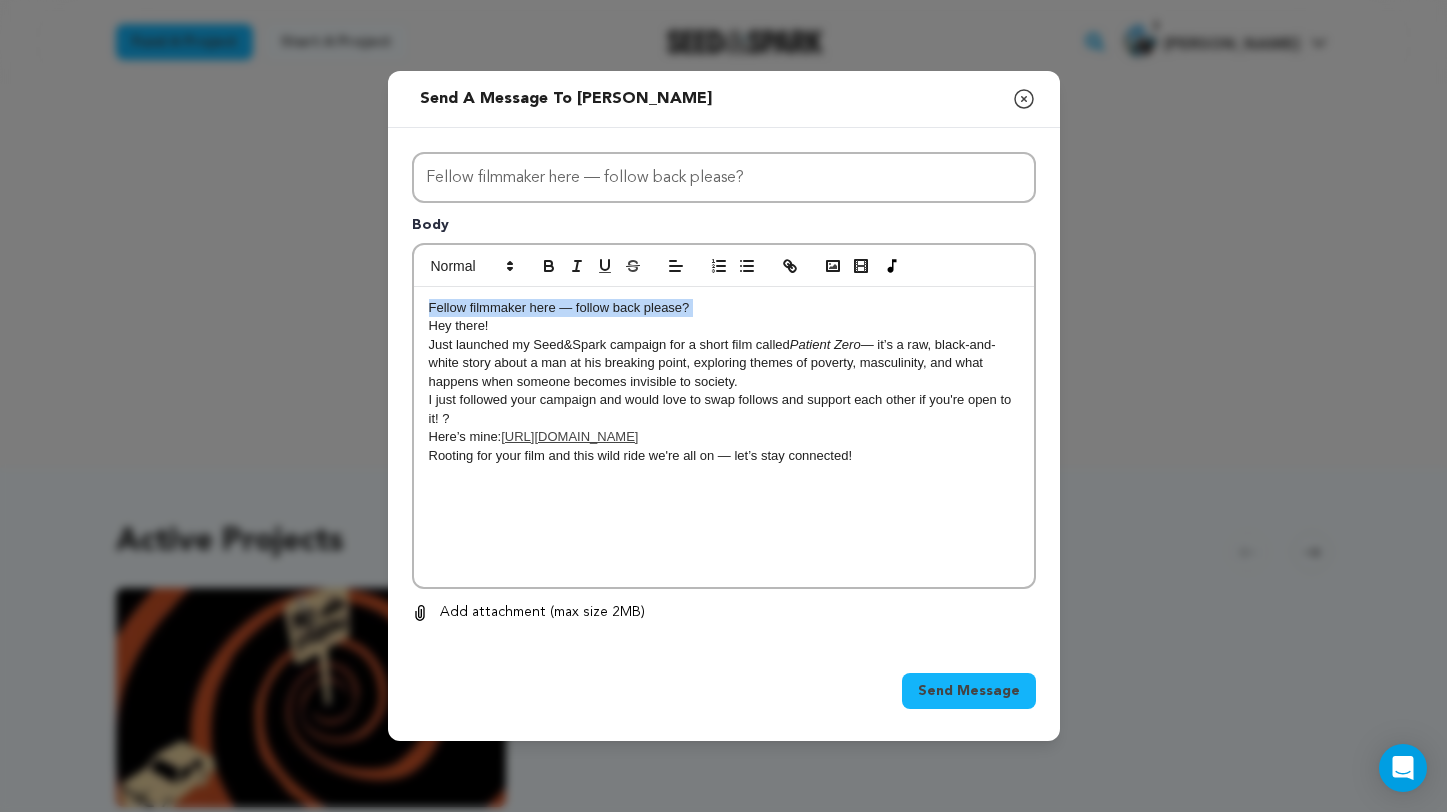 drag, startPoint x: 428, startPoint y: 331, endPoint x: 418, endPoint y: 305, distance: 27.856777 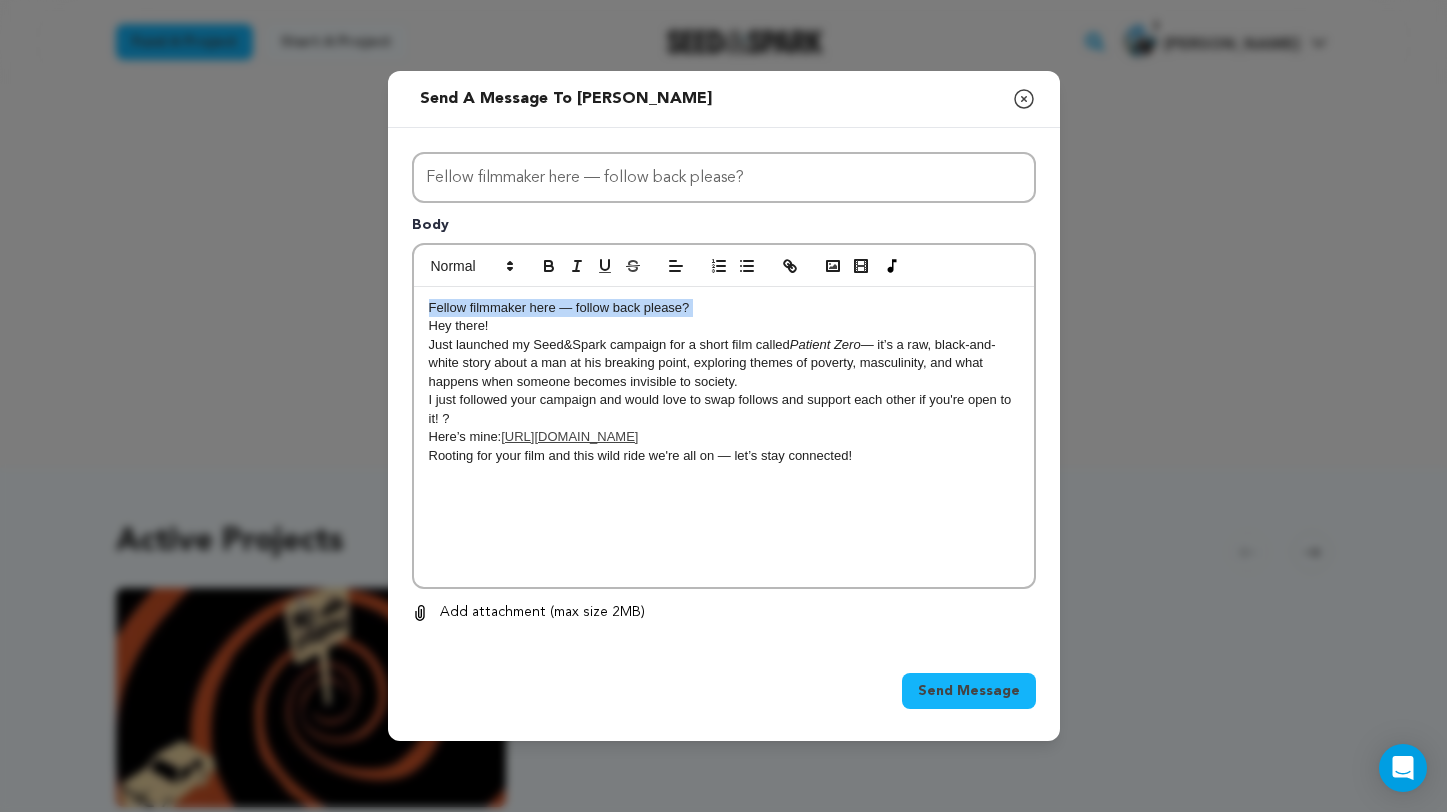 click on "Hey there!" at bounding box center (724, 326) 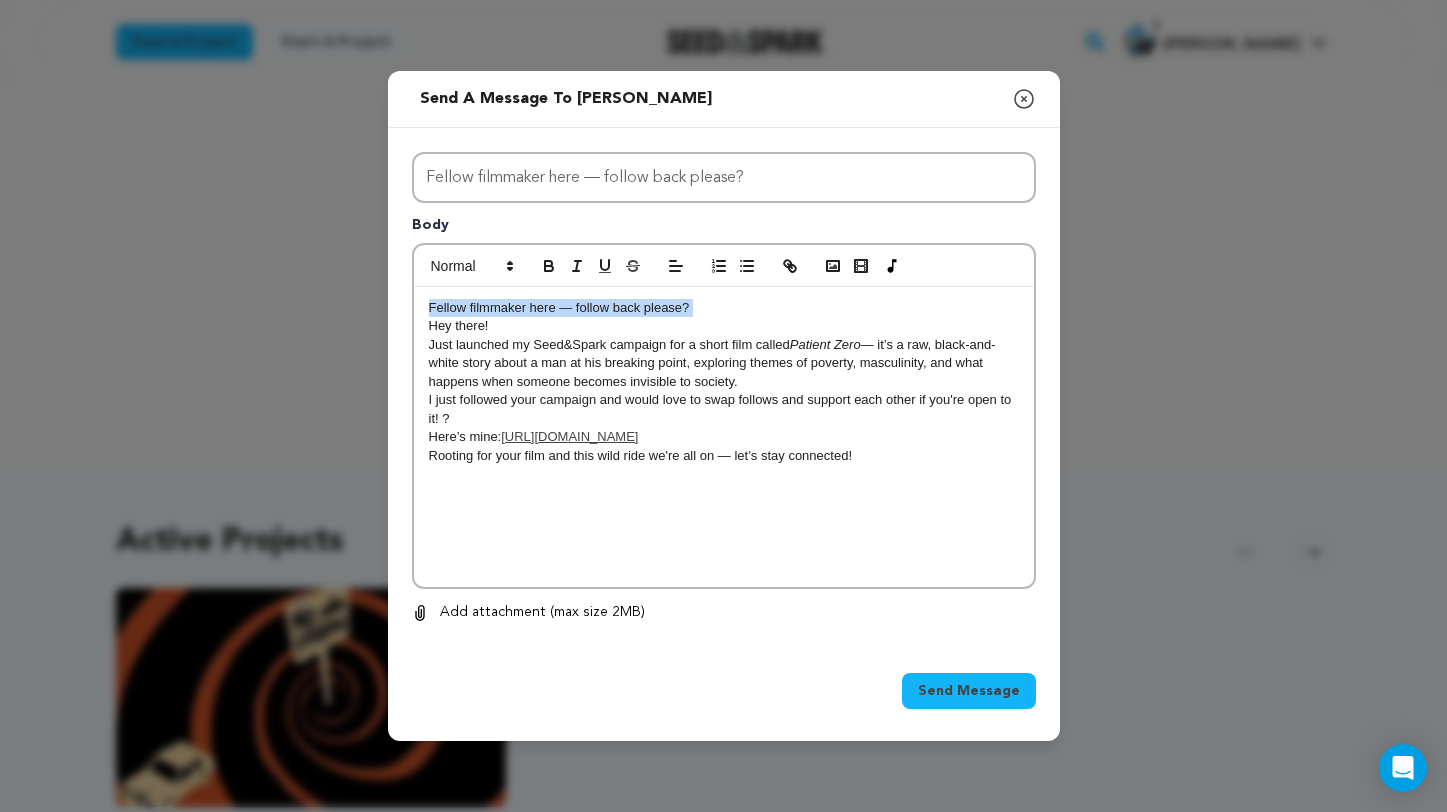 drag, startPoint x: 429, startPoint y: 332, endPoint x: 416, endPoint y: 295, distance: 39.217342 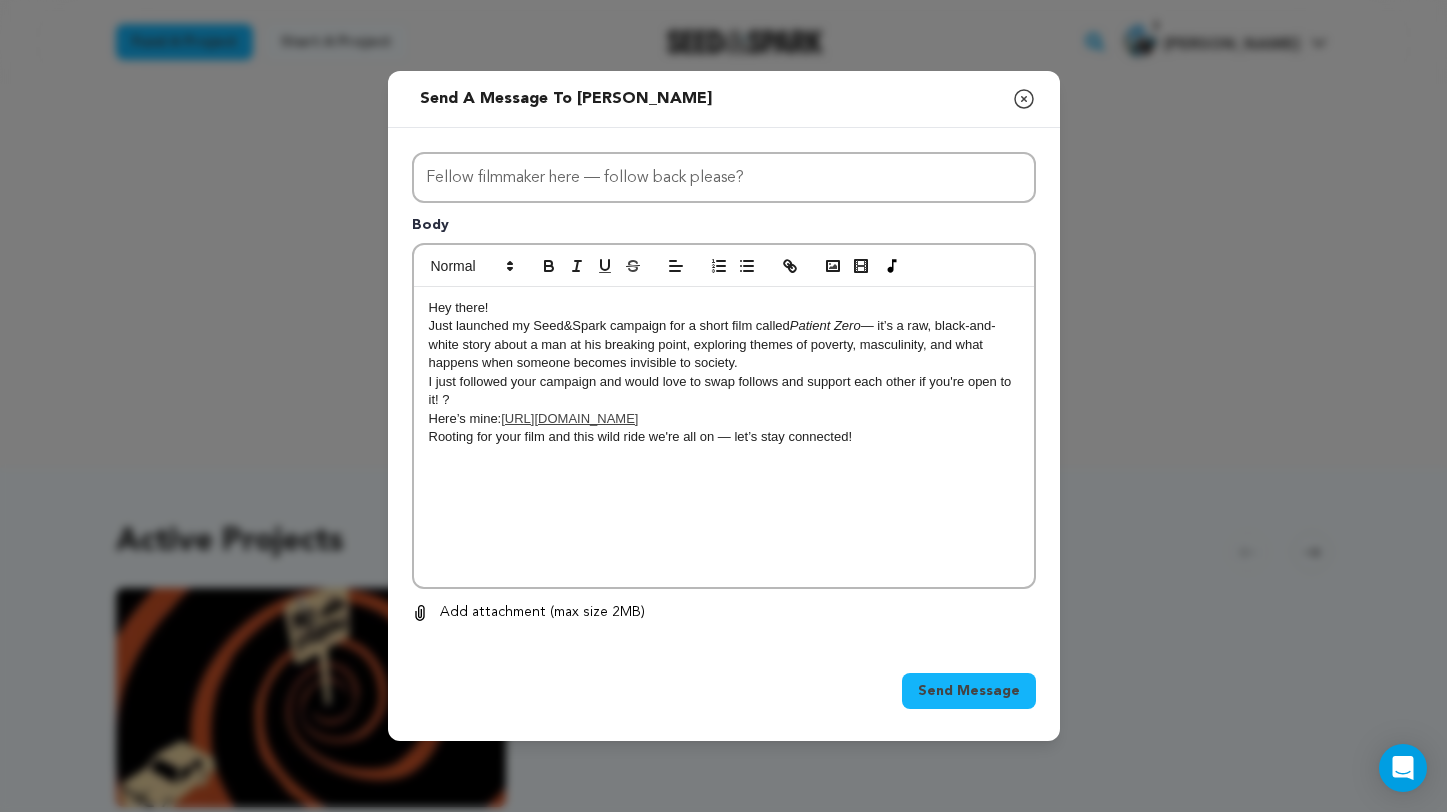 click on "Send Message" at bounding box center [969, 691] 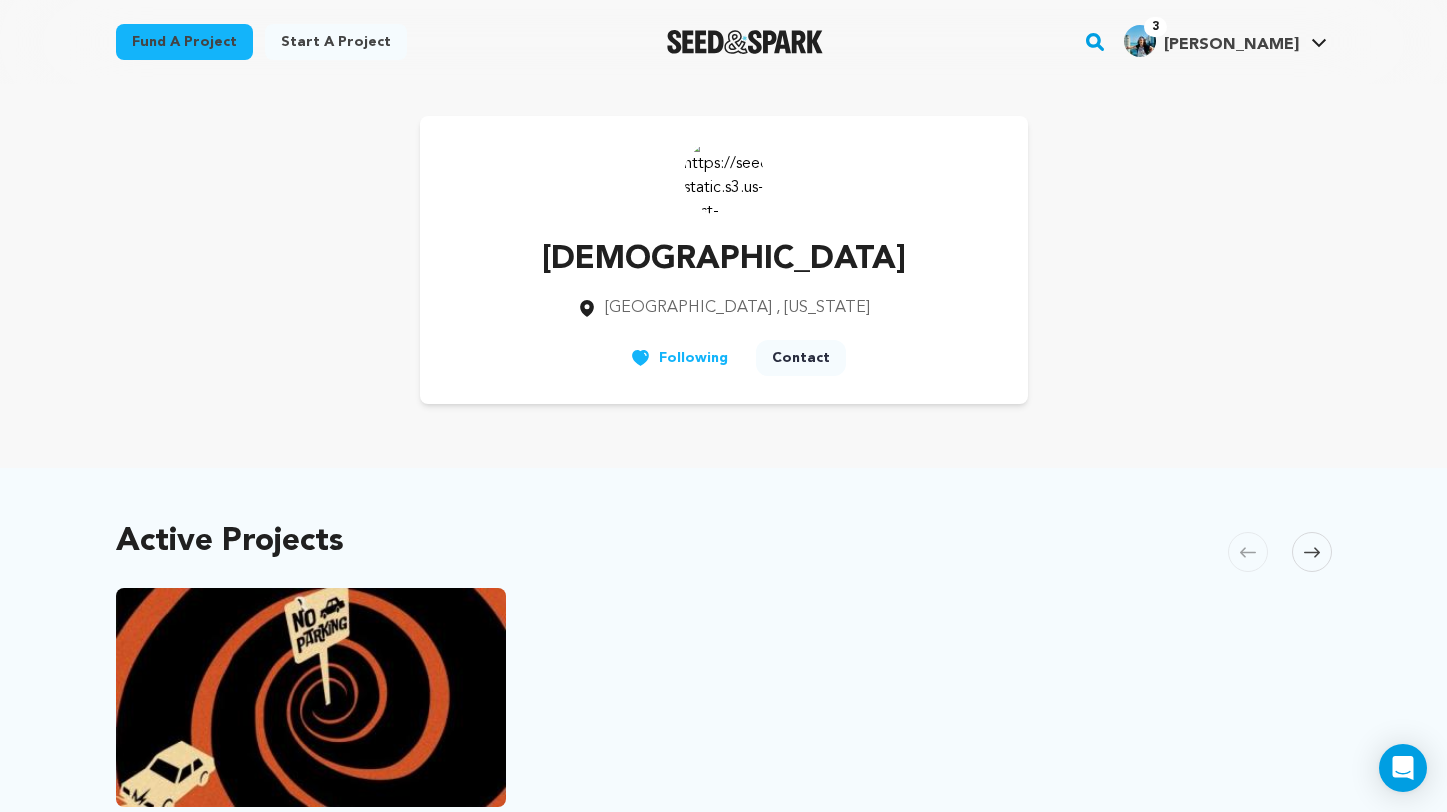 click on "Fund a project" at bounding box center (184, 42) 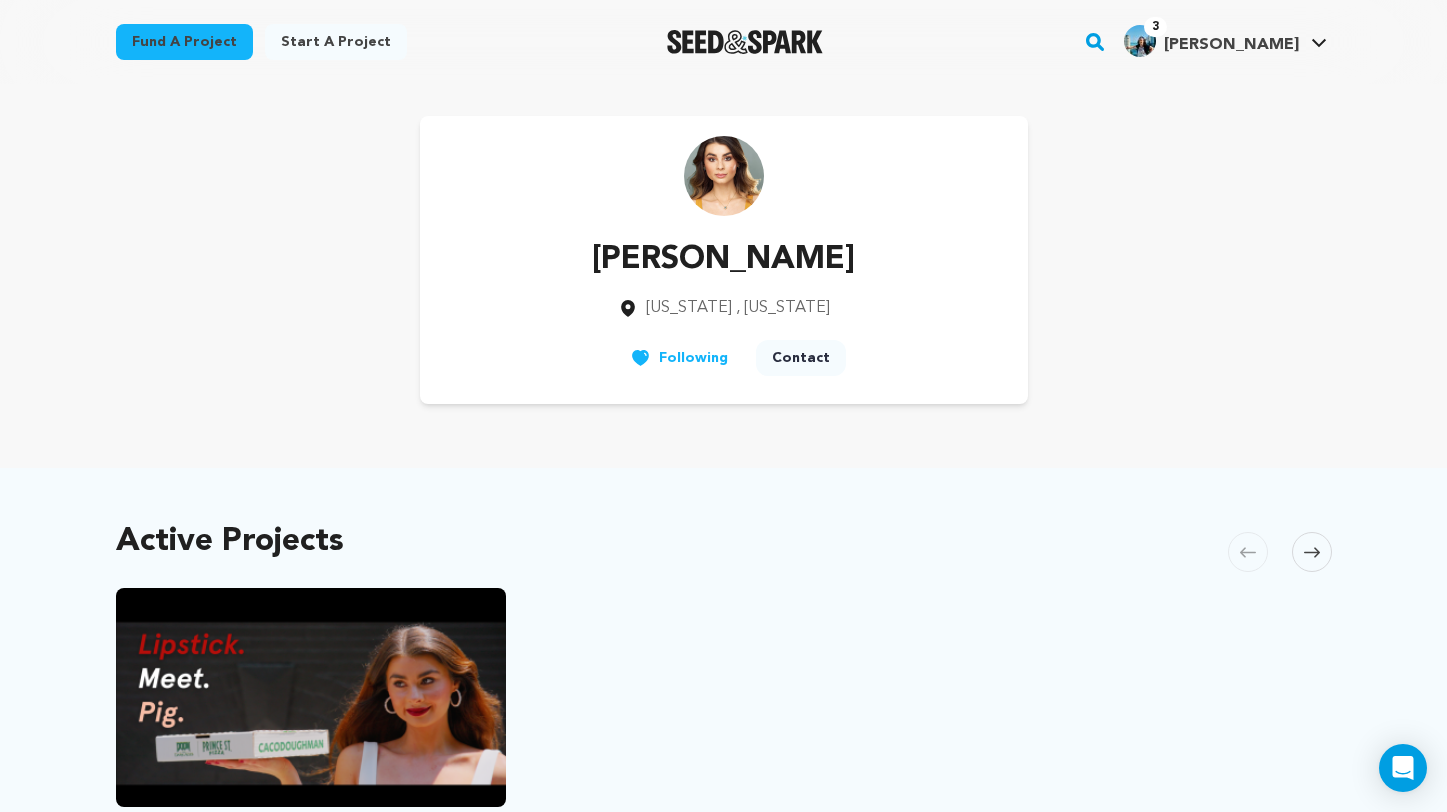 scroll, scrollTop: 0, scrollLeft: 0, axis: both 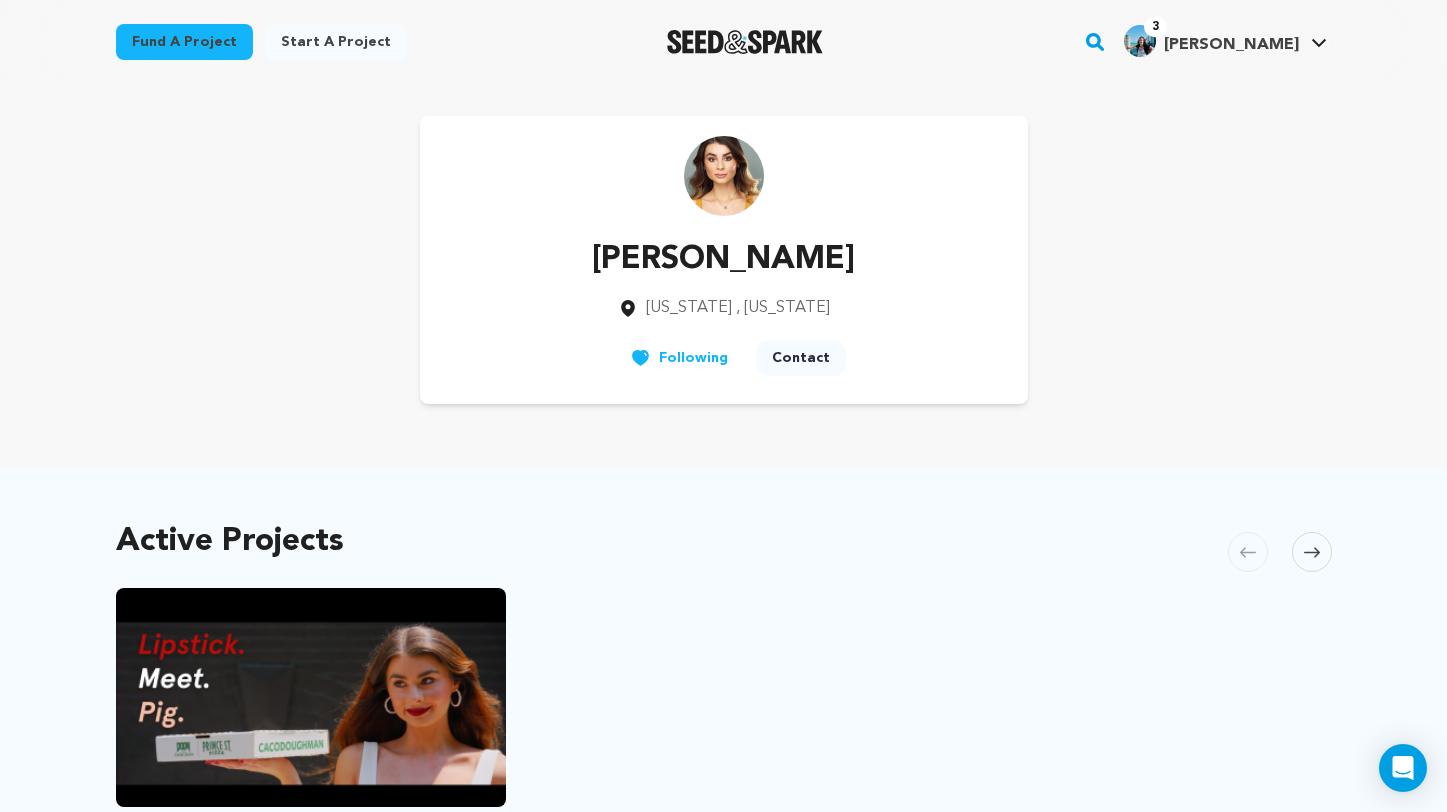click on "Contact" at bounding box center (801, 358) 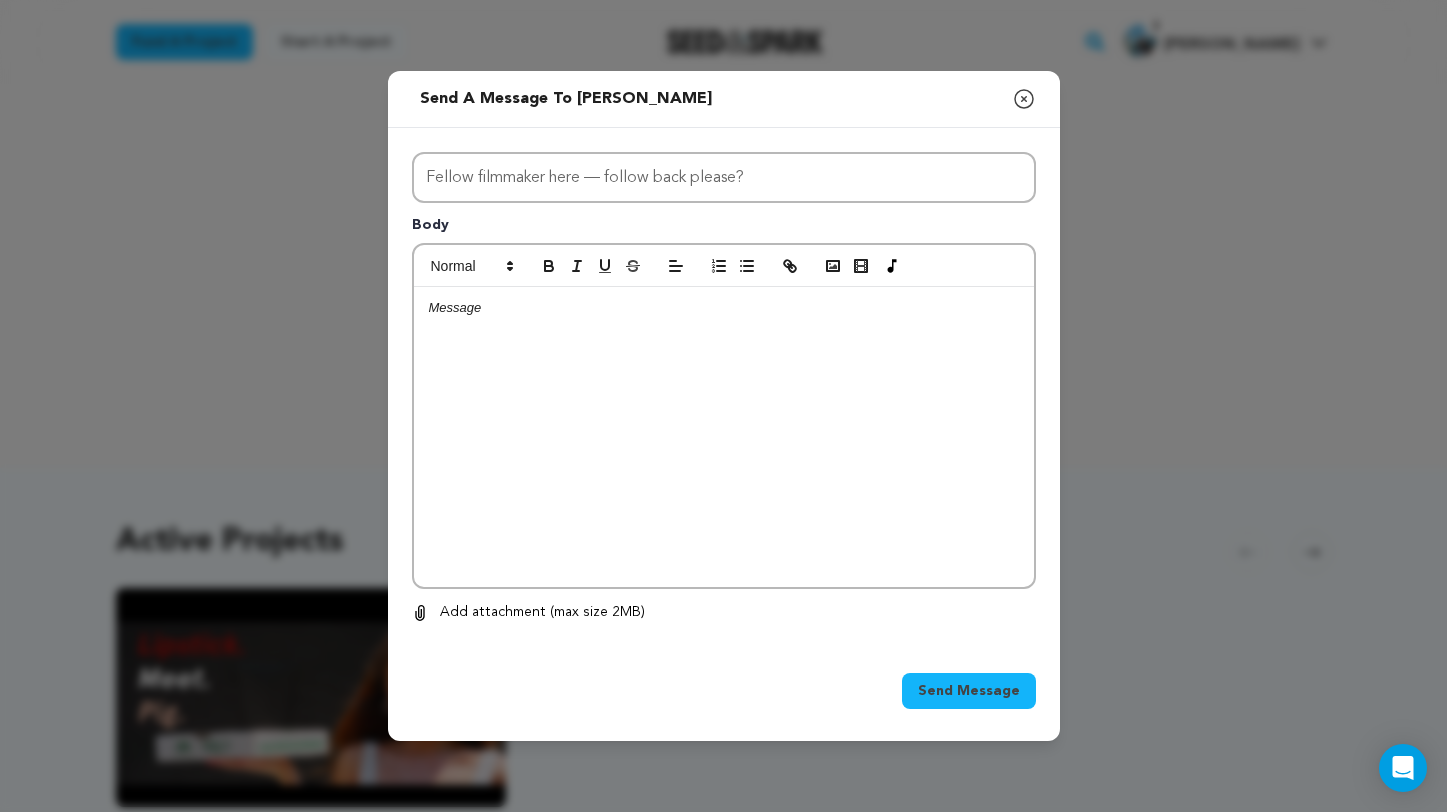 click at bounding box center (724, 437) 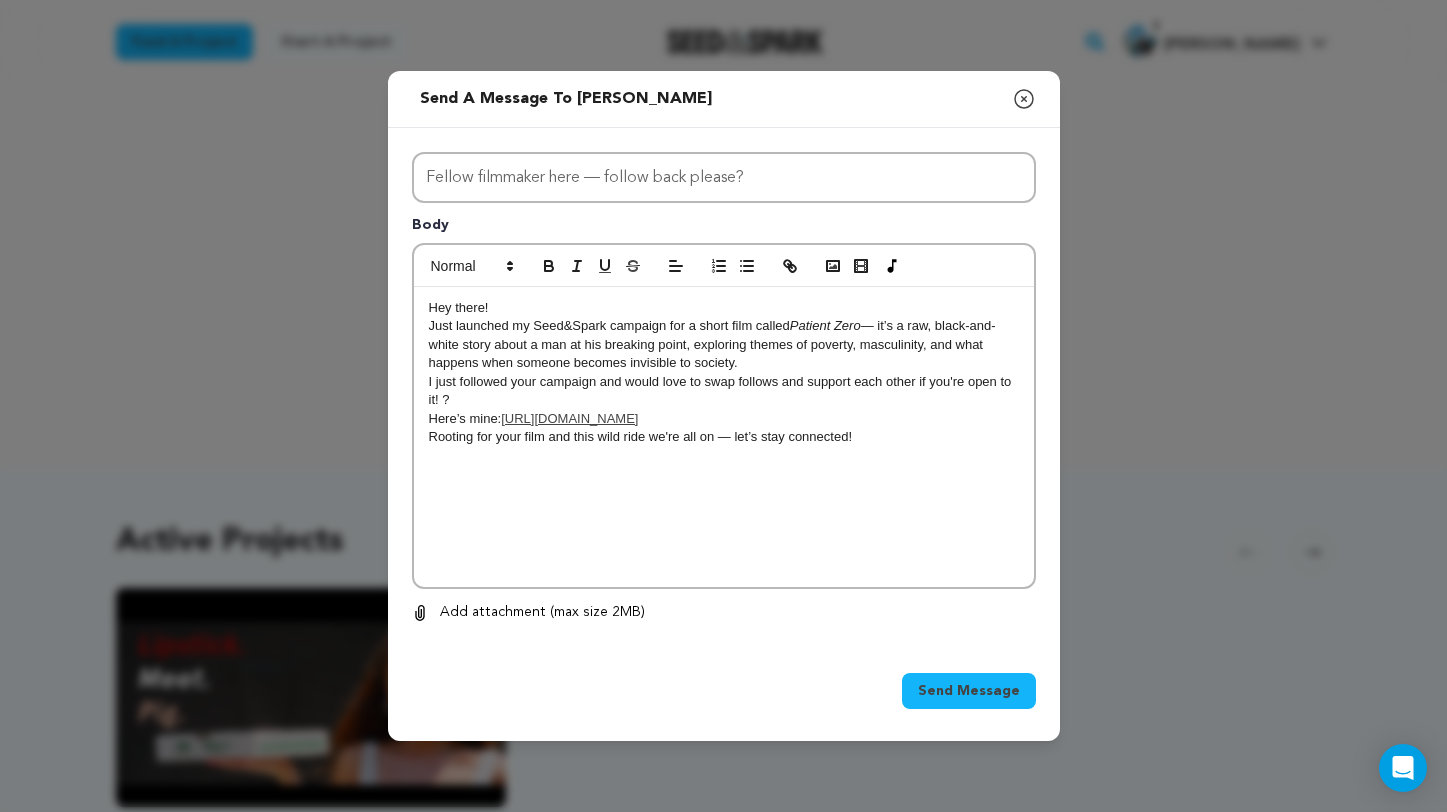 scroll, scrollTop: 18, scrollLeft: 0, axis: vertical 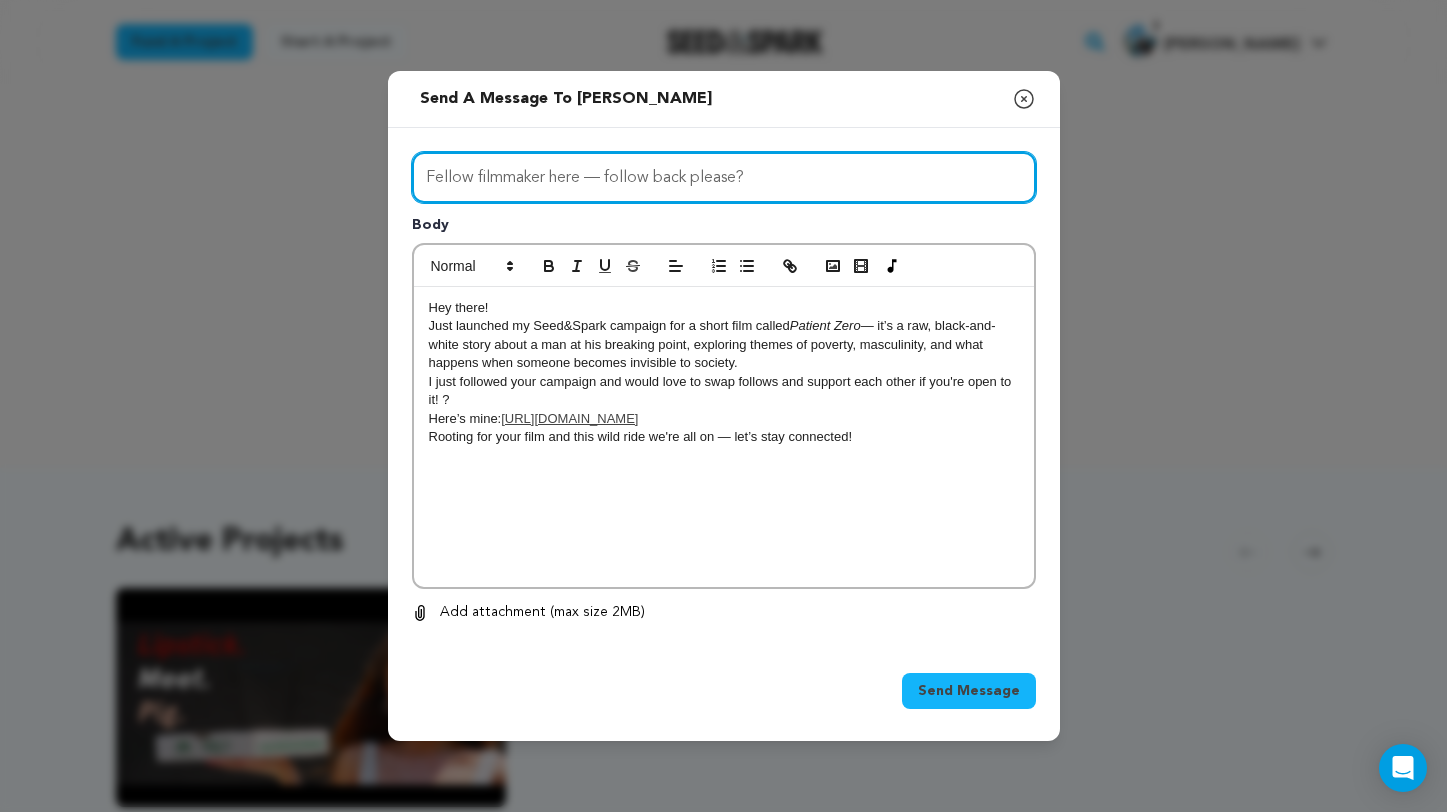 drag, startPoint x: 779, startPoint y: 178, endPoint x: 310, endPoint y: 154, distance: 469.61368 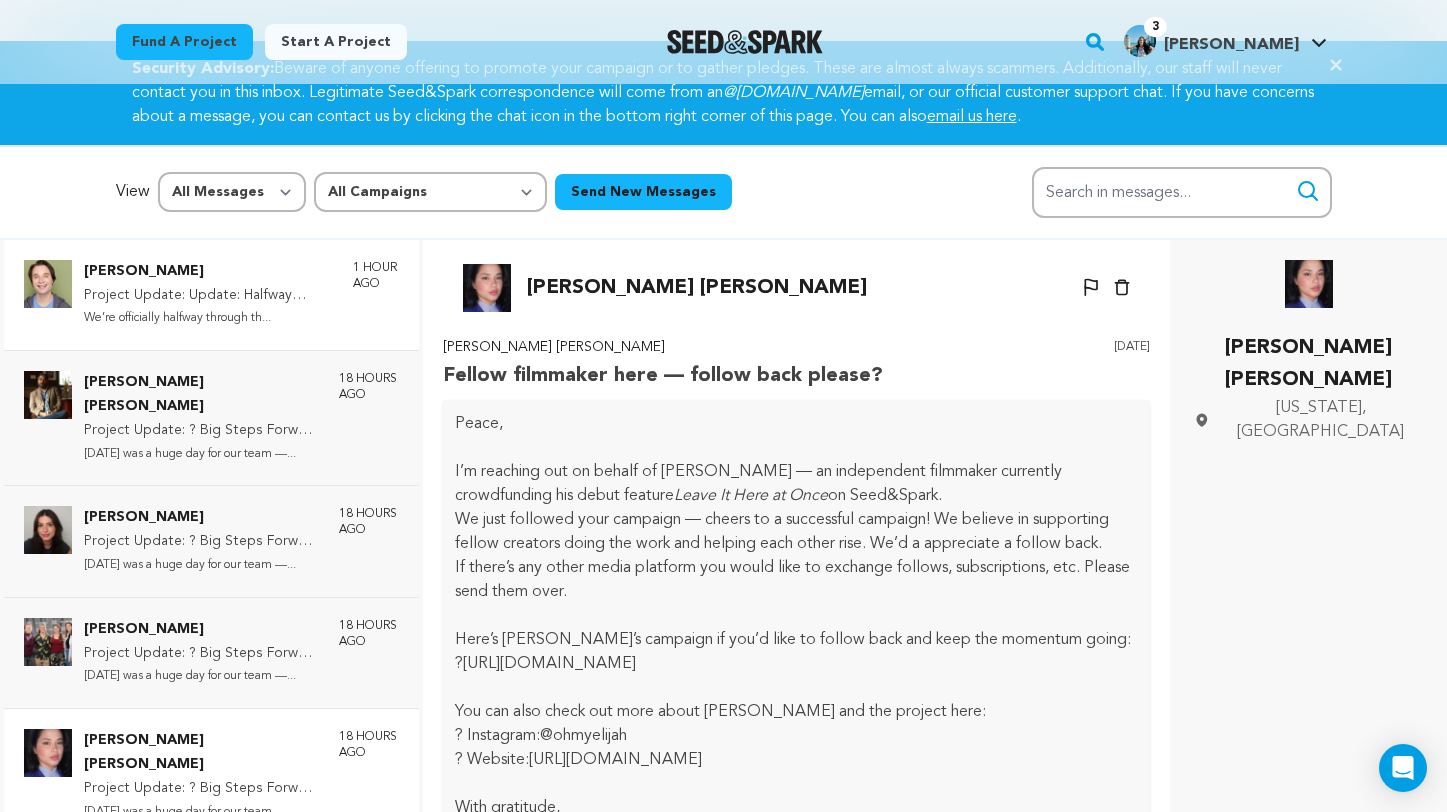 scroll, scrollTop: 45, scrollLeft: 0, axis: vertical 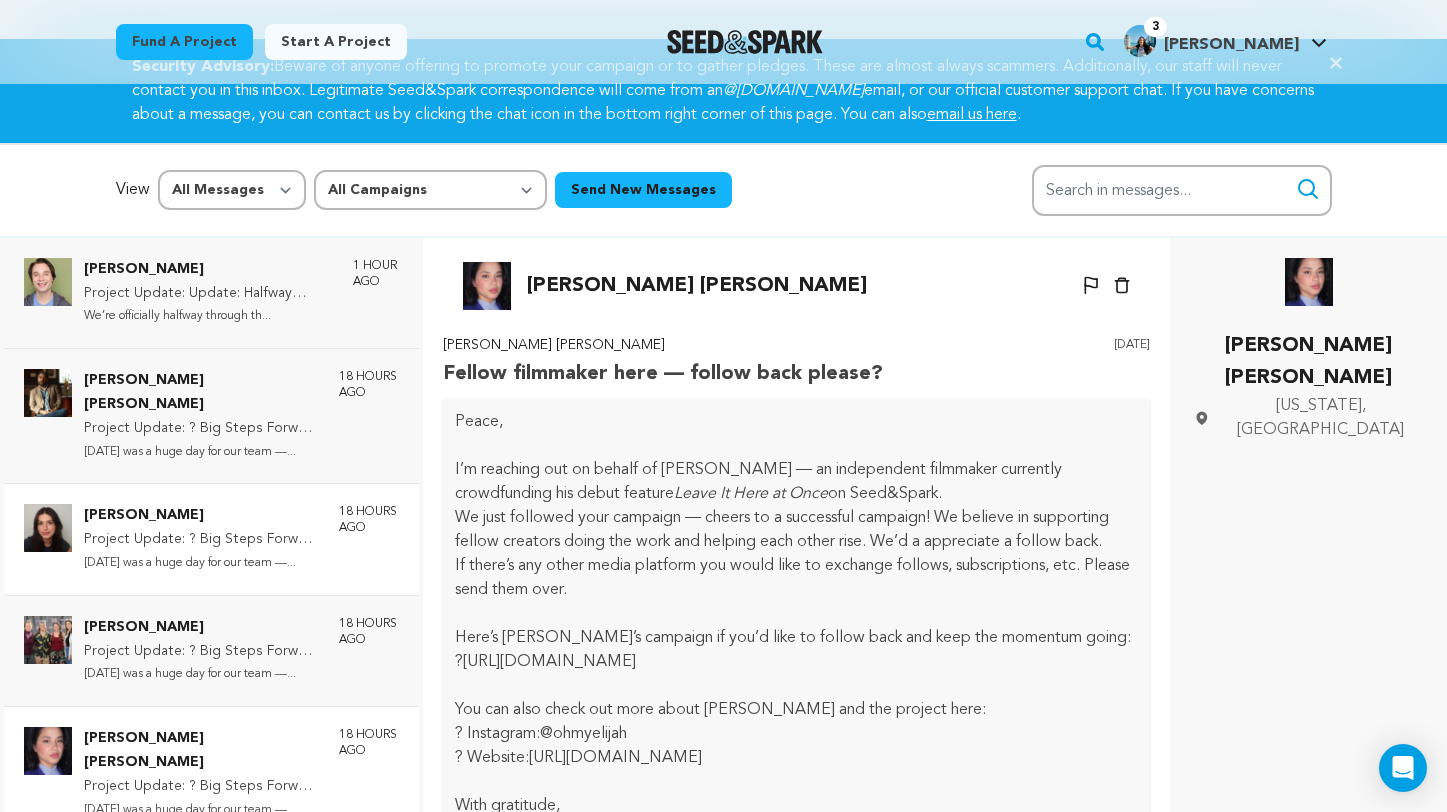 click on "[PERSON_NAME]
Project Update:
? Big Steps Forward for Patient Zero!
[DATE] was a huge day for our team —...
18 hours ago" at bounding box center (211, 538) 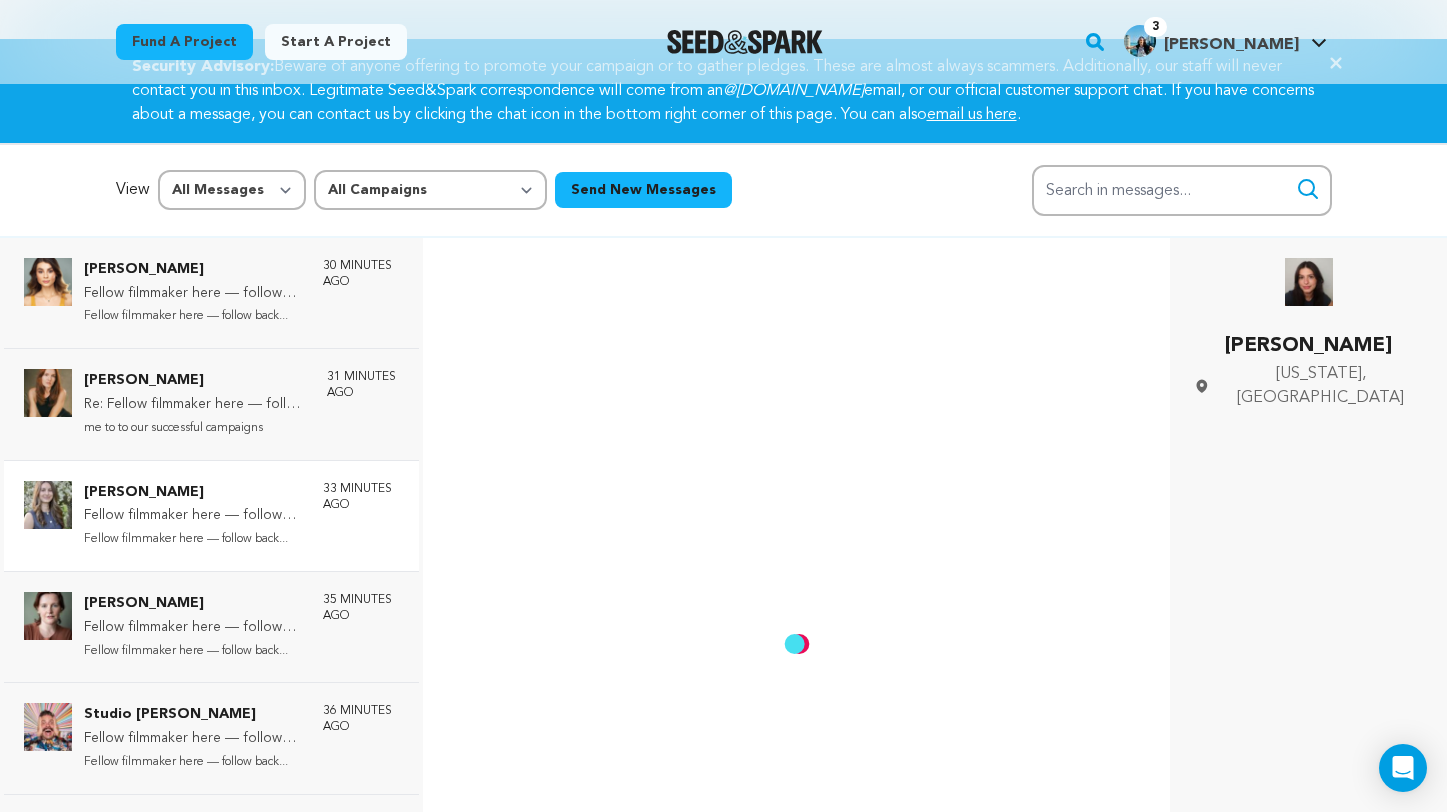 scroll, scrollTop: 264, scrollLeft: 0, axis: vertical 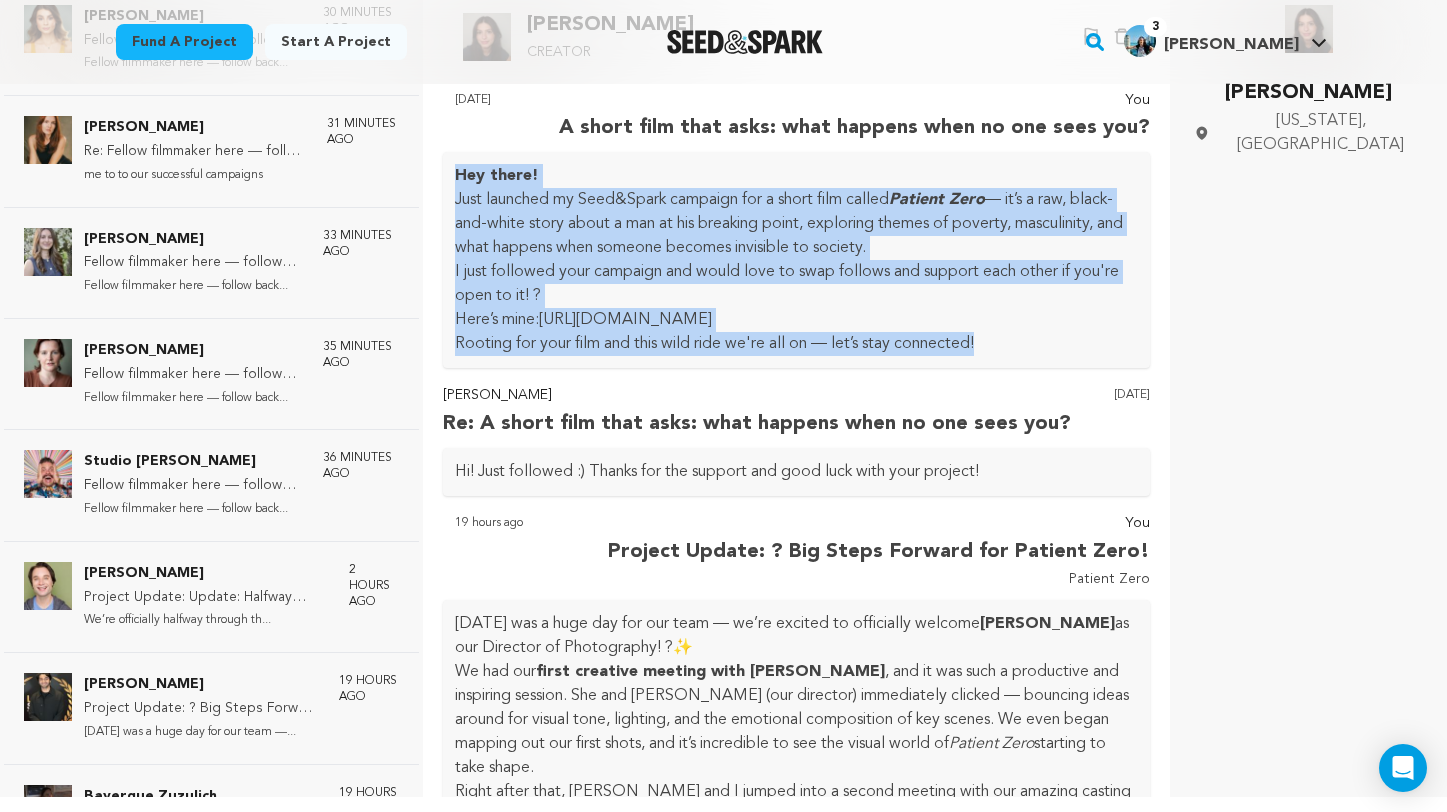 drag, startPoint x: 454, startPoint y: 170, endPoint x: 1015, endPoint y: 346, distance: 587.96 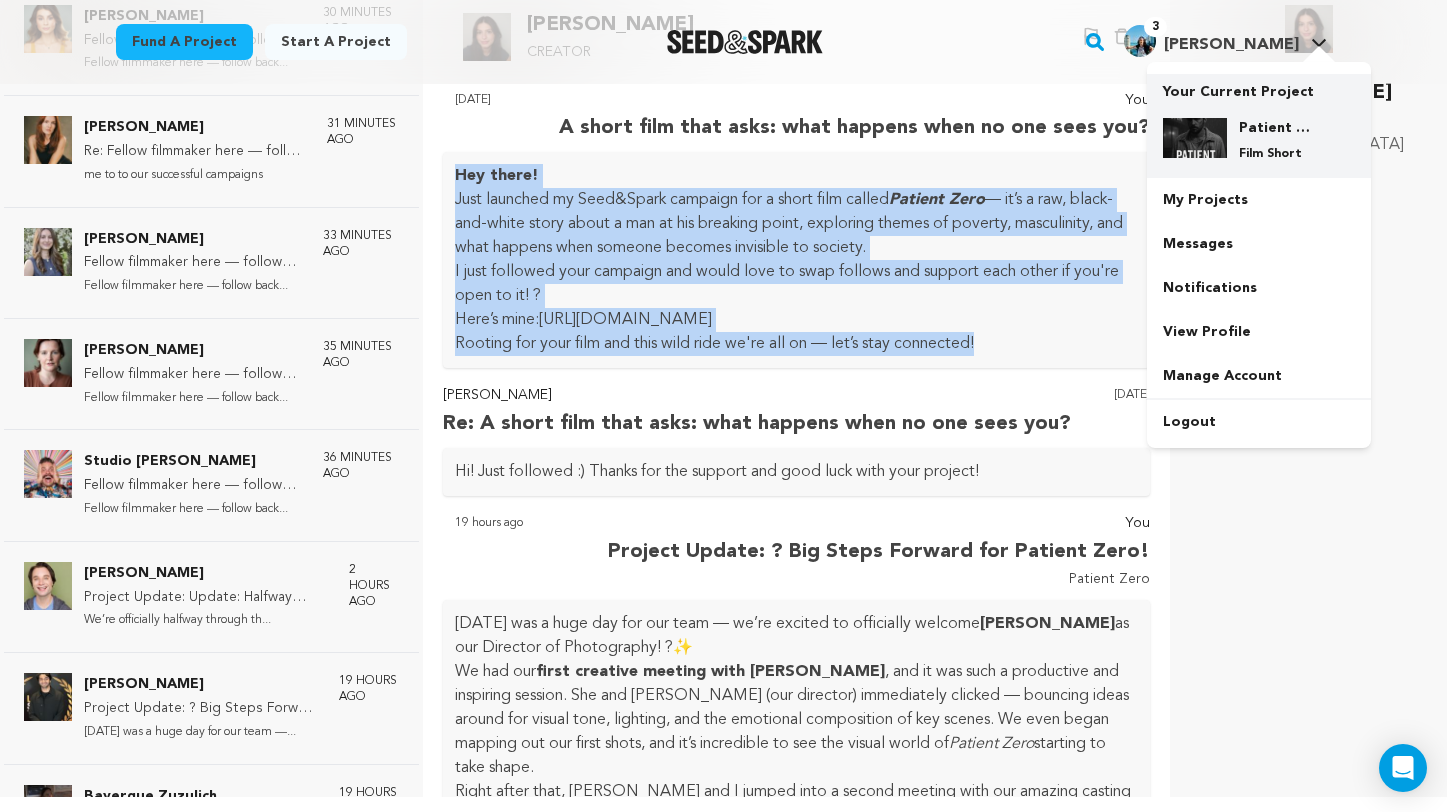 click on "Film Short" at bounding box center [1275, 154] 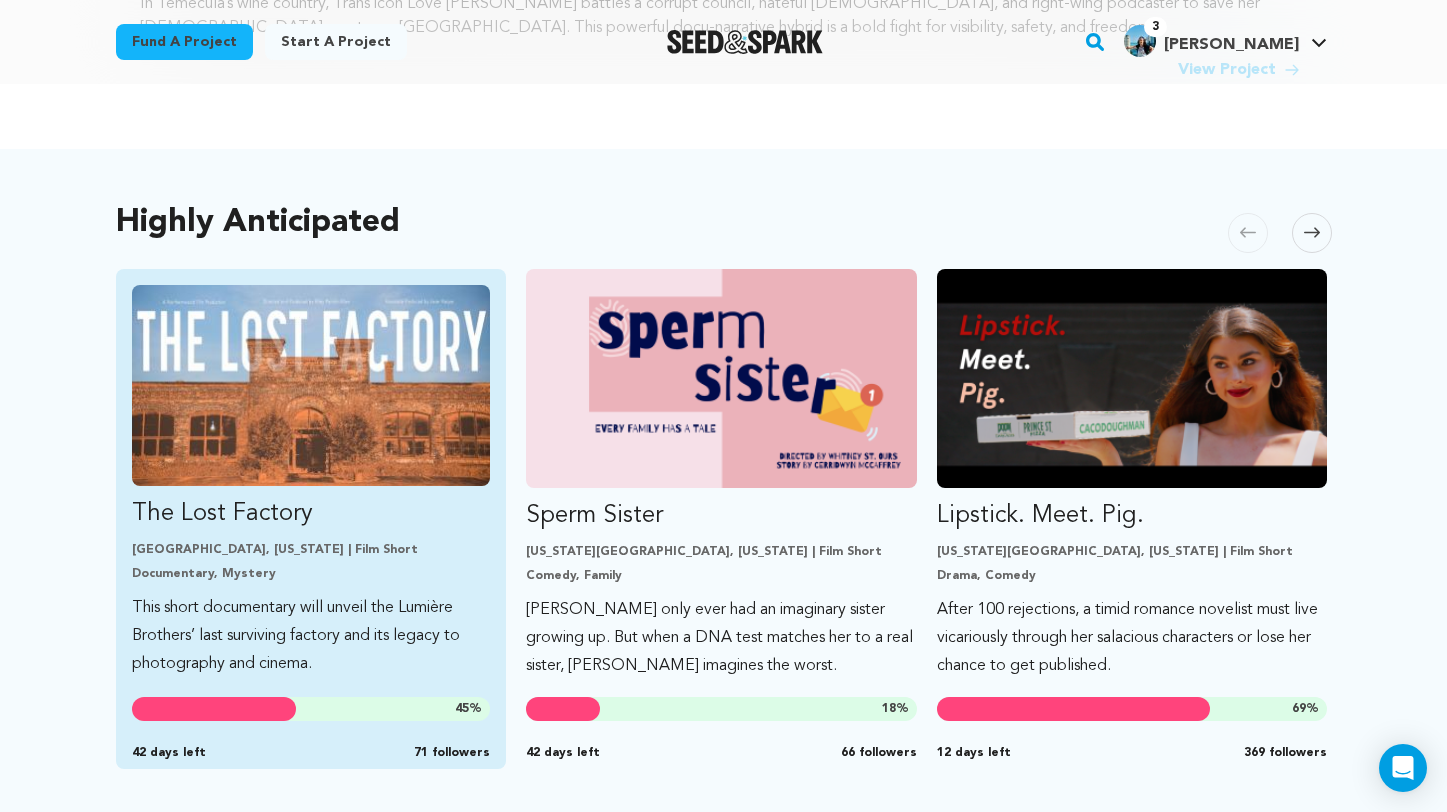 scroll, scrollTop: 960, scrollLeft: 0, axis: vertical 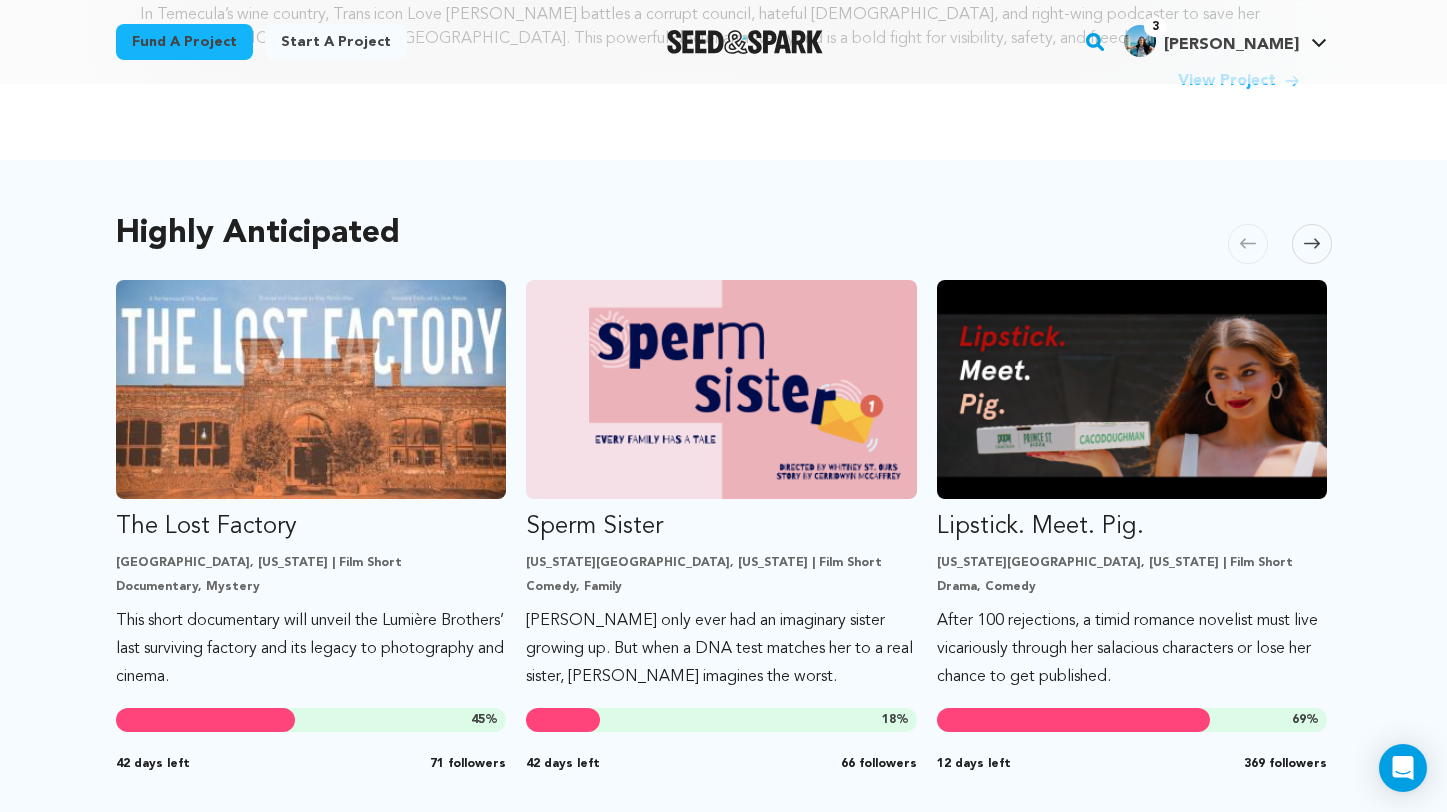 click at bounding box center (1312, 244) 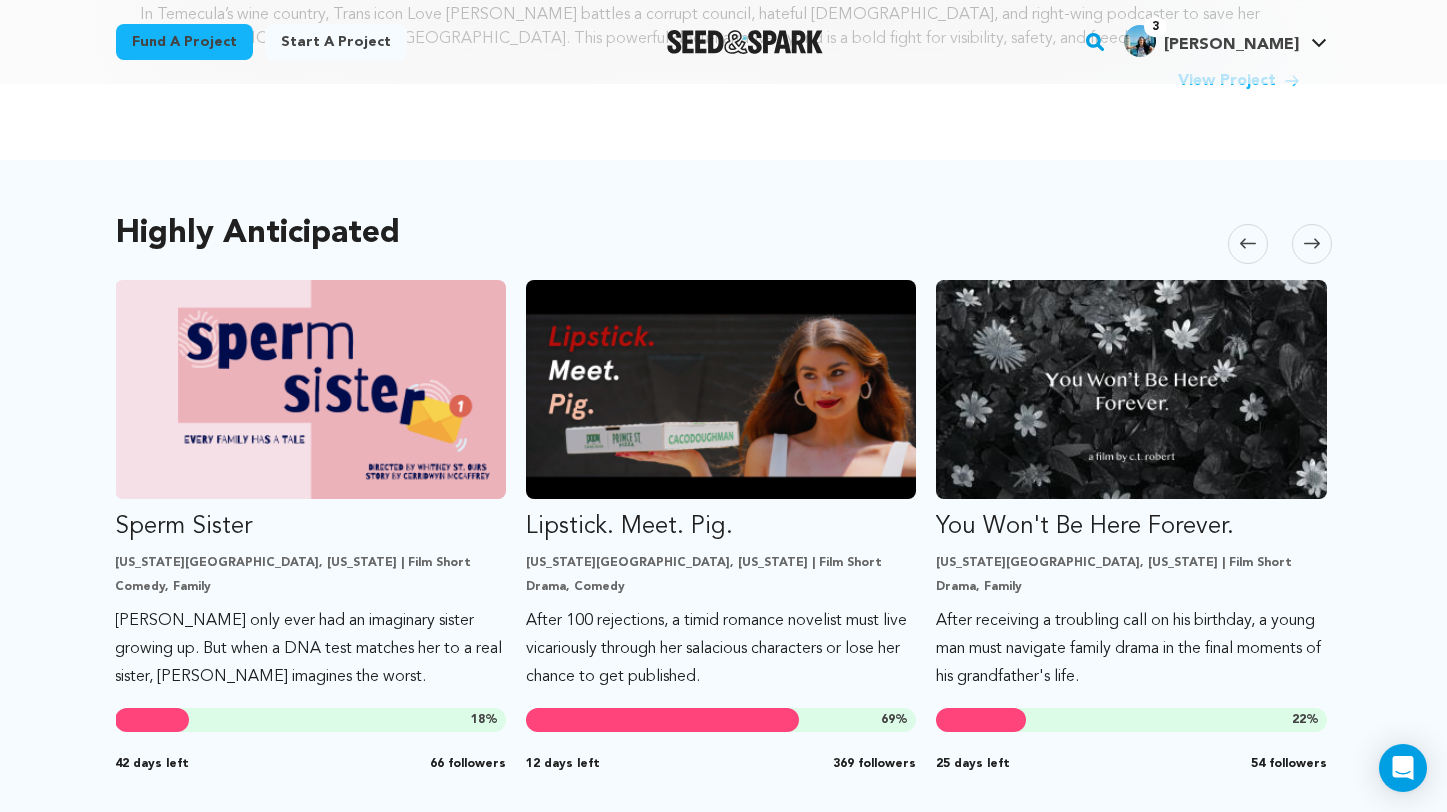 click at bounding box center (1312, 244) 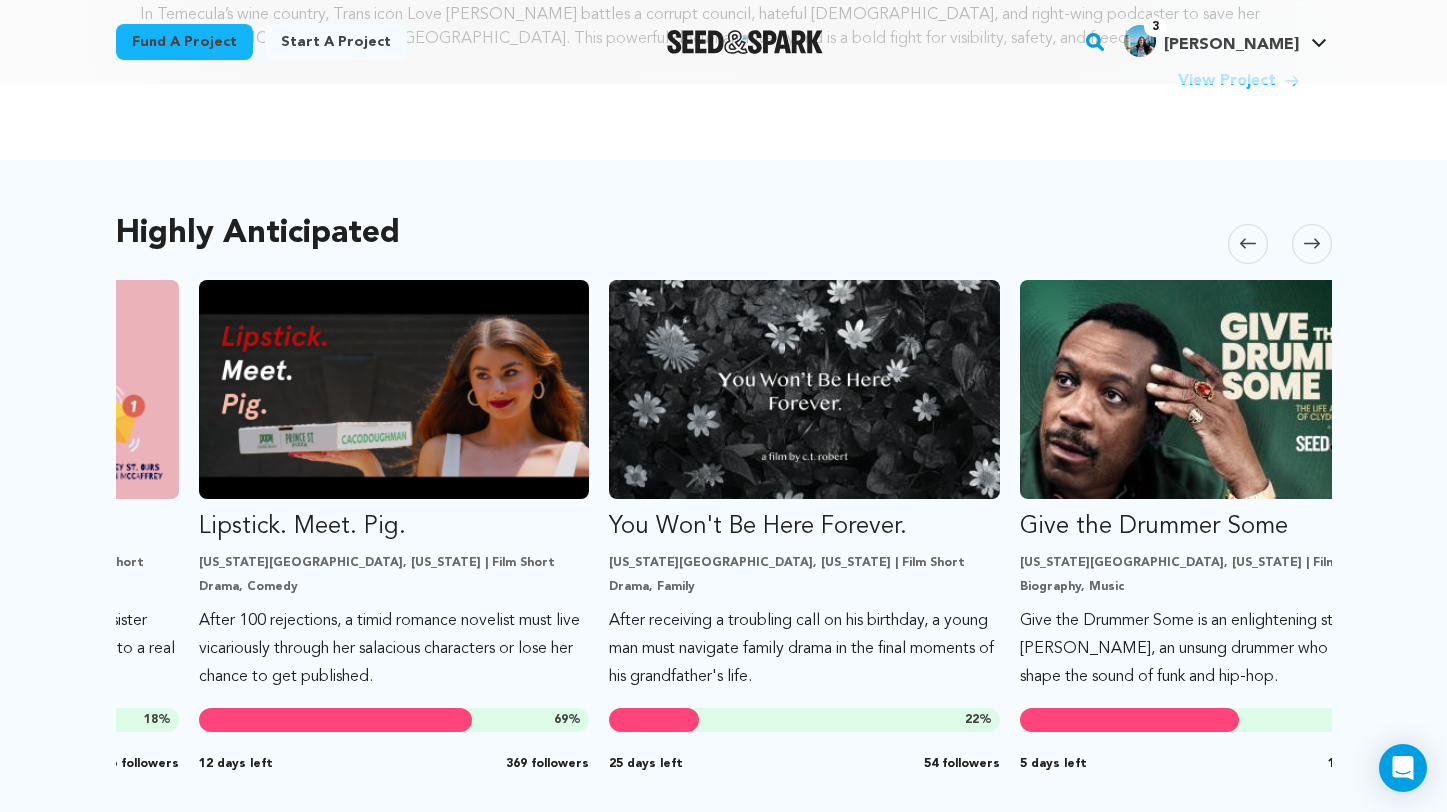 scroll, scrollTop: 0, scrollLeft: 821, axis: horizontal 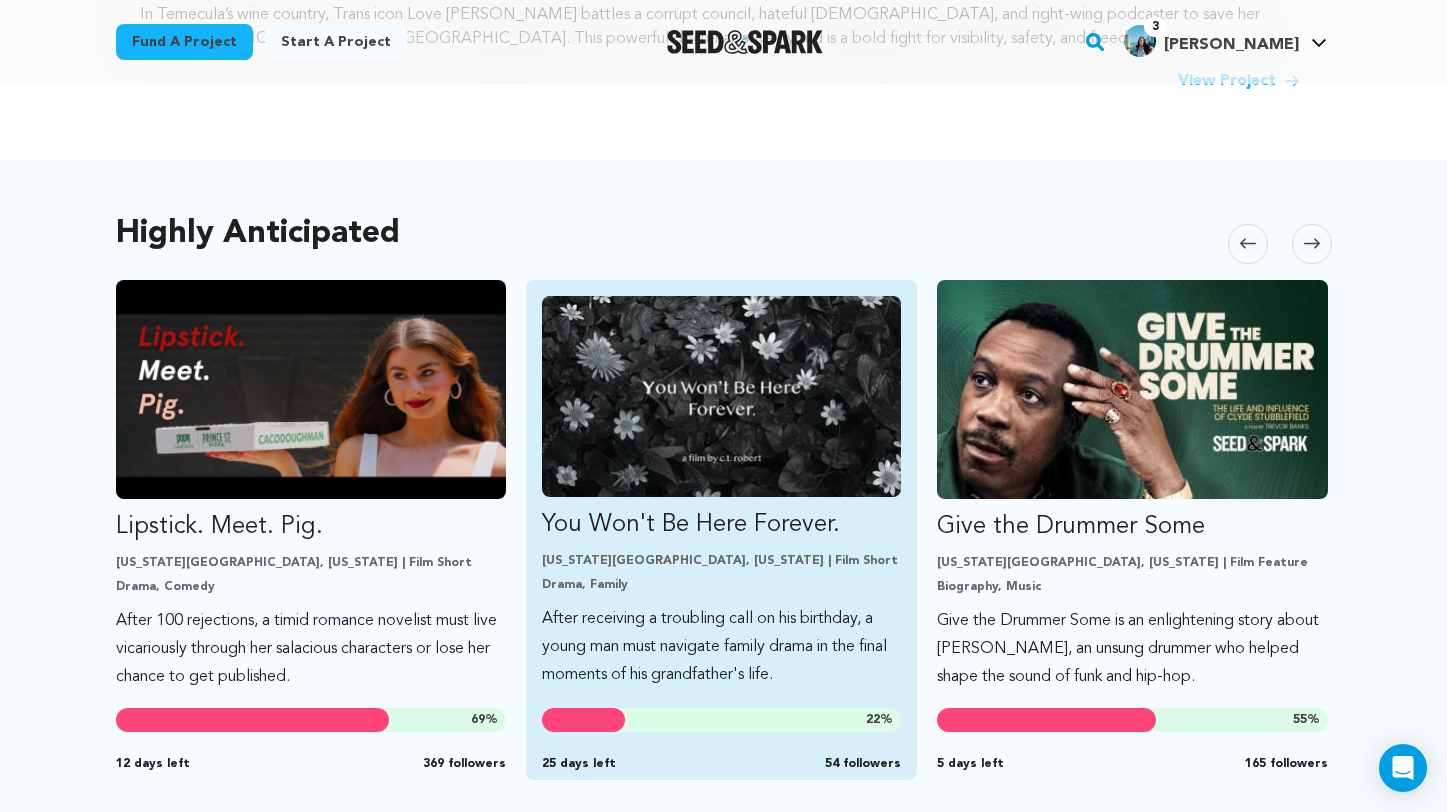 click at bounding box center [721, 396] 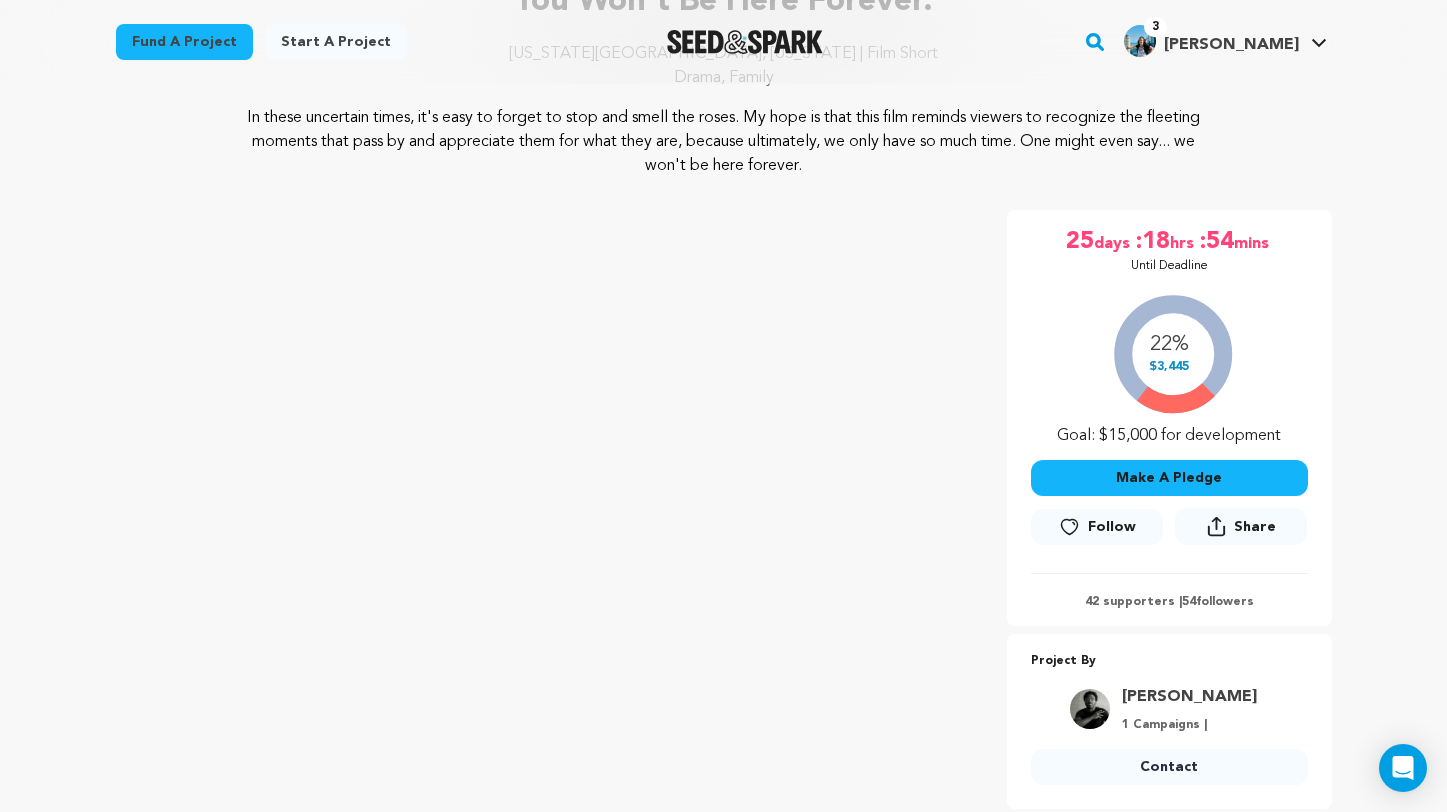 scroll, scrollTop: 201, scrollLeft: 0, axis: vertical 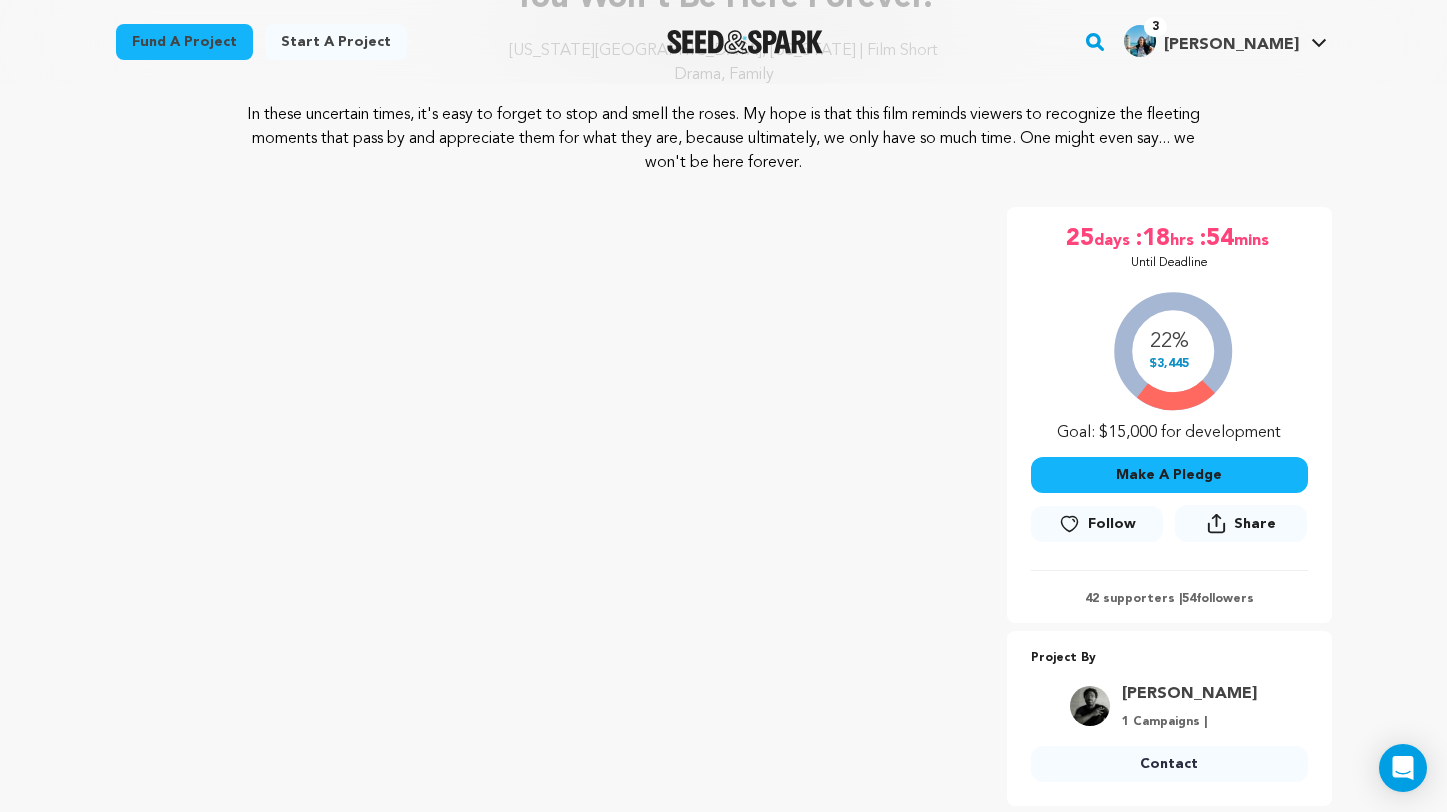 click on "Follow" at bounding box center (1112, 524) 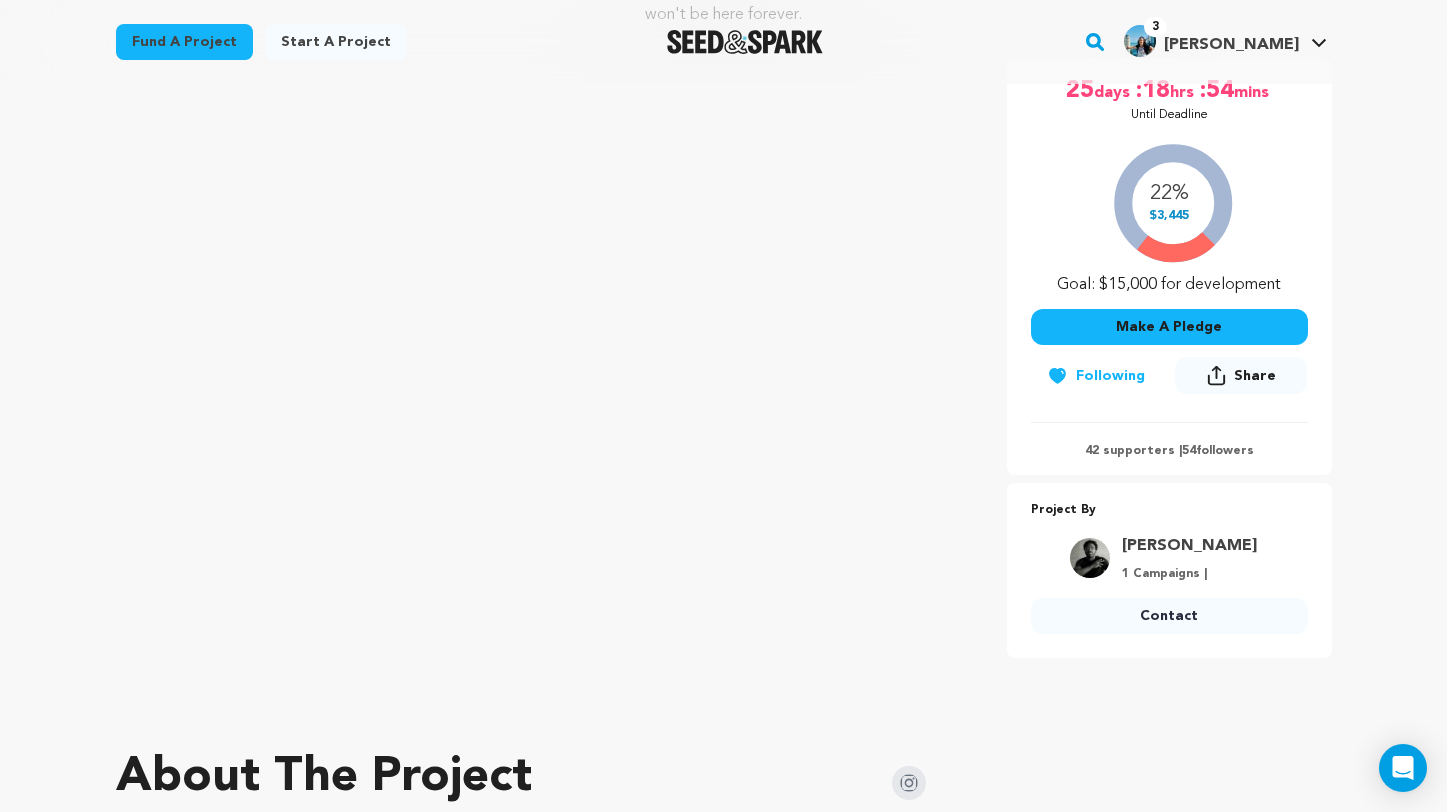 scroll, scrollTop: 358, scrollLeft: 0, axis: vertical 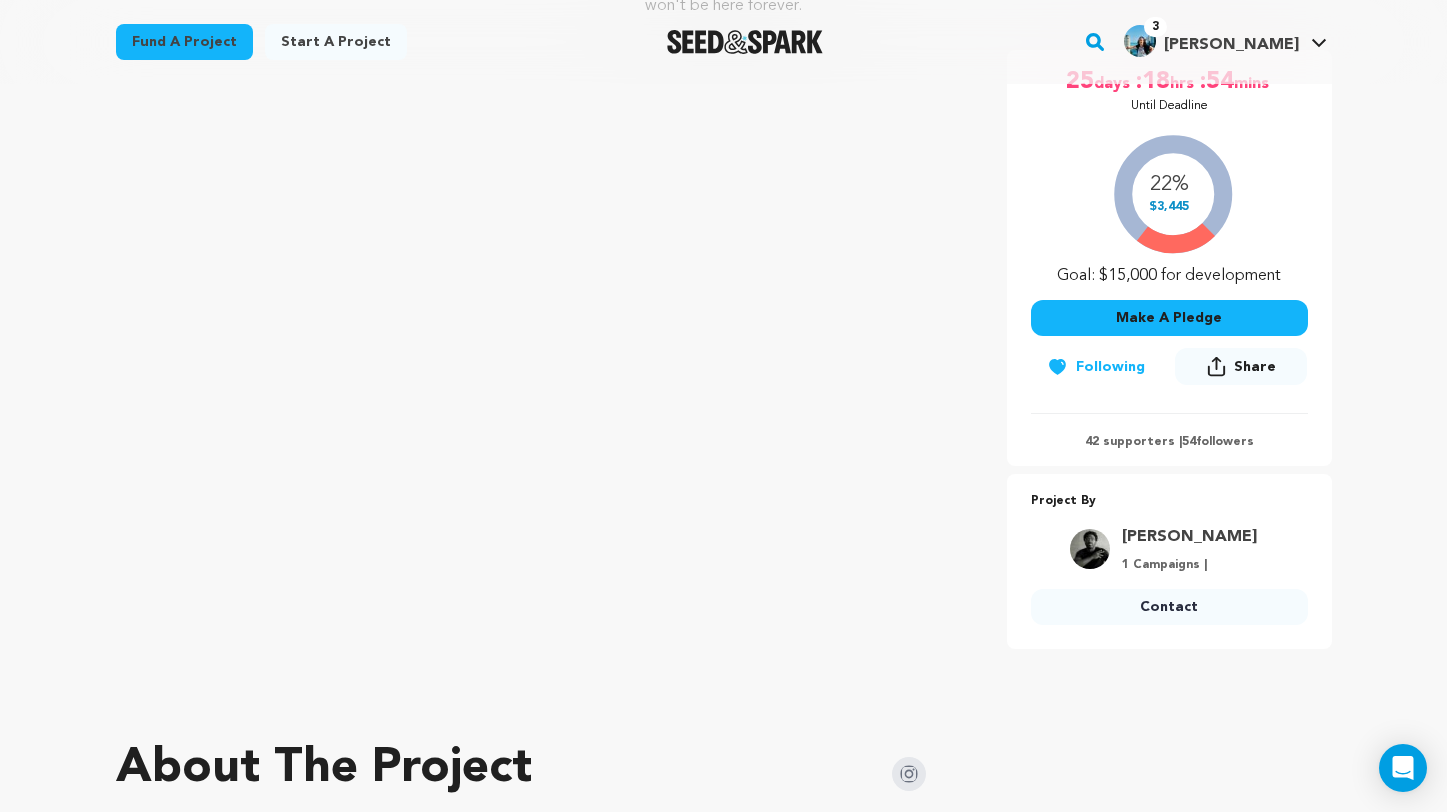 click on "Contact" at bounding box center [1169, 607] 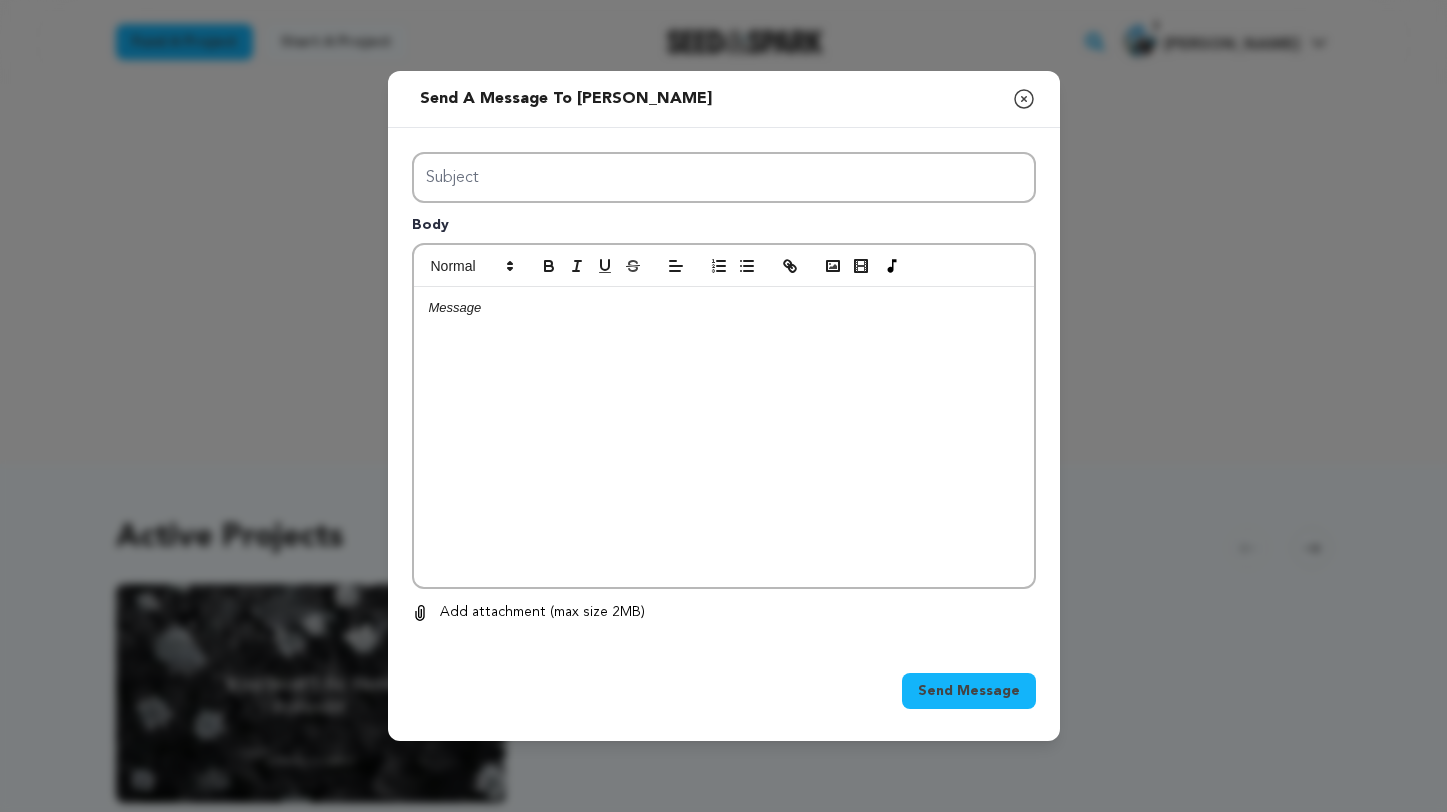 scroll, scrollTop: 0, scrollLeft: 0, axis: both 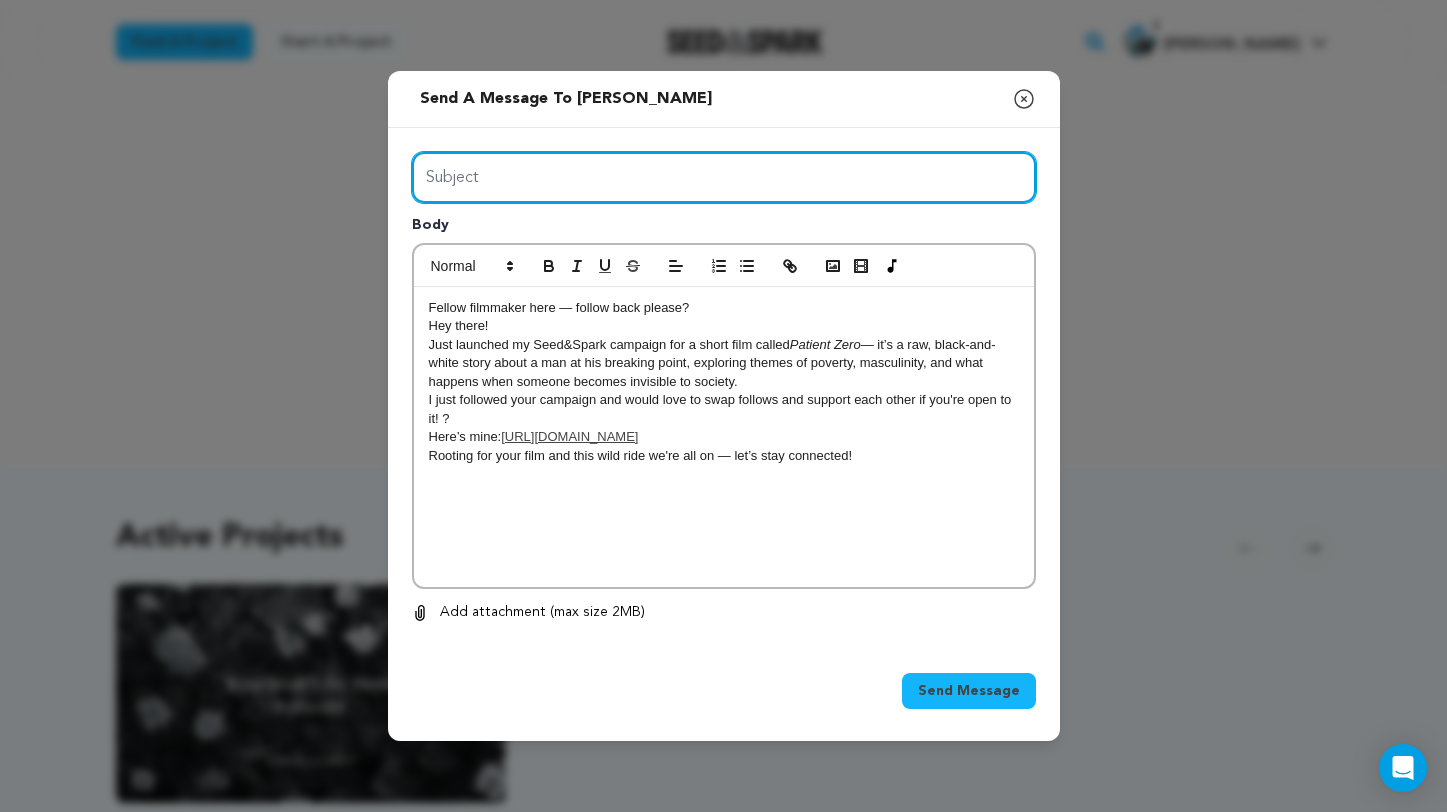 click on "Subject" at bounding box center [724, 177] 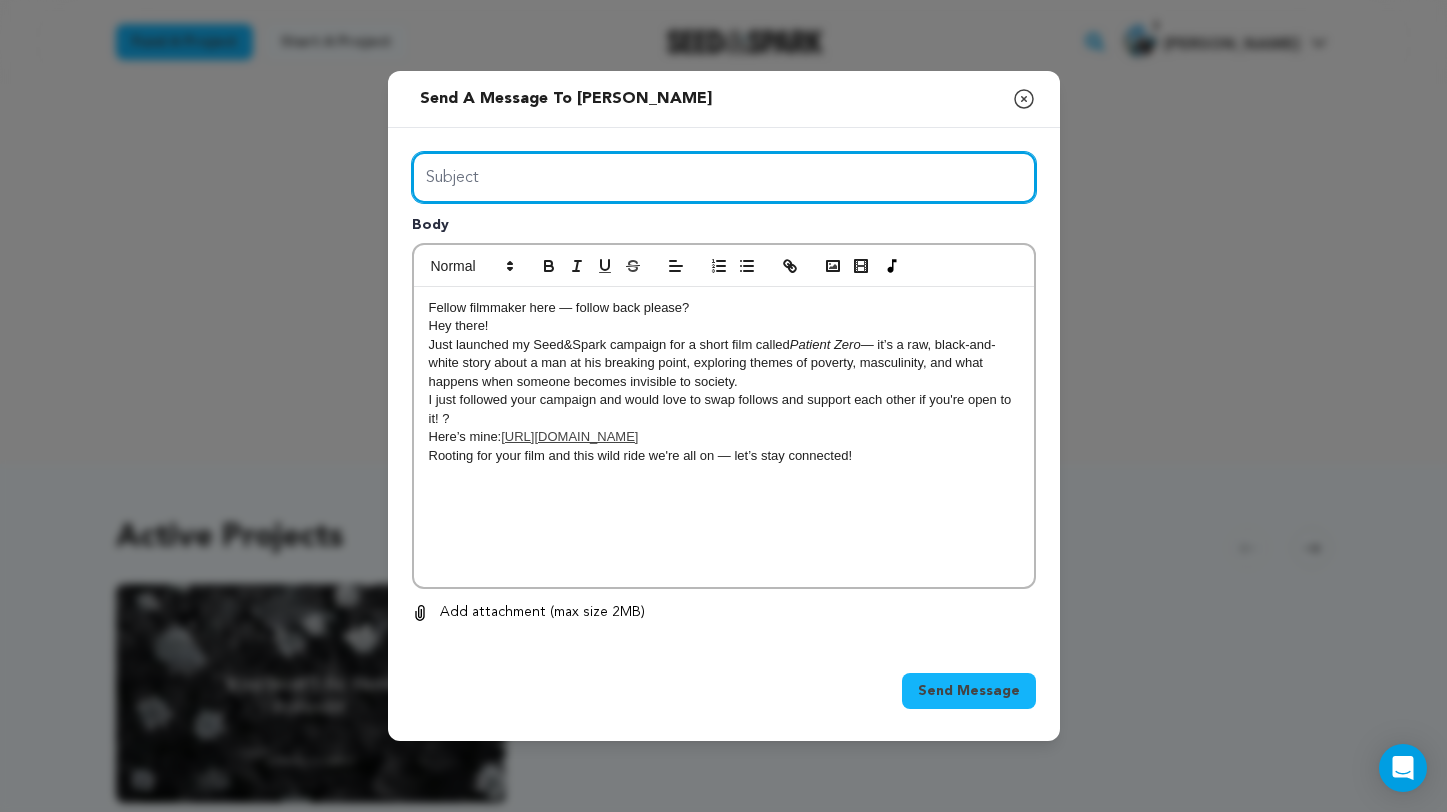 paste on "Fellow filmmaker here — follow back please?  Hey there! Just launched my Seed&Spark campaign for a short film called Patient Zero — it’s a raw, black-and-white story about a man at his breaking point, exploring themes of poverty, masculinity, and what happens when someone becomes invisible to society. I just followed your campaign and would love to swap follows and support each other if you're open to it! ? Here’s mine: https://seedandspark.com/fund/patient-zero Rooting for your film and this wild ride we're all on — let’s stay connected!" 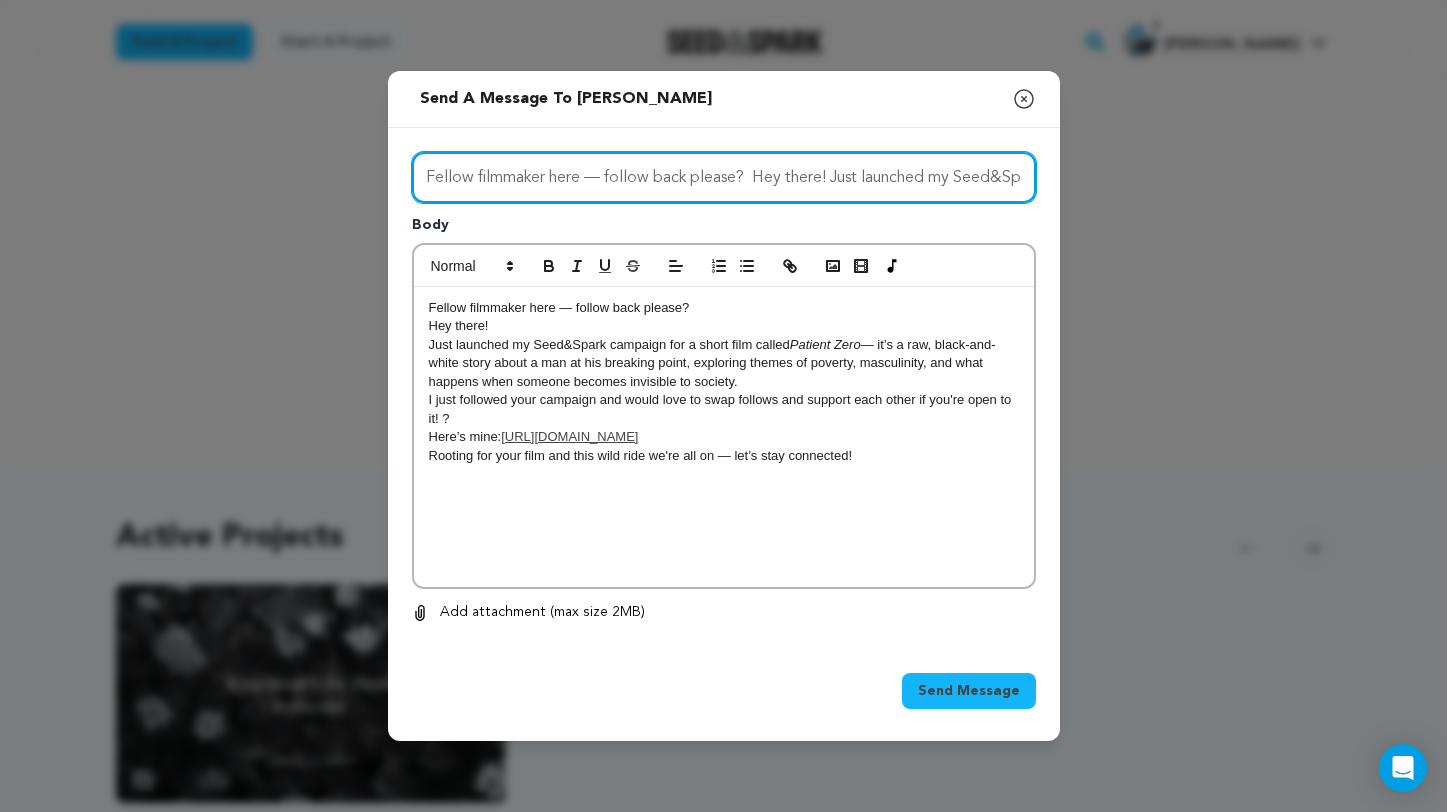 drag, startPoint x: 1022, startPoint y: 177, endPoint x: 756, endPoint y: 176, distance: 266.0019 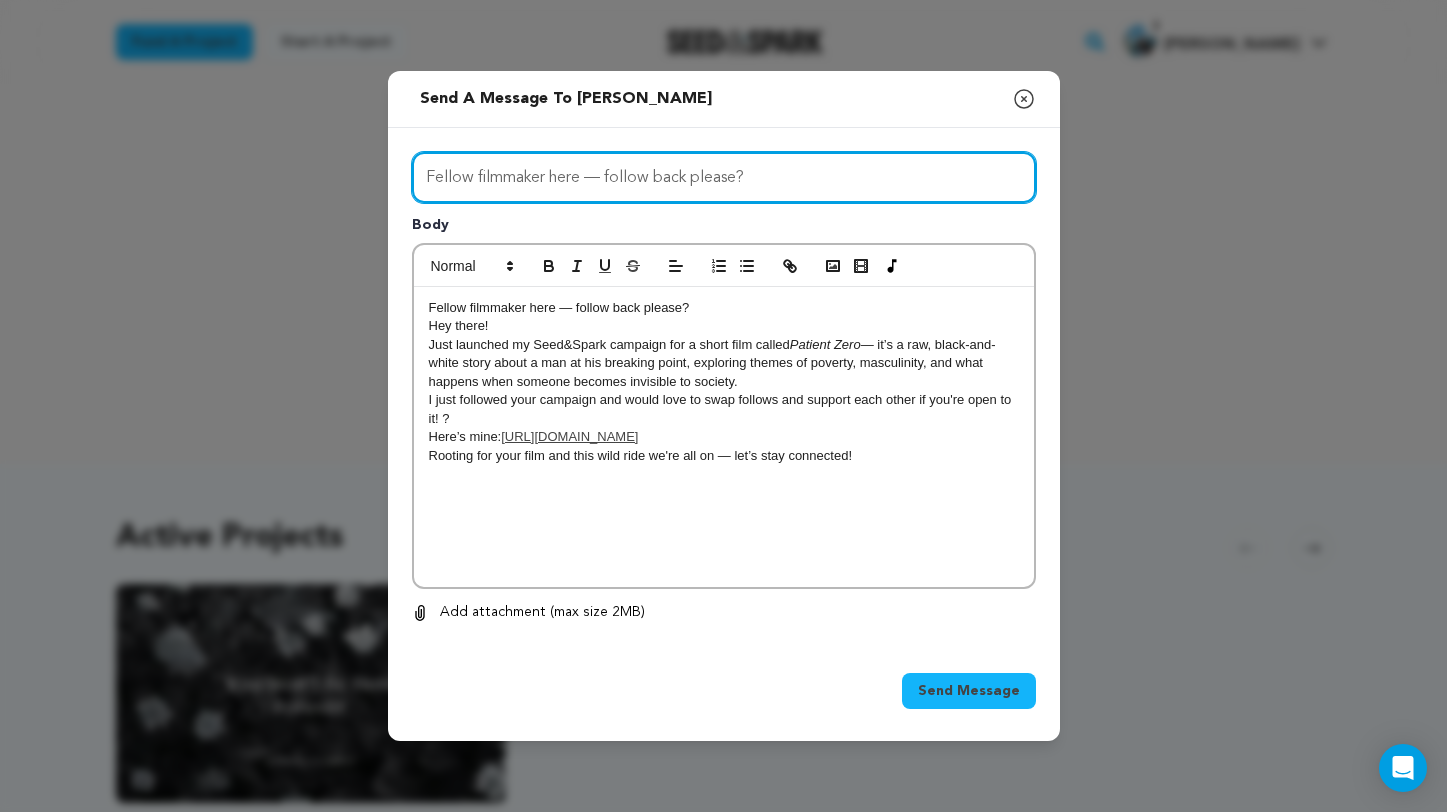 type on "Fellow filmmaker here — follow back please?" 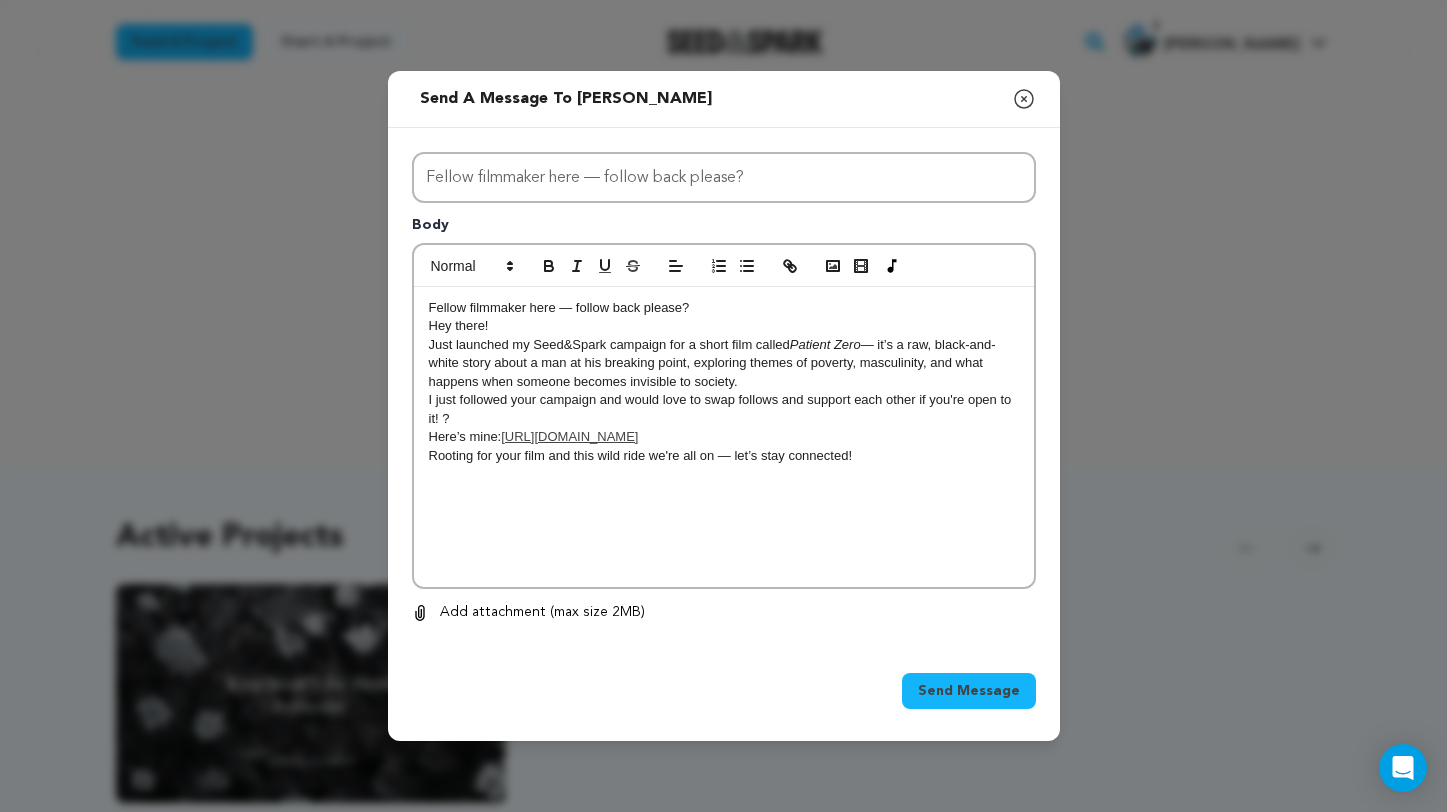 click on "Send Message" at bounding box center (969, 691) 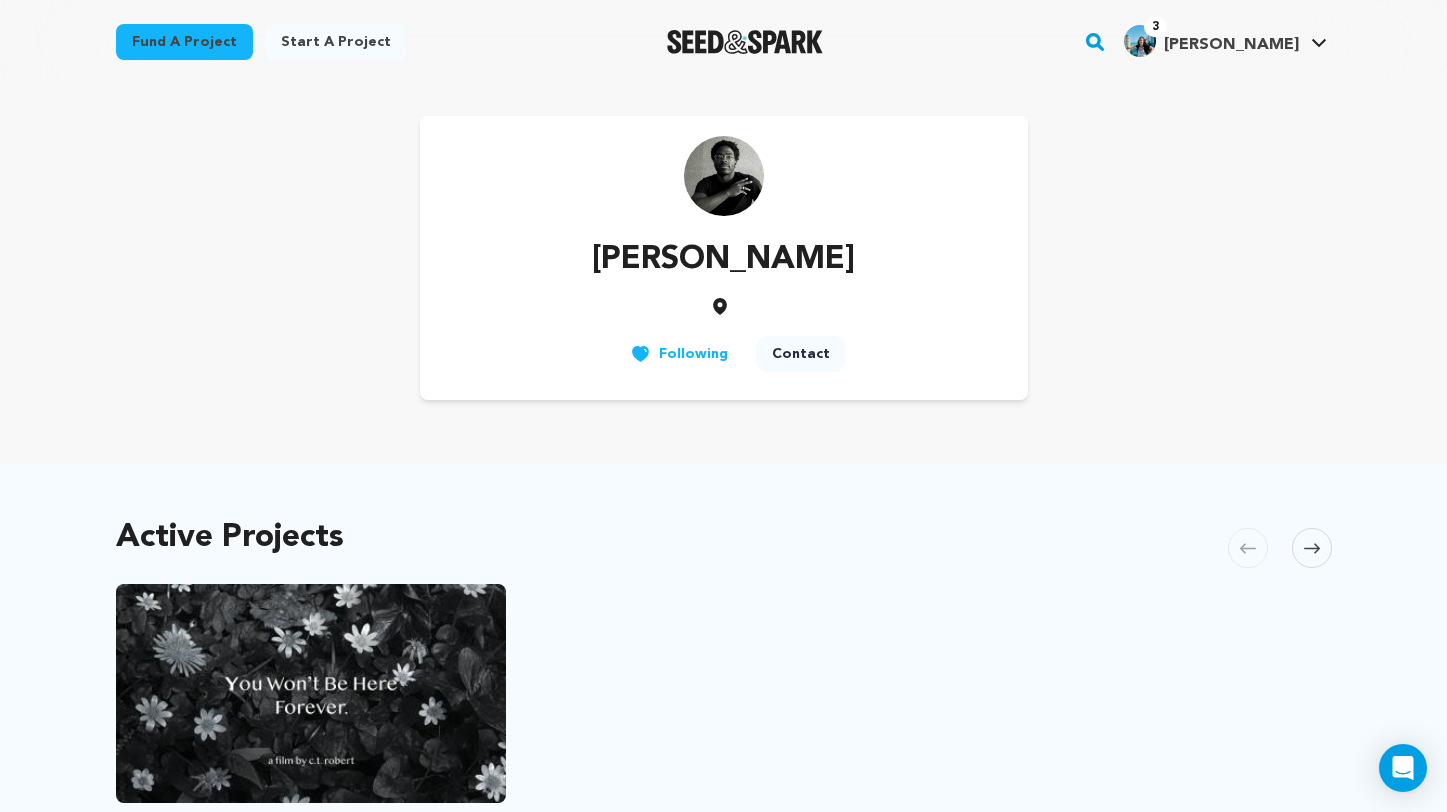 scroll, scrollTop: 0, scrollLeft: 0, axis: both 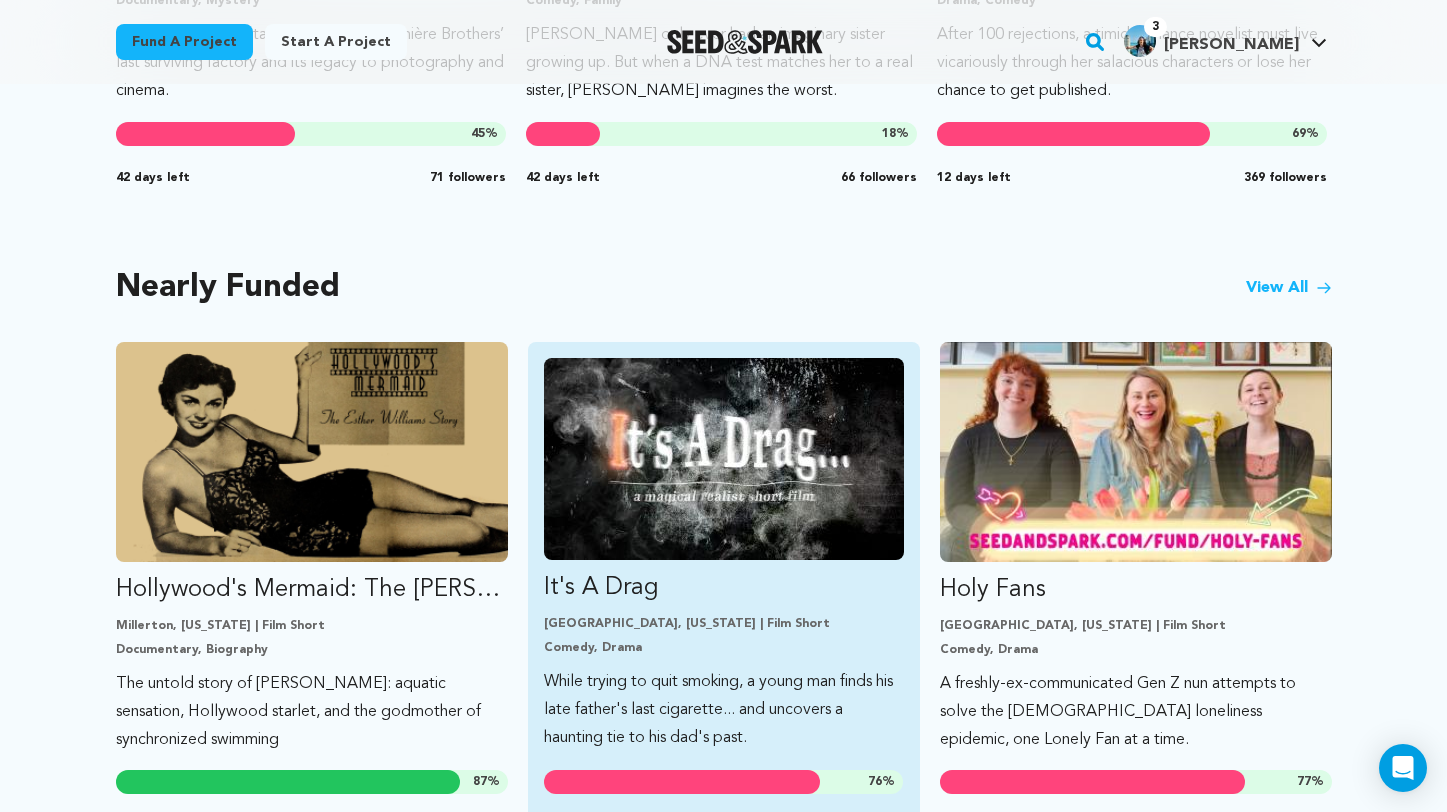 click at bounding box center (724, 459) 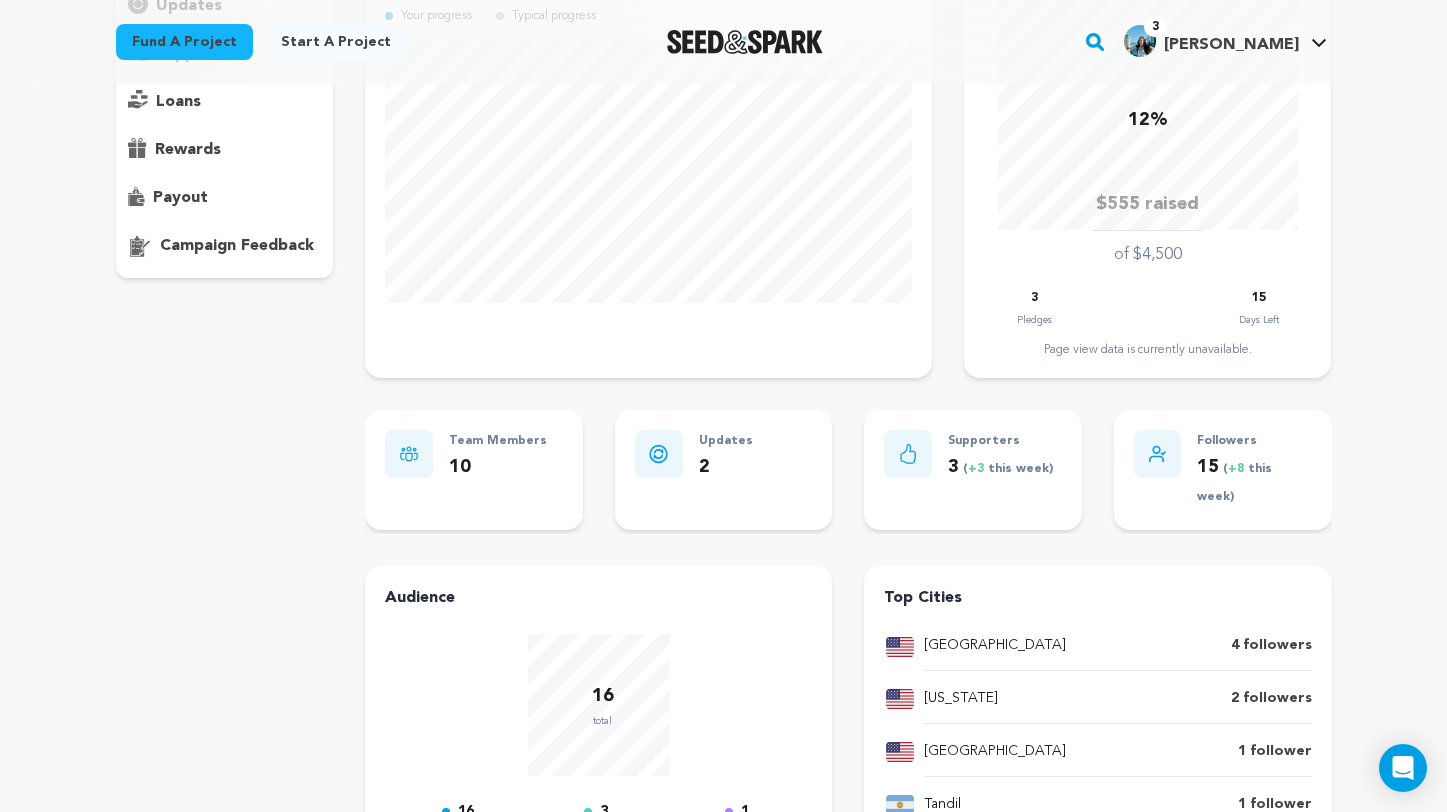scroll, scrollTop: 285, scrollLeft: 0, axis: vertical 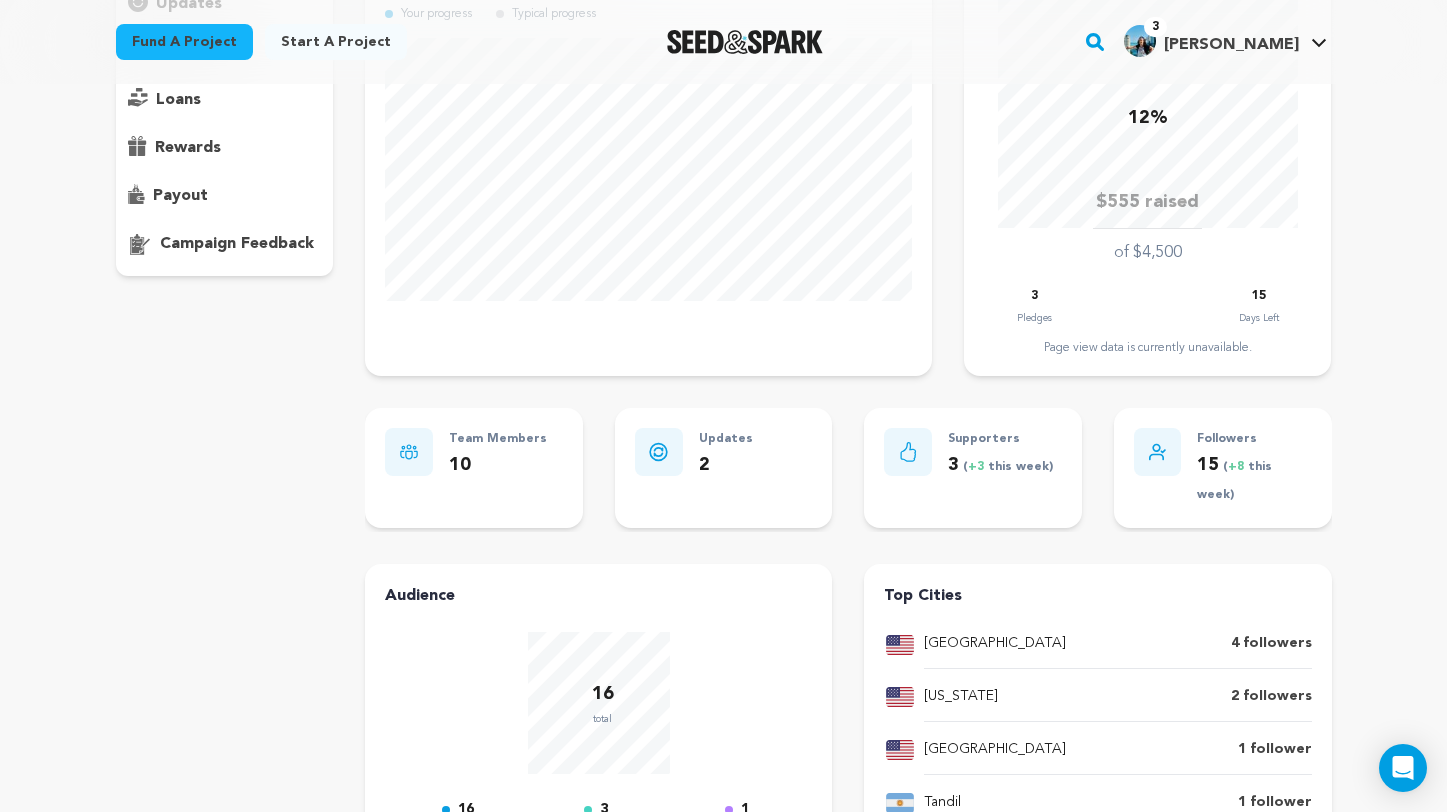 click on "Followers" at bounding box center (1254, 439) 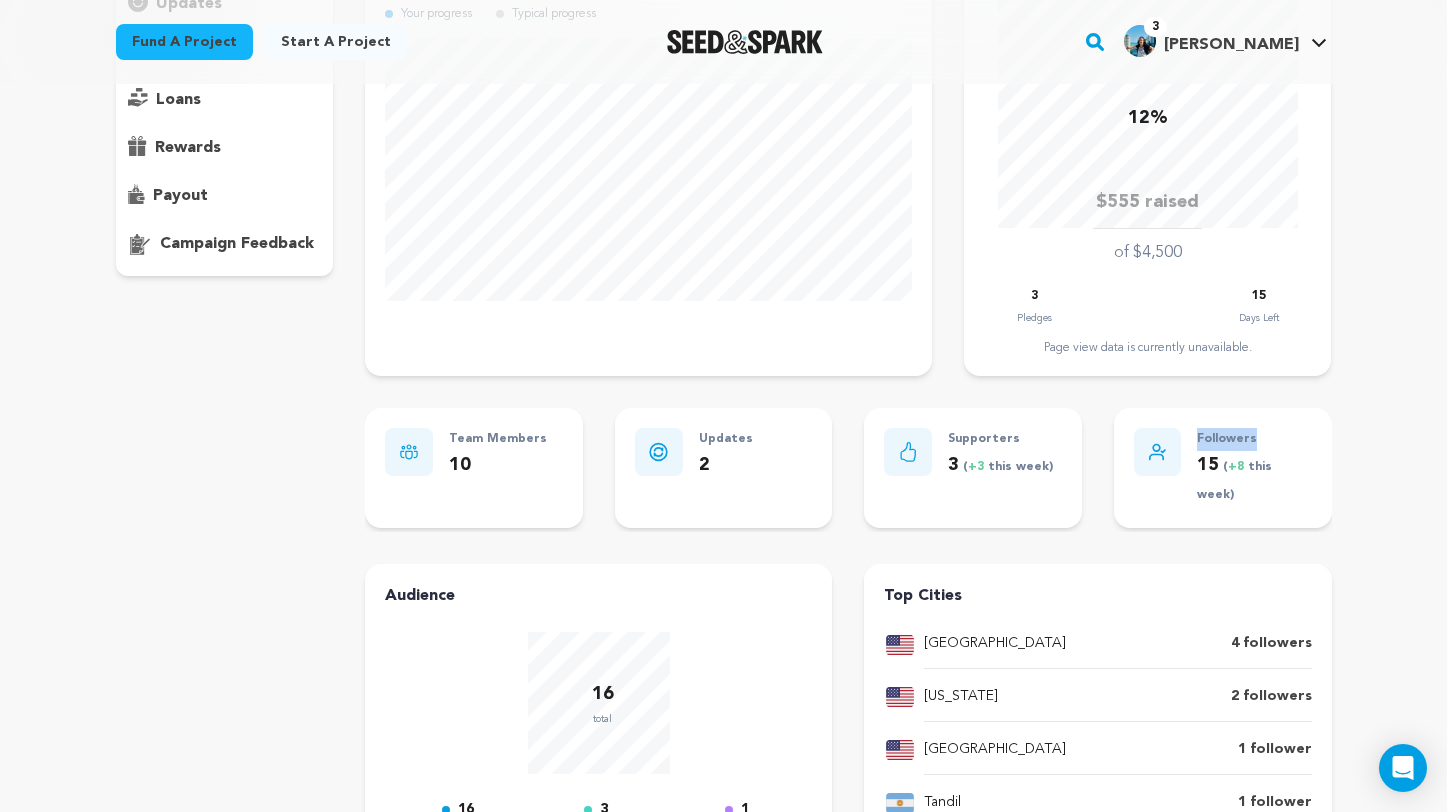 click 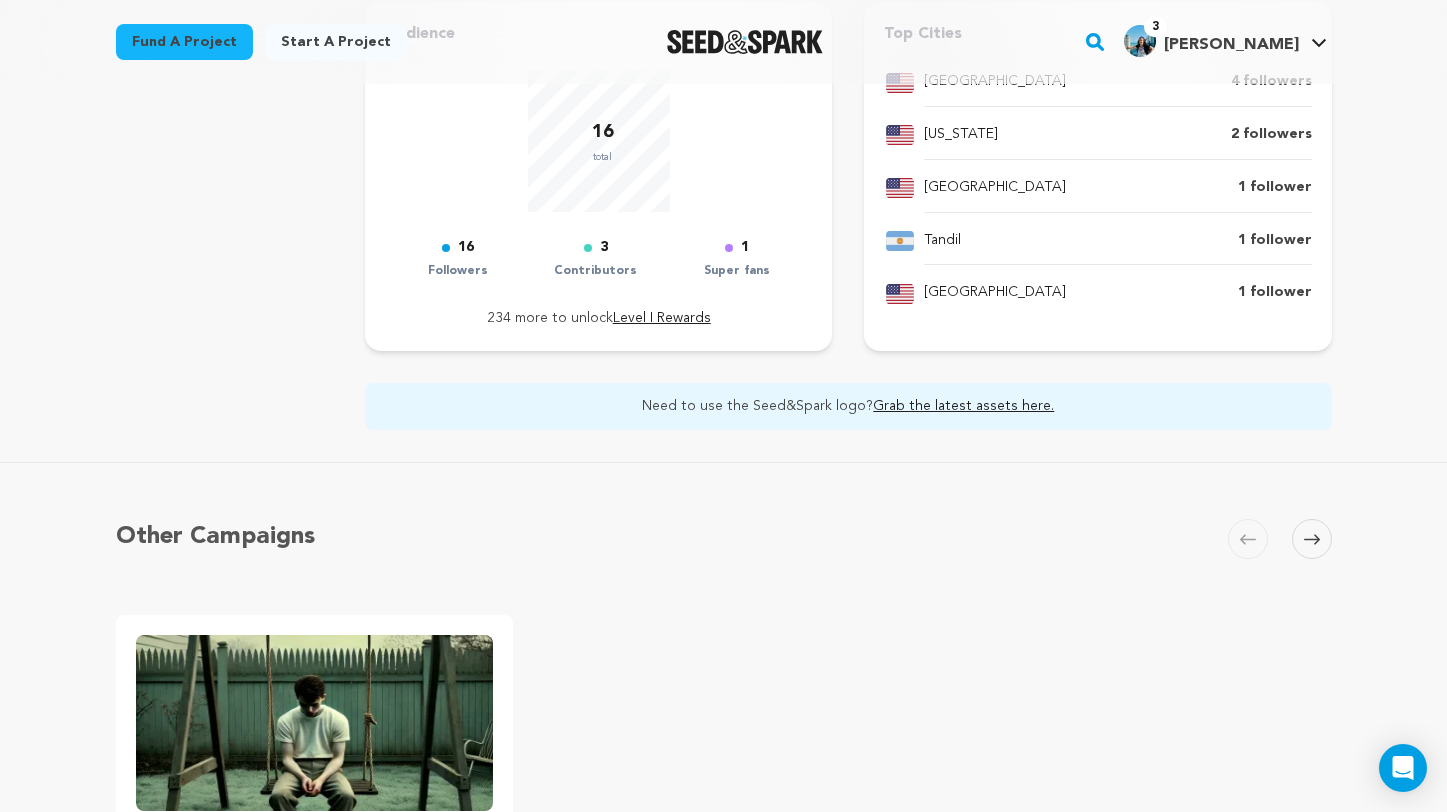 scroll, scrollTop: 834, scrollLeft: 0, axis: vertical 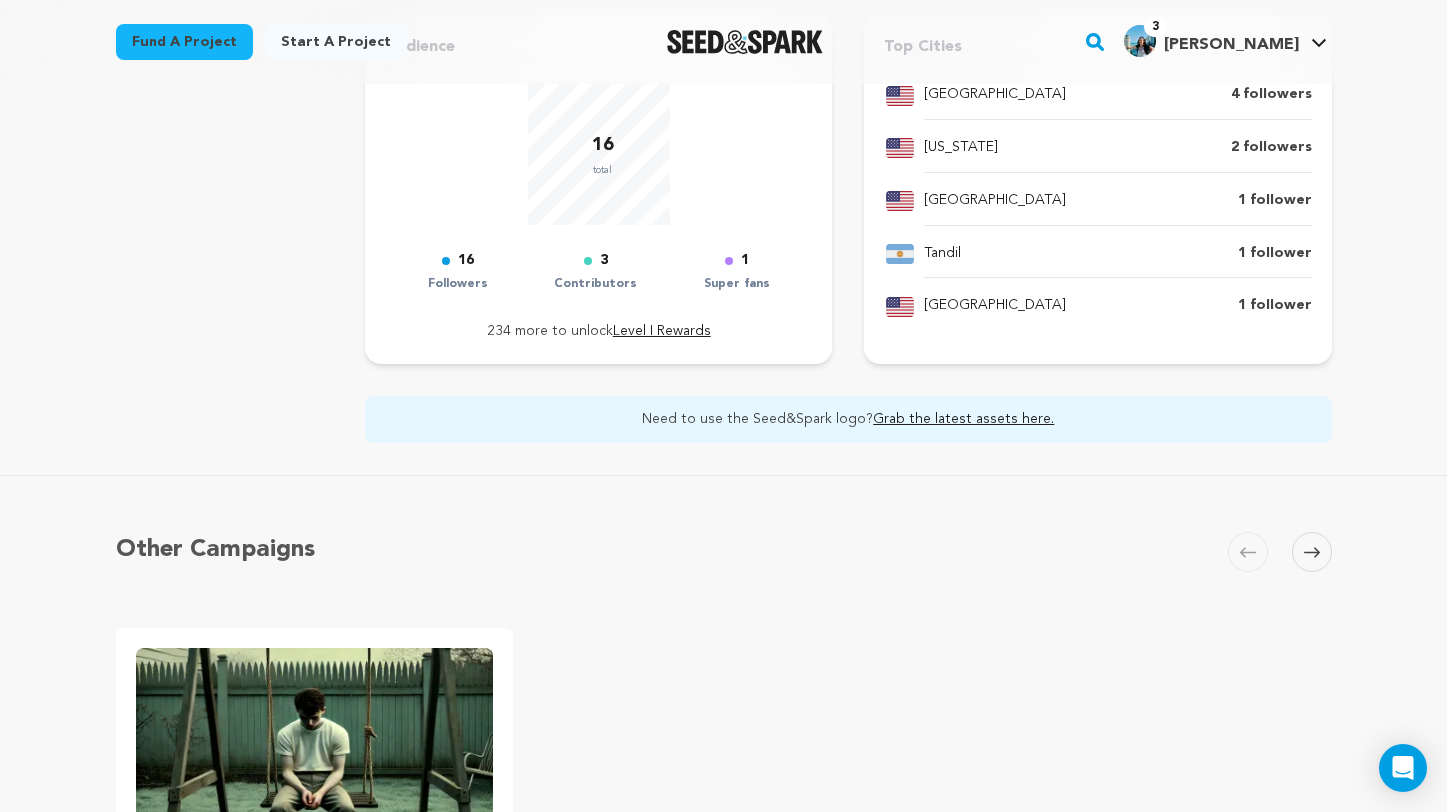 click on "Level I Rewards" at bounding box center (662, 331) 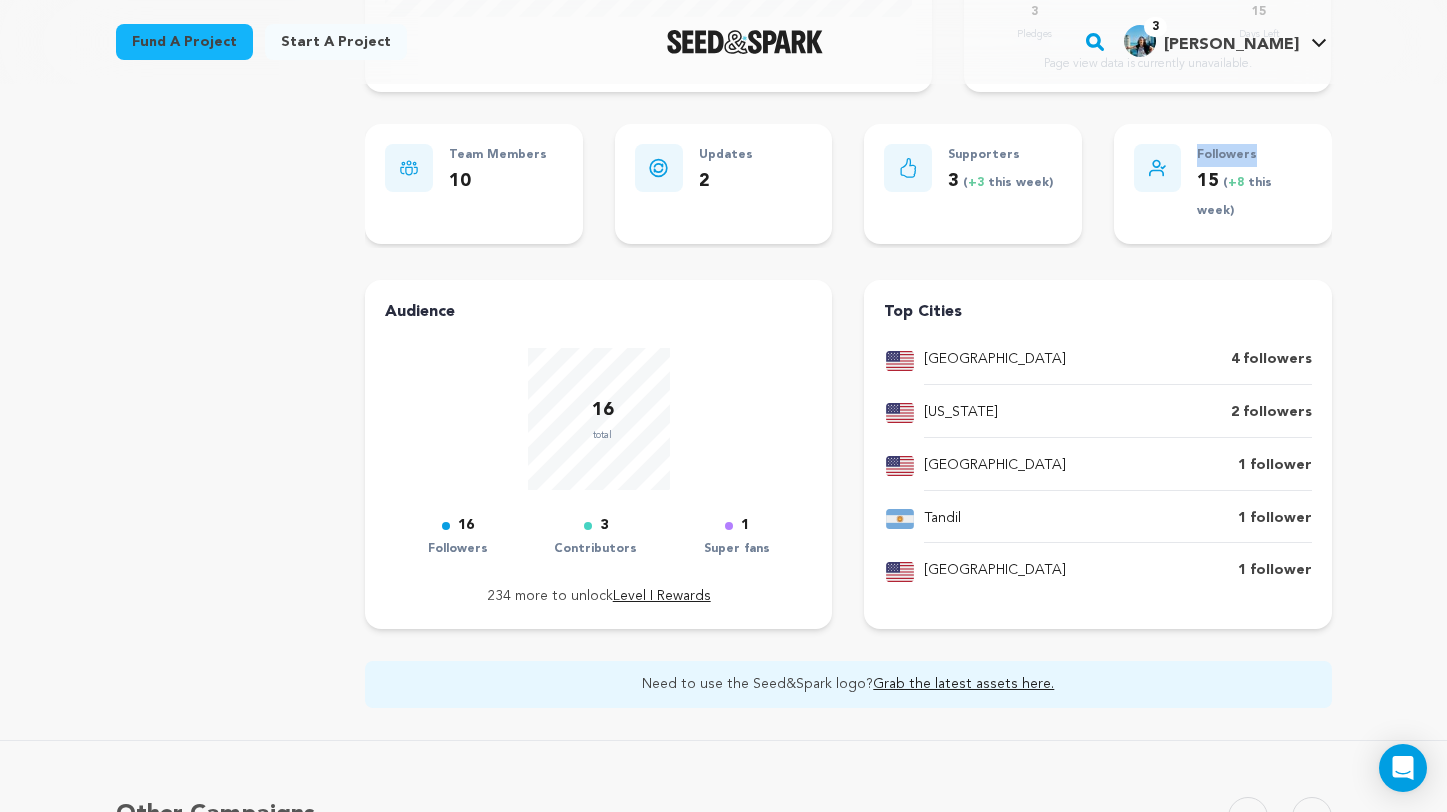scroll, scrollTop: 576, scrollLeft: 0, axis: vertical 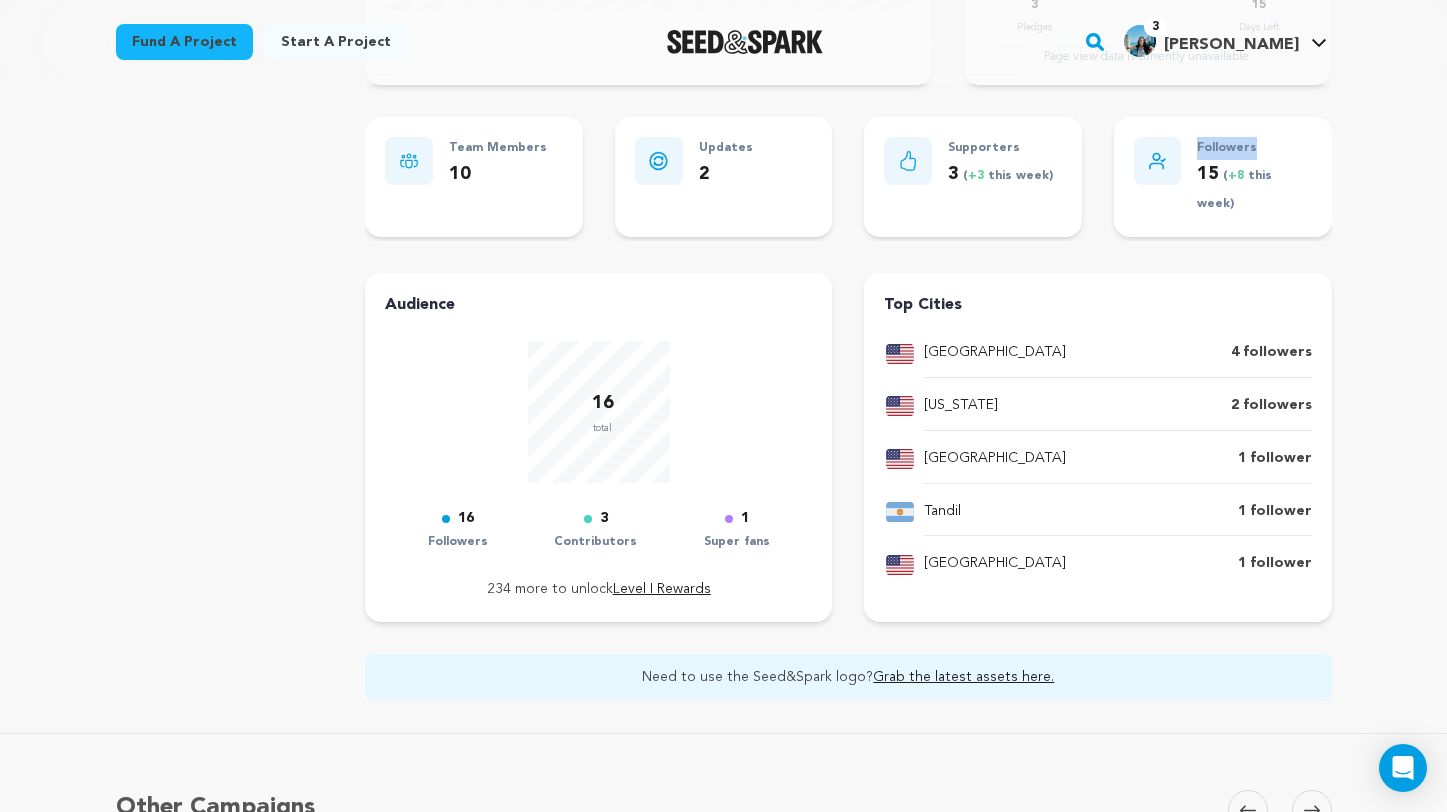 click on "Grab the latest assets here." at bounding box center (963, 677) 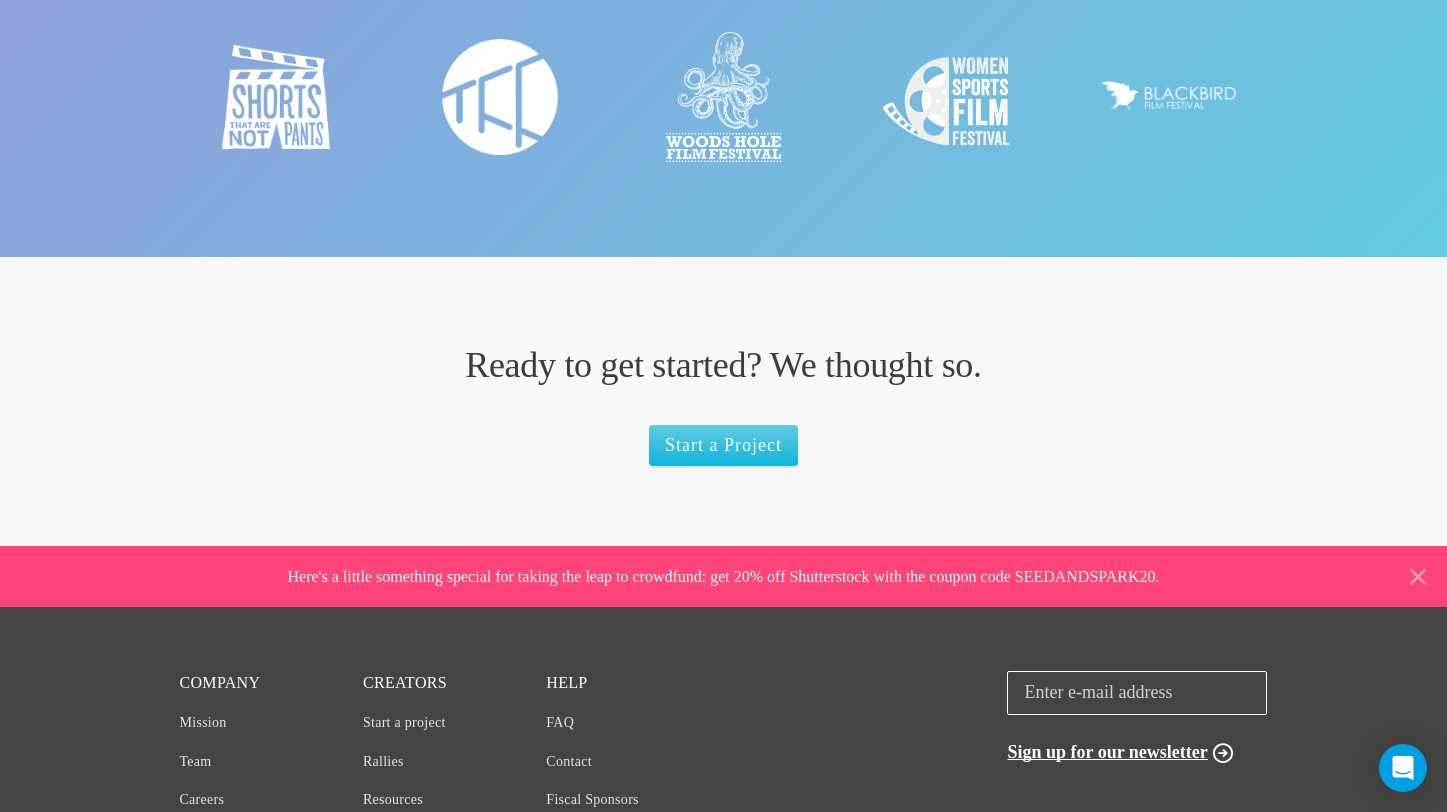 scroll, scrollTop: 3146, scrollLeft: 0, axis: vertical 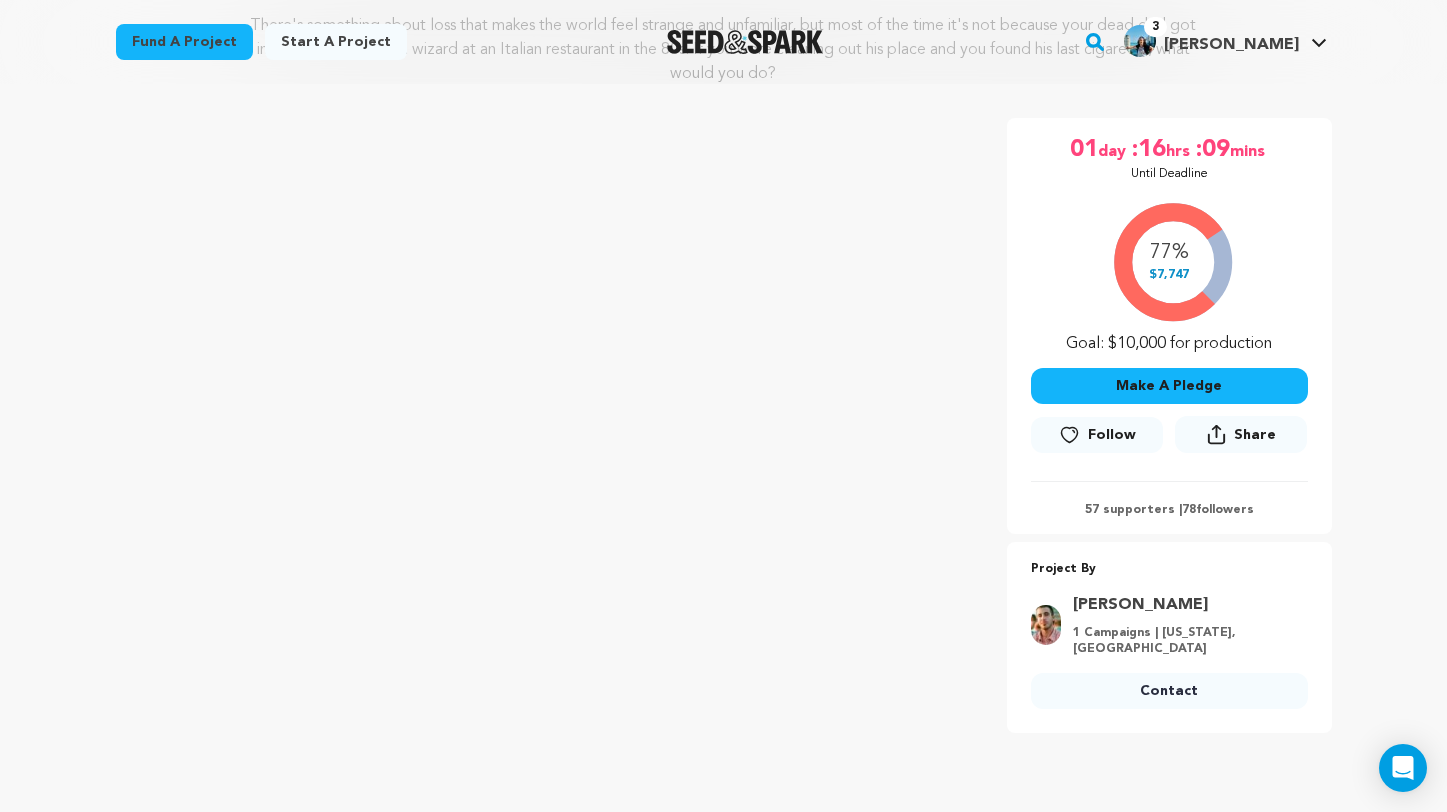 click 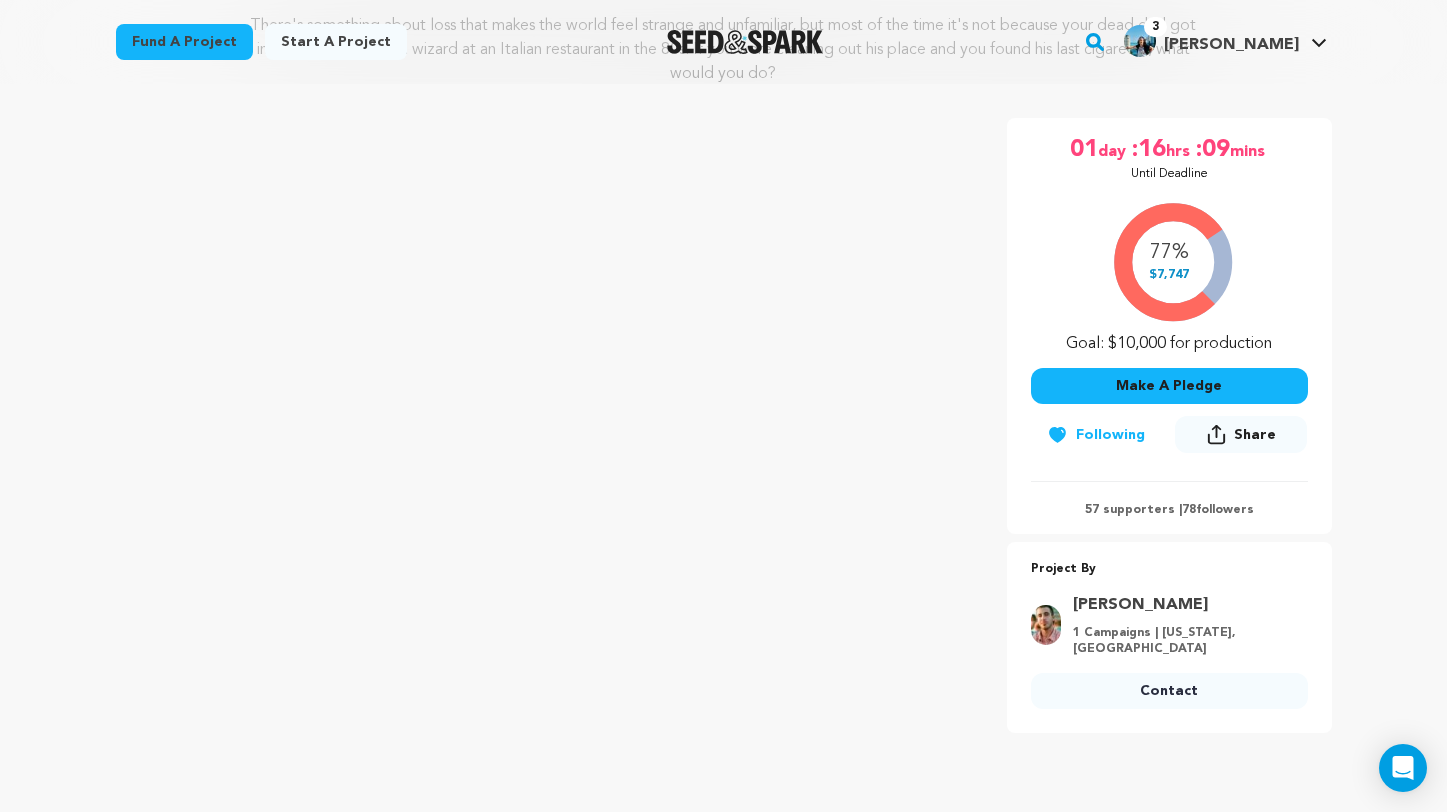 click on "Contact" at bounding box center [1169, 691] 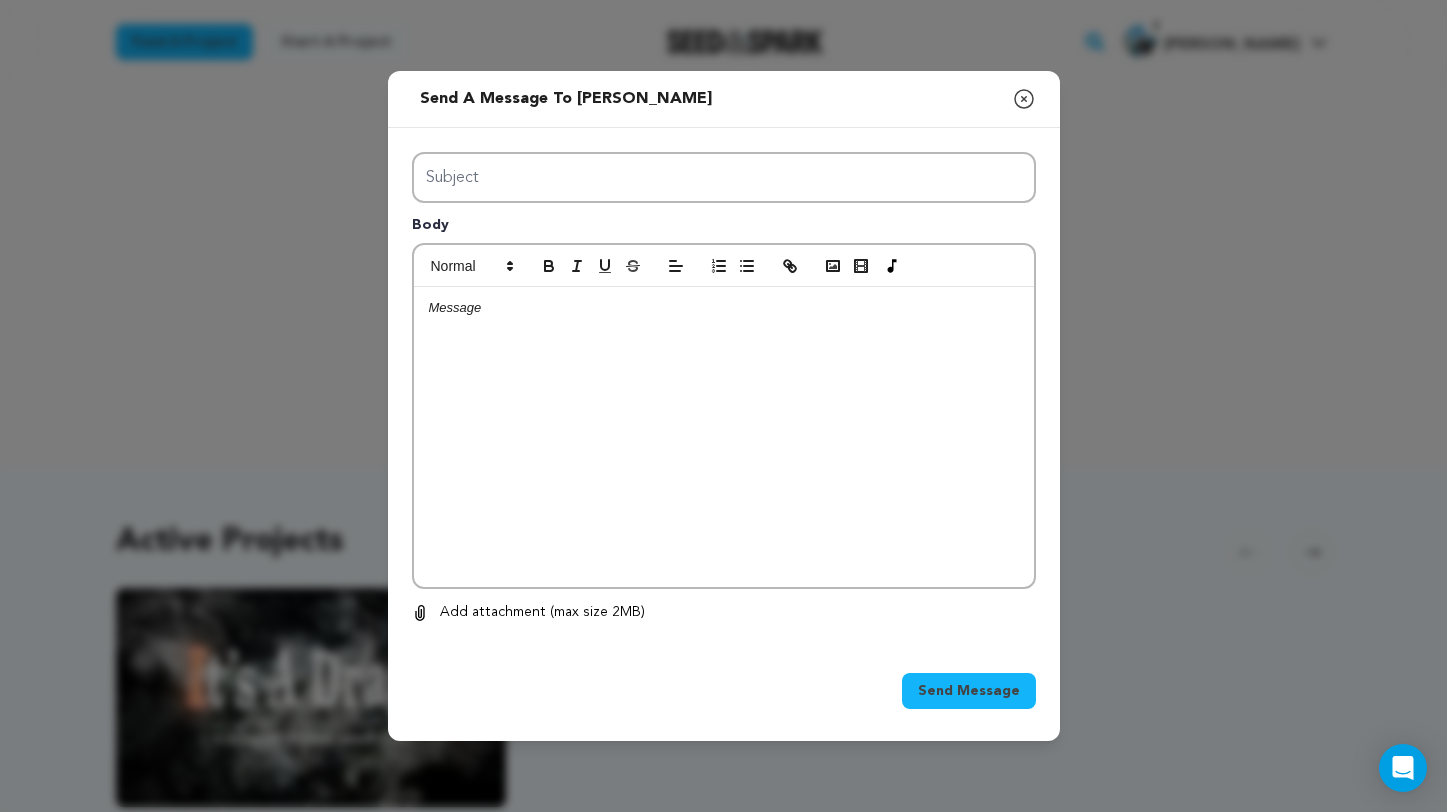 scroll, scrollTop: 0, scrollLeft: 0, axis: both 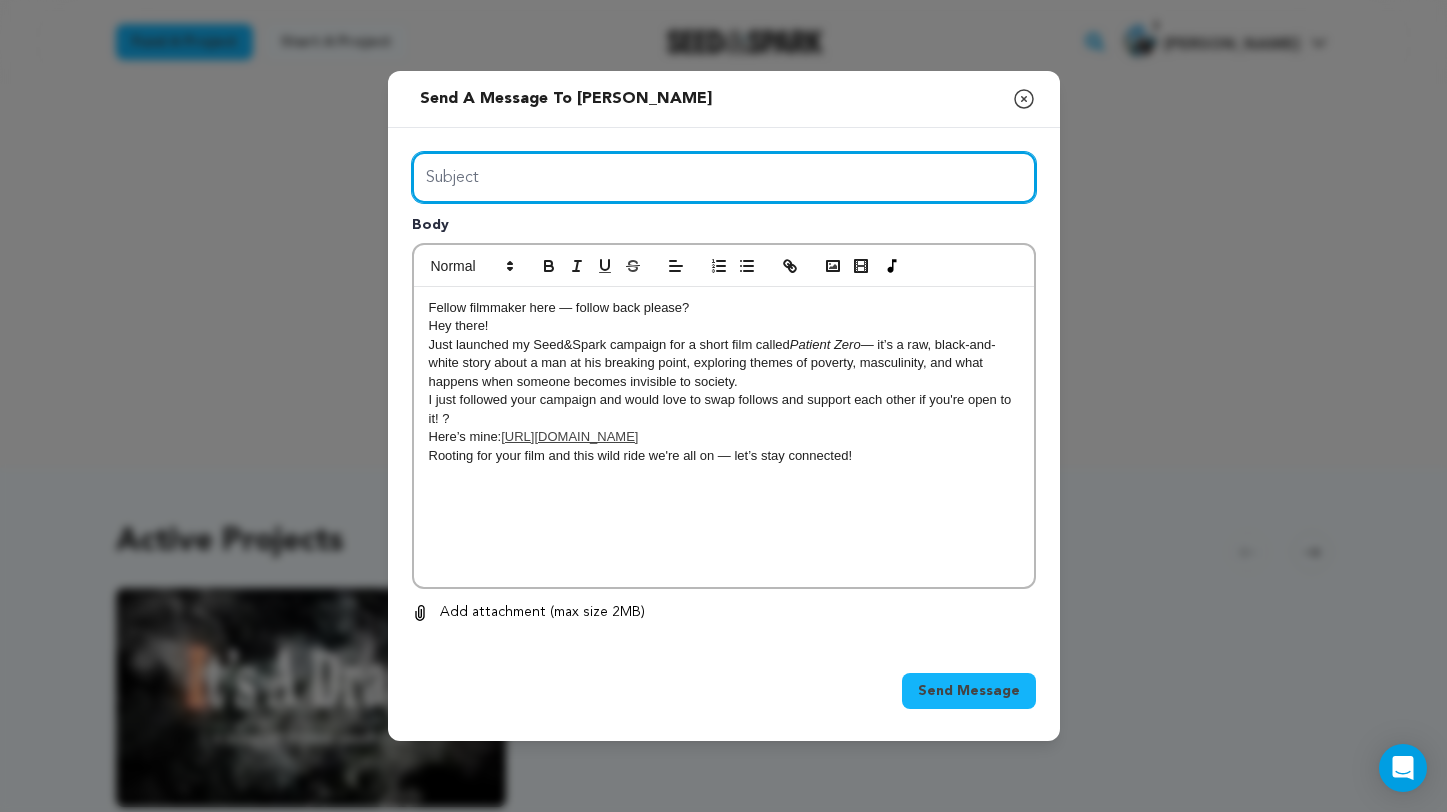 click on "Subject" at bounding box center (724, 177) 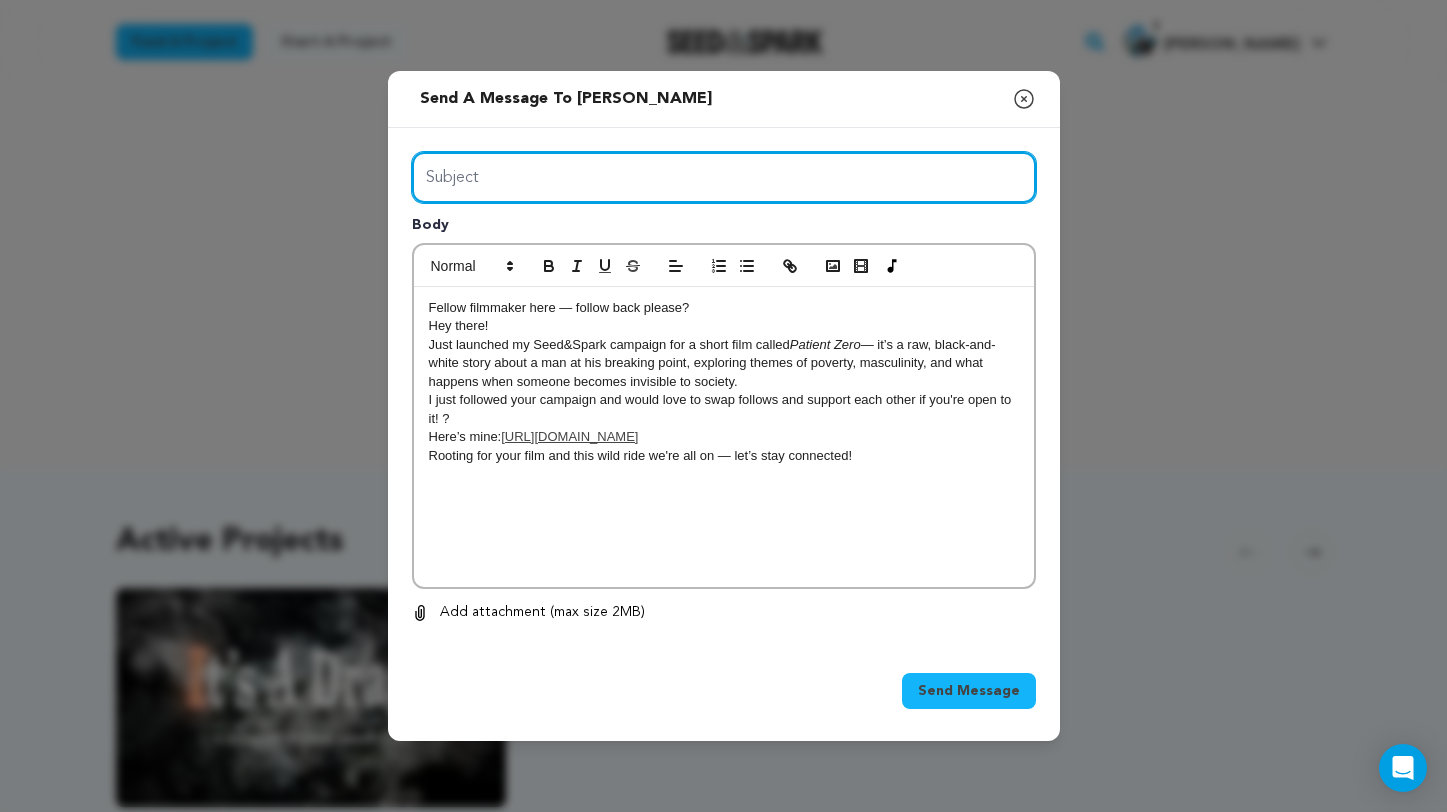 paste on "Fellow filmmaker here — follow back please?  Hey there! Just launched my Seed&Spark campaign for a short film called Patient Zero — it’s a raw, black-and-white story about a man at his breaking point, exploring themes of poverty, masculinity, and what happens when someone becomes invisible to society. I just followed your campaign and would love to swap follows and support each other if you're open to it! ? Here’s mine: https://seedandspark.com/fund/patient-zero Rooting for your film and this wild ride we're all on — let’s stay connected!" 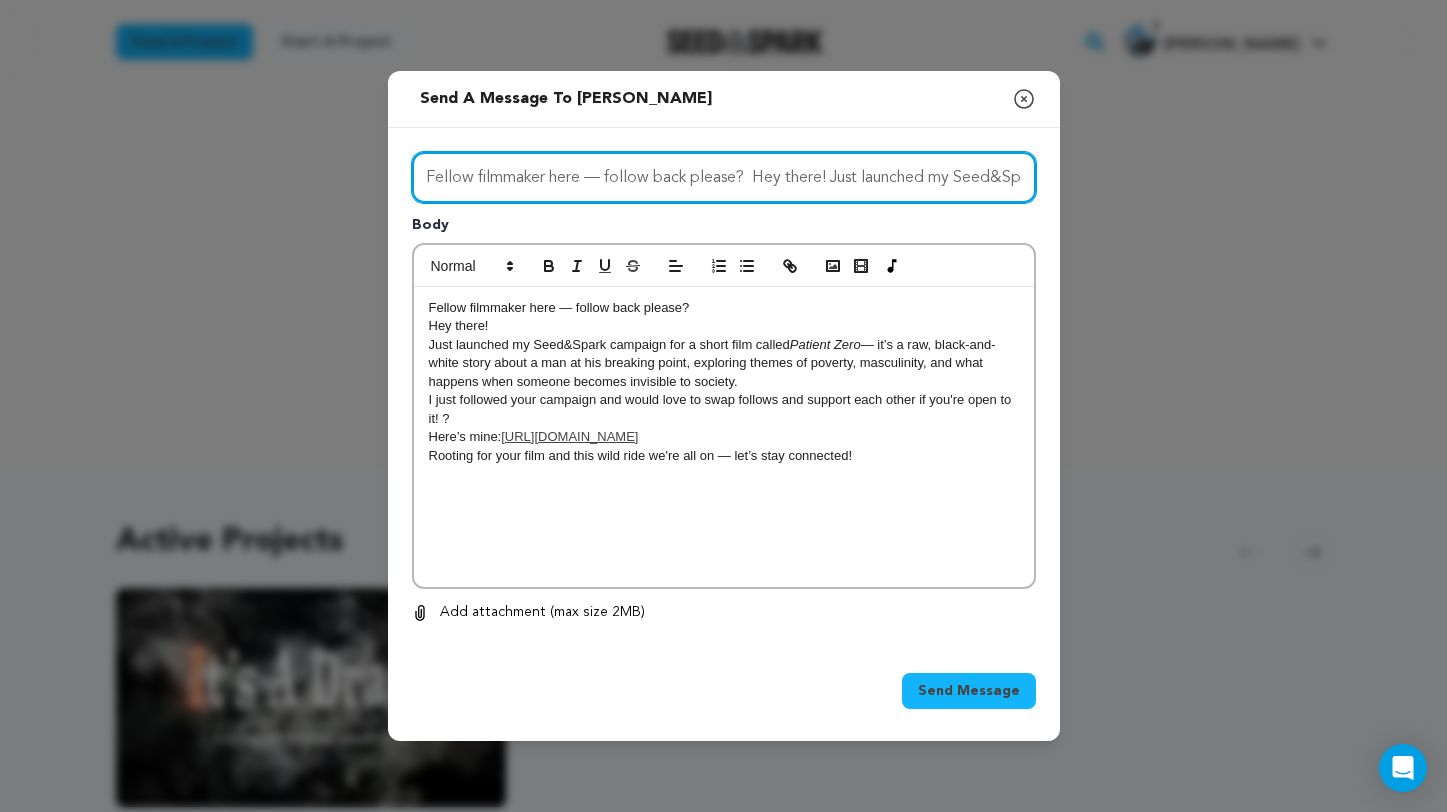drag, startPoint x: 1025, startPoint y: 177, endPoint x: 740, endPoint y: 186, distance: 285.14206 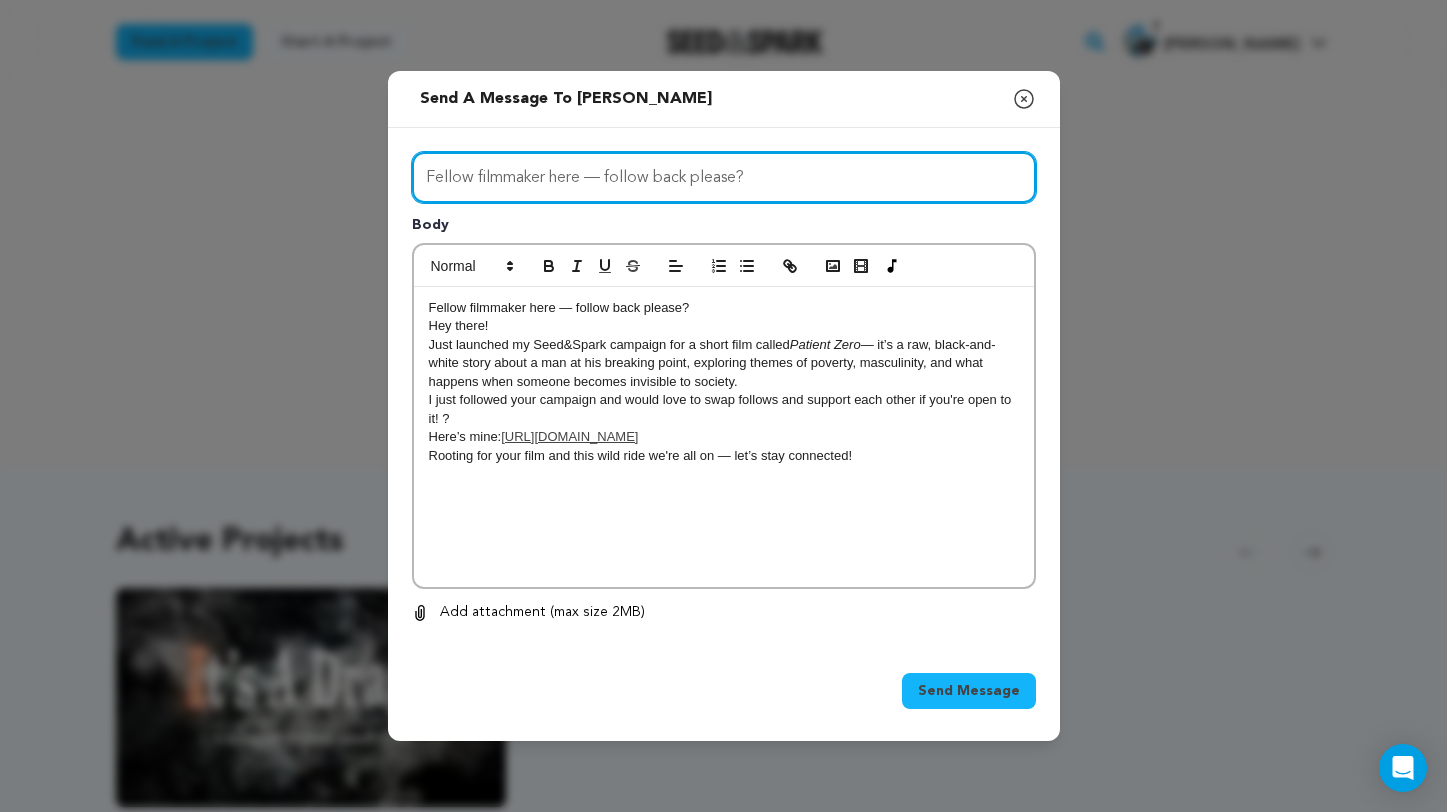 type on "Fellow filmmaker here — follow back please?" 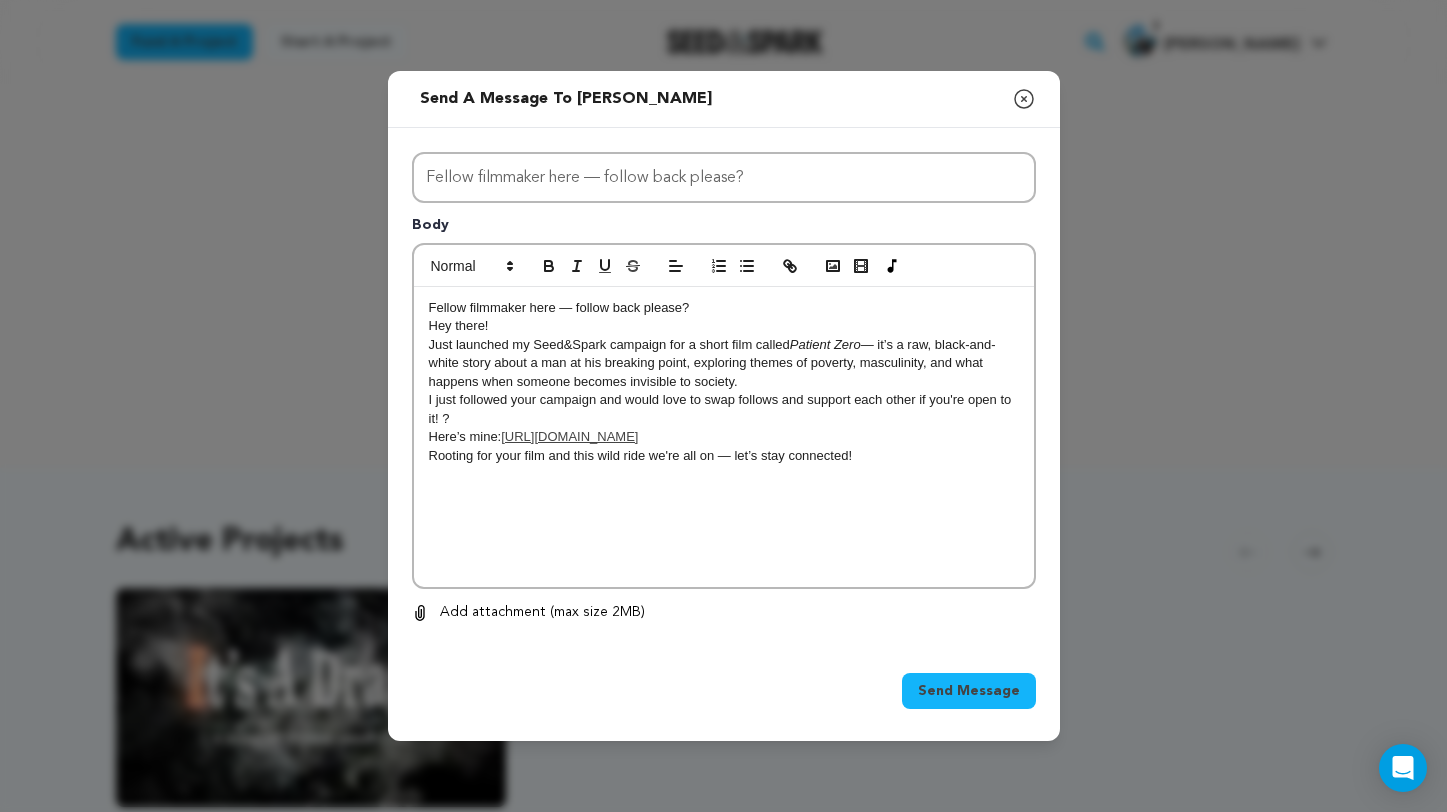 drag, startPoint x: 719, startPoint y: 311, endPoint x: 325, endPoint y: 298, distance: 394.21442 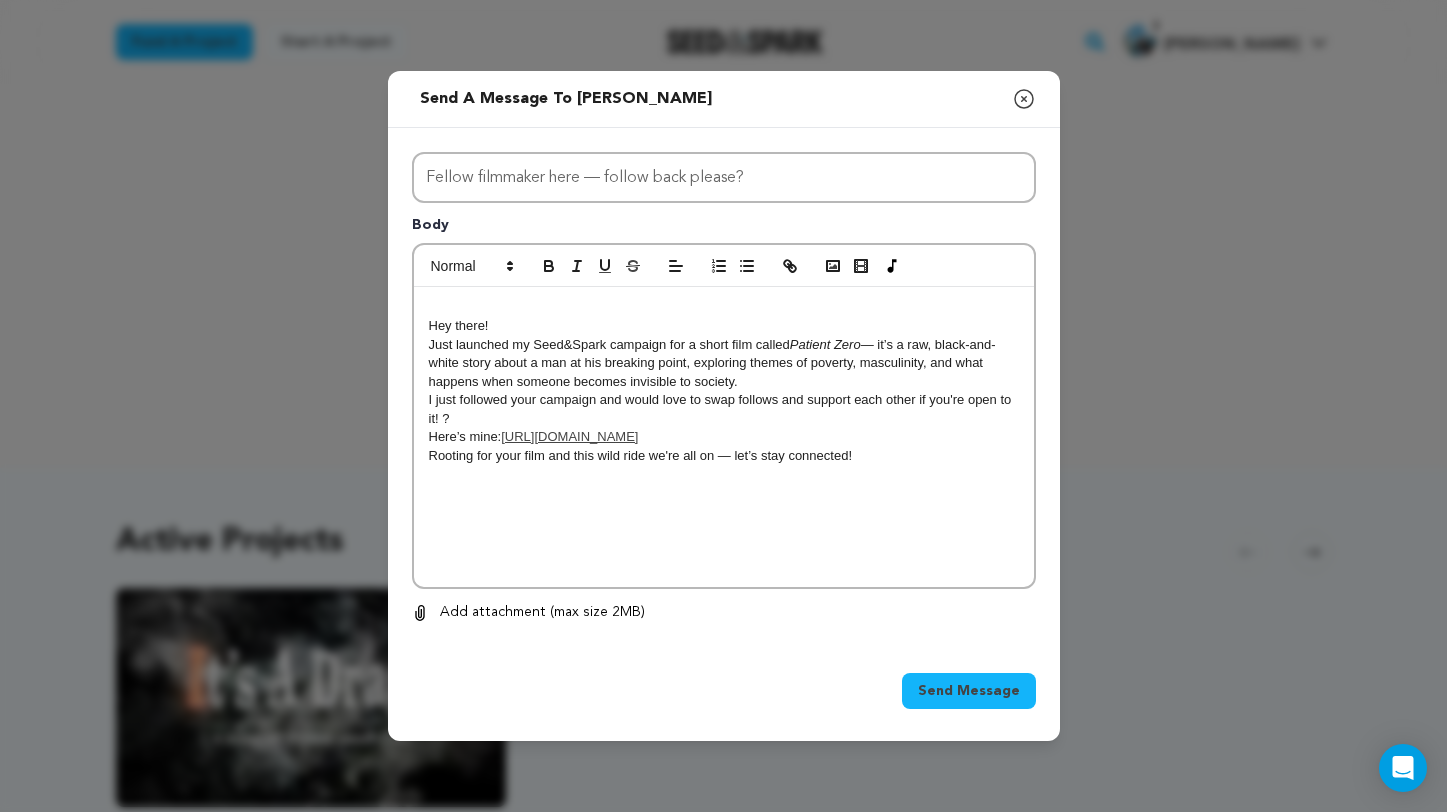 click on "Send Message" at bounding box center (969, 691) 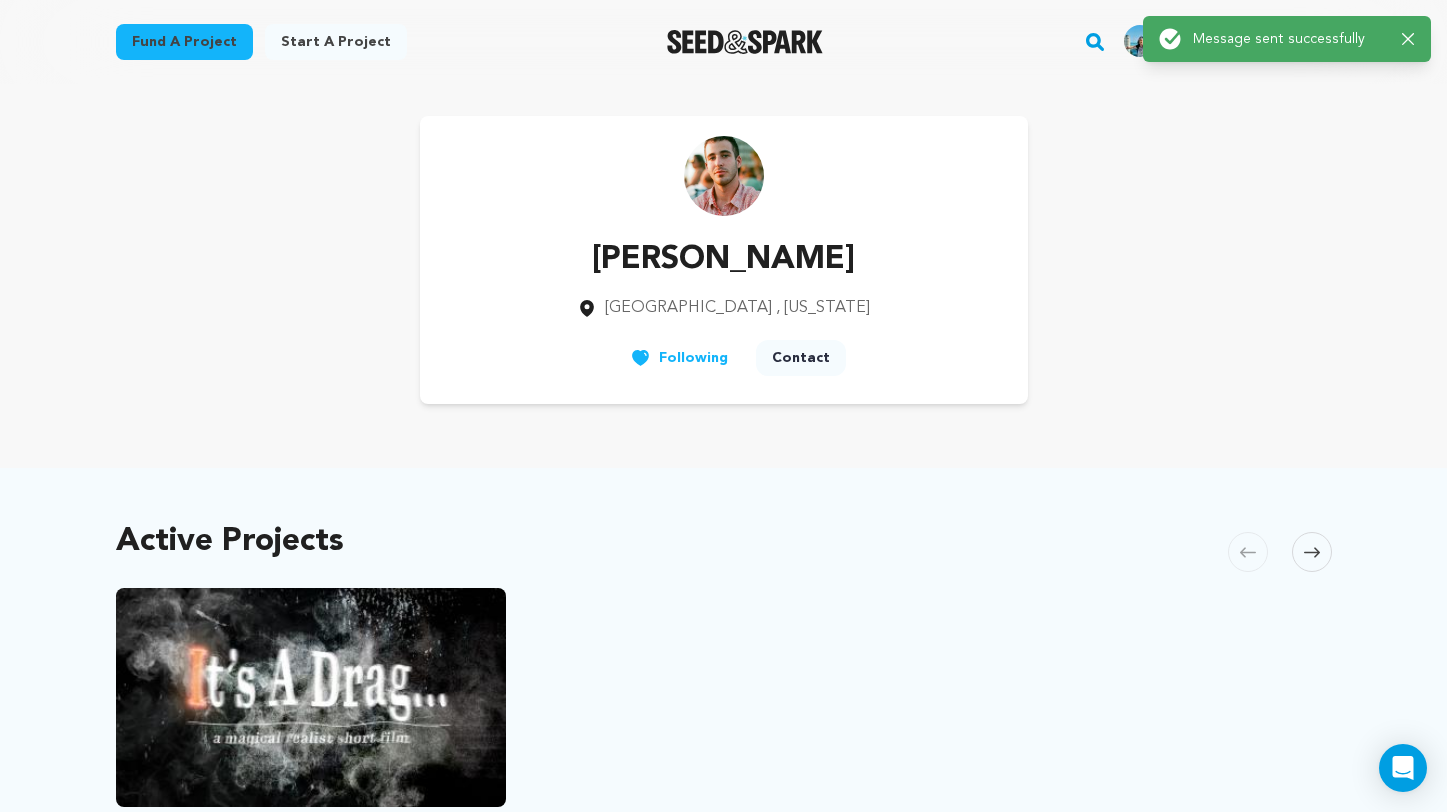 click on "Fund a project" at bounding box center (184, 42) 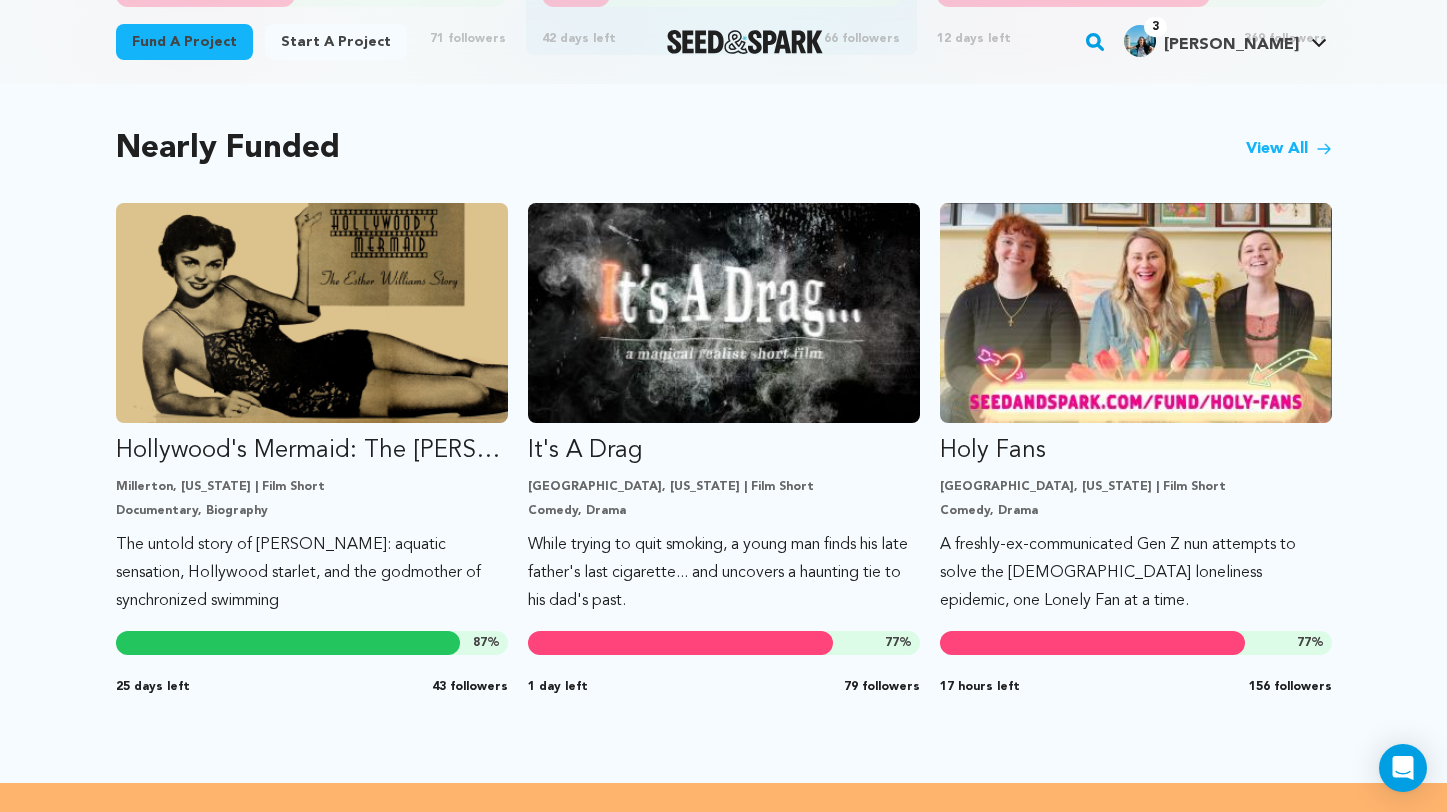 scroll, scrollTop: 1689, scrollLeft: 0, axis: vertical 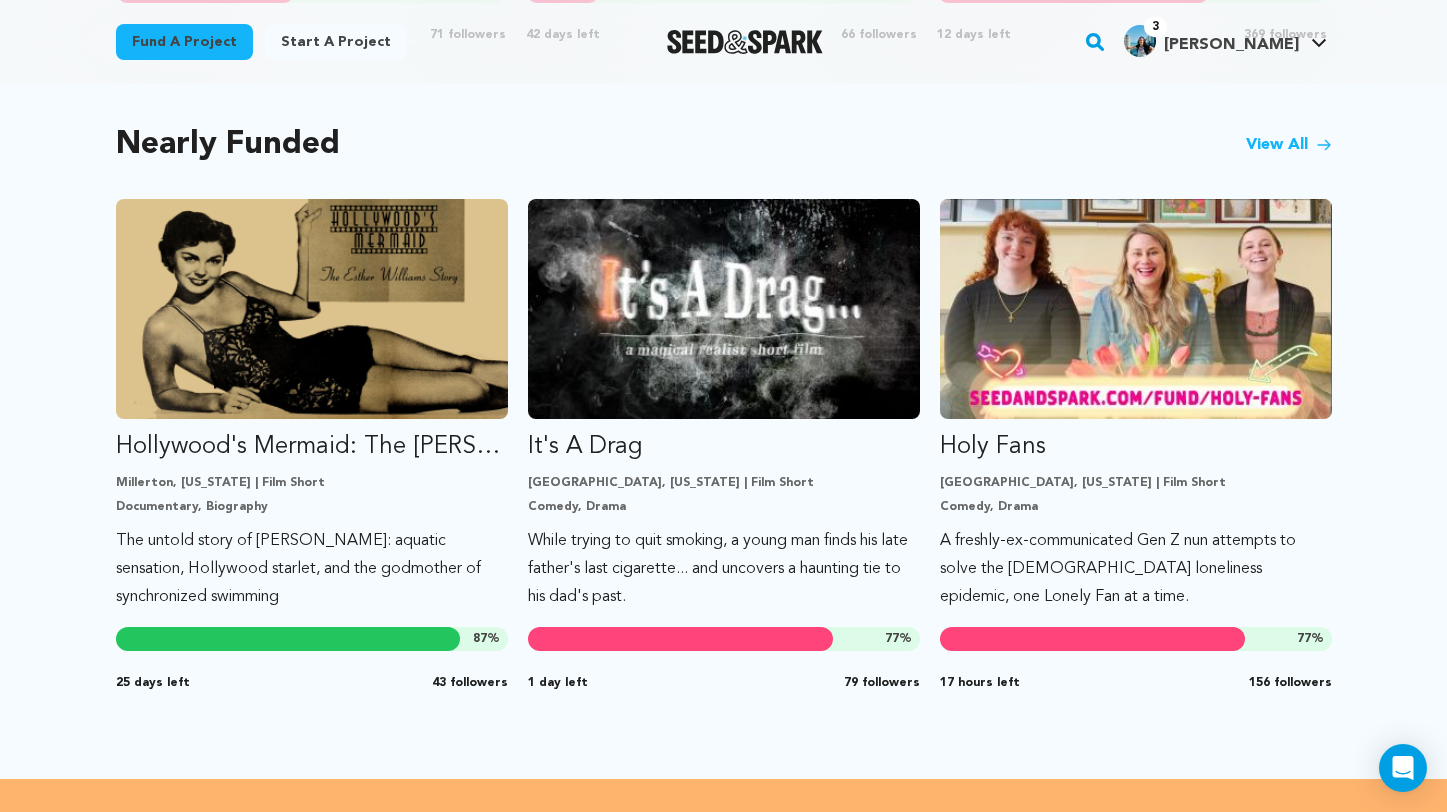 click on "View All" at bounding box center (1289, 145) 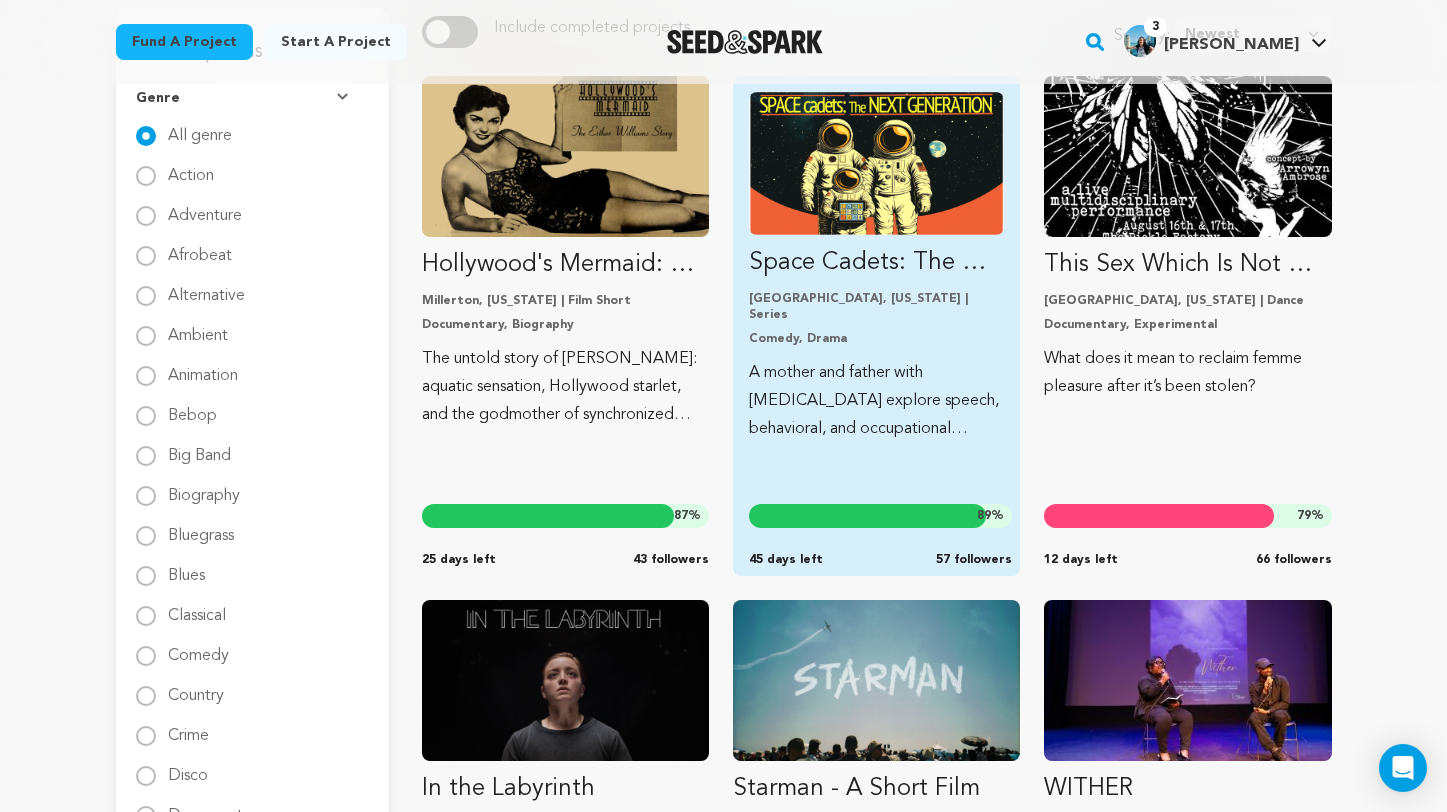 scroll, scrollTop: 268, scrollLeft: 0, axis: vertical 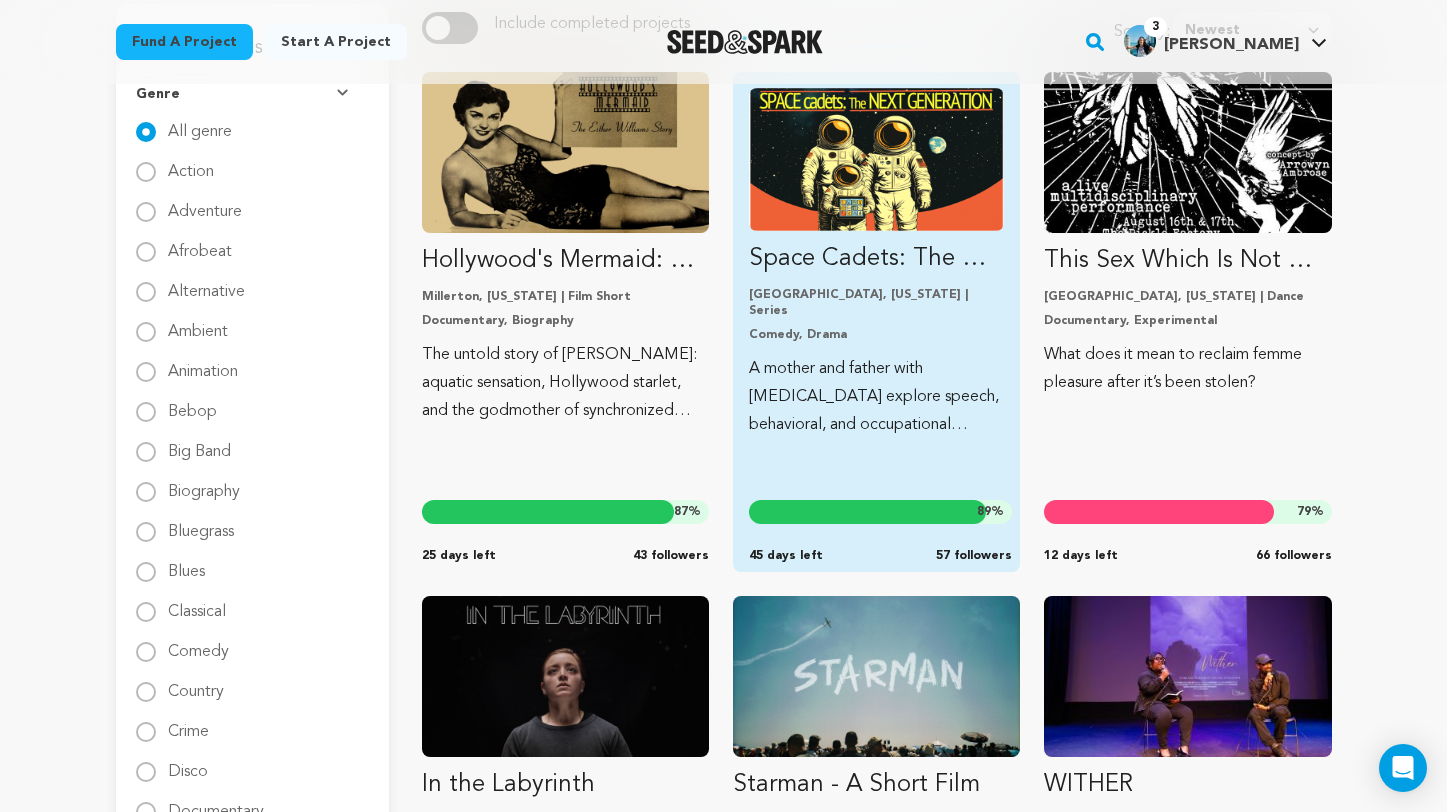 click on "A mother and father with [MEDICAL_DATA] explore speech, behavioral, and occupational therapies after their [DEMOGRAPHIC_DATA] son is diagnosed with [MEDICAL_DATA]." at bounding box center [876, 397] 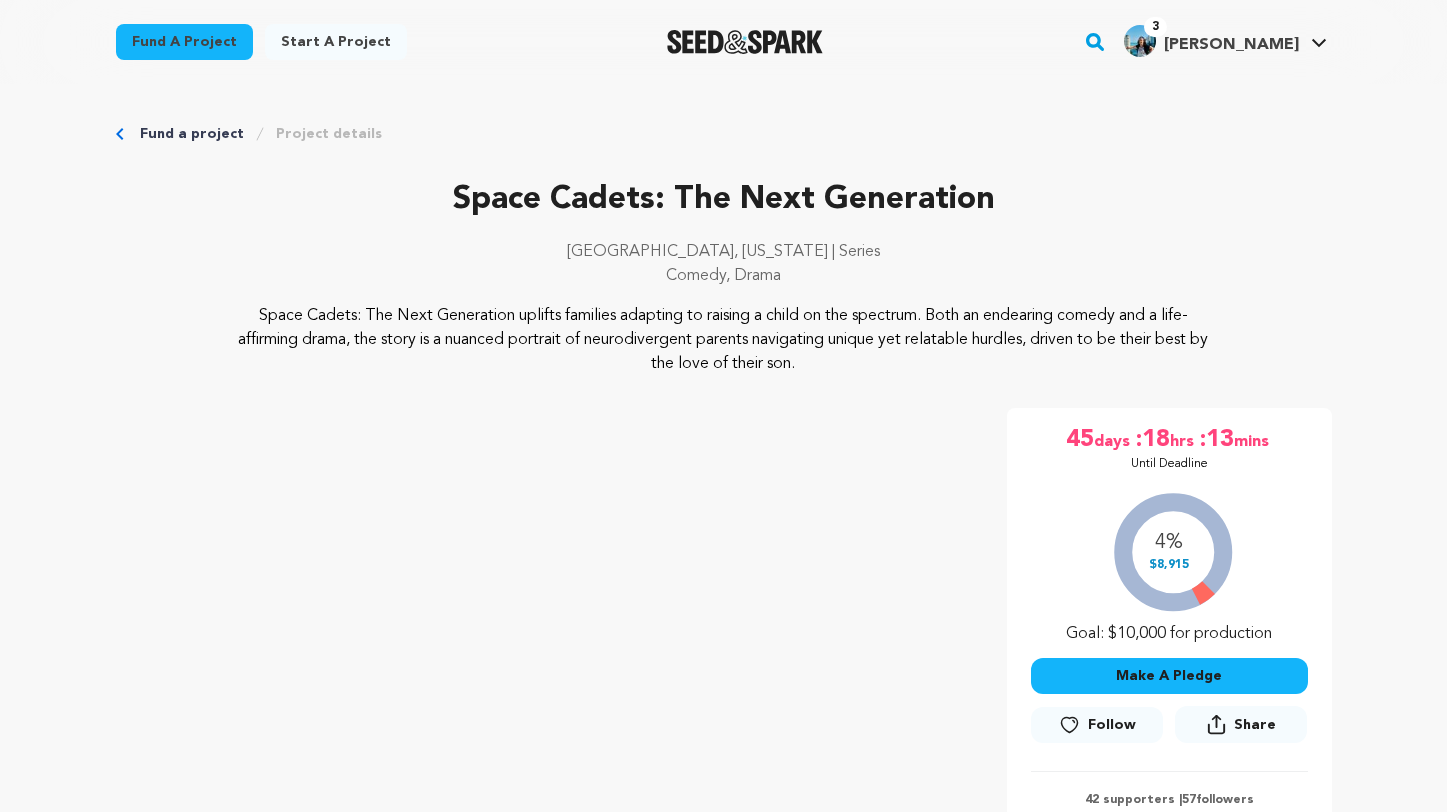 scroll, scrollTop: 0, scrollLeft: 0, axis: both 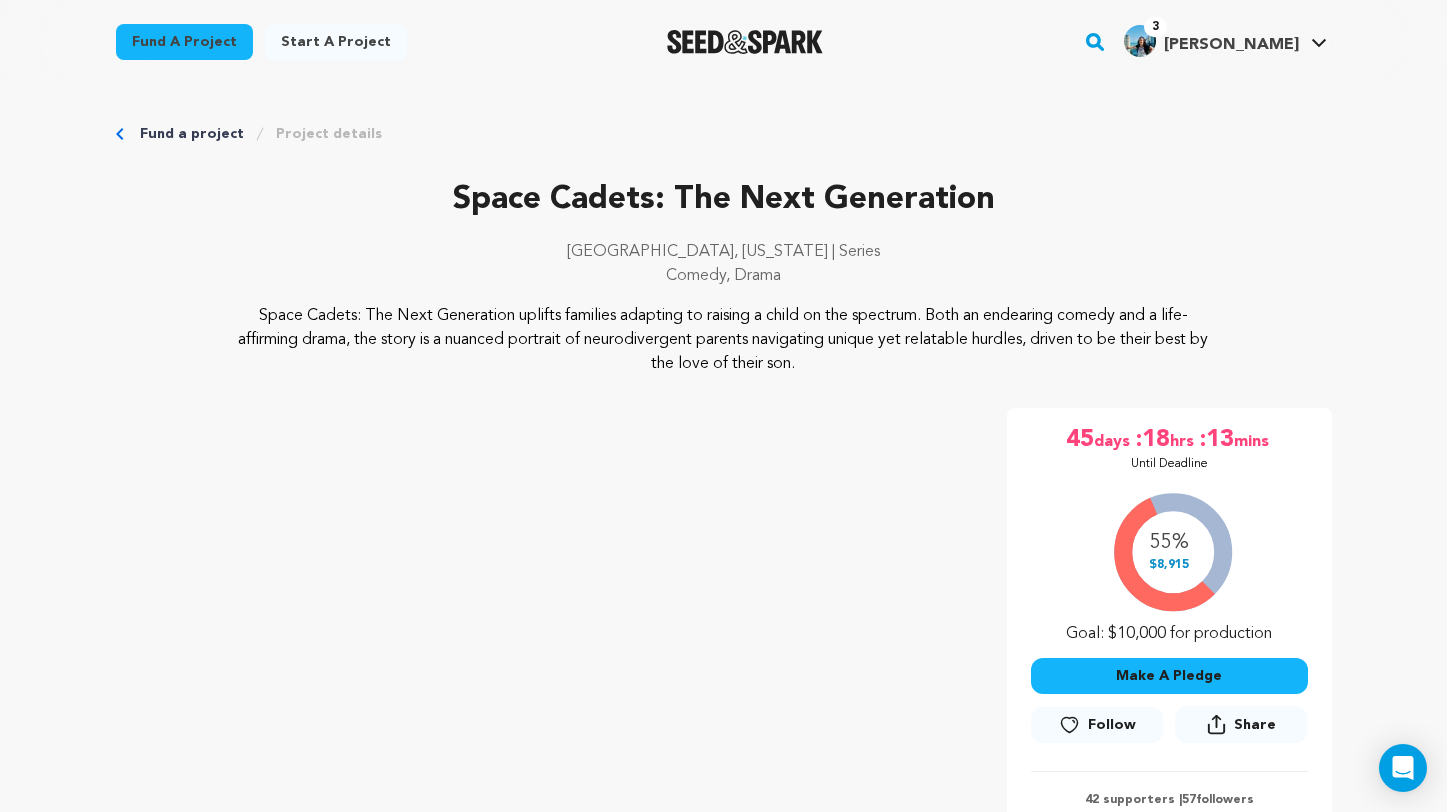 click on "Follow" at bounding box center [1097, 725] 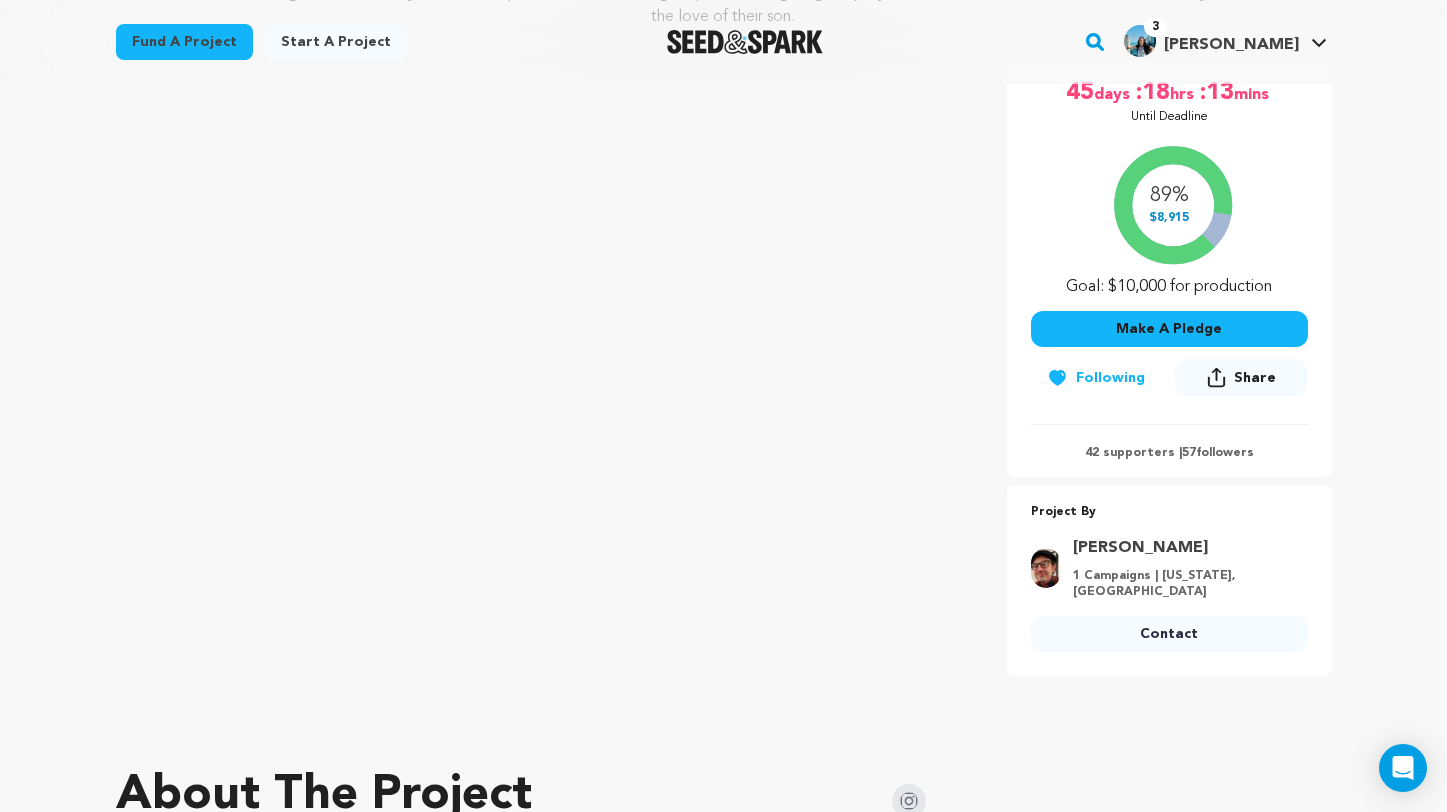 scroll, scrollTop: 350, scrollLeft: 0, axis: vertical 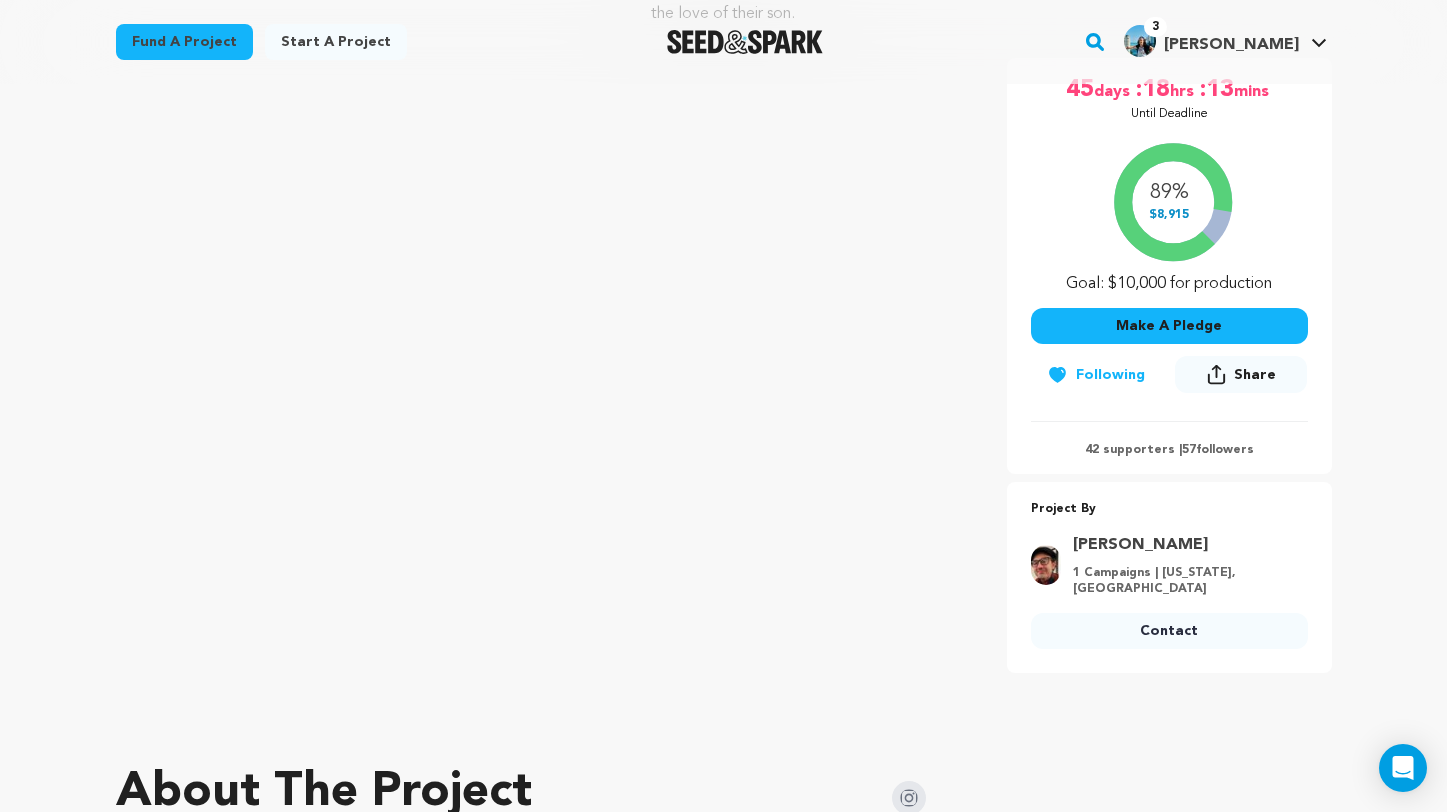 click on "Contact" at bounding box center [1169, 631] 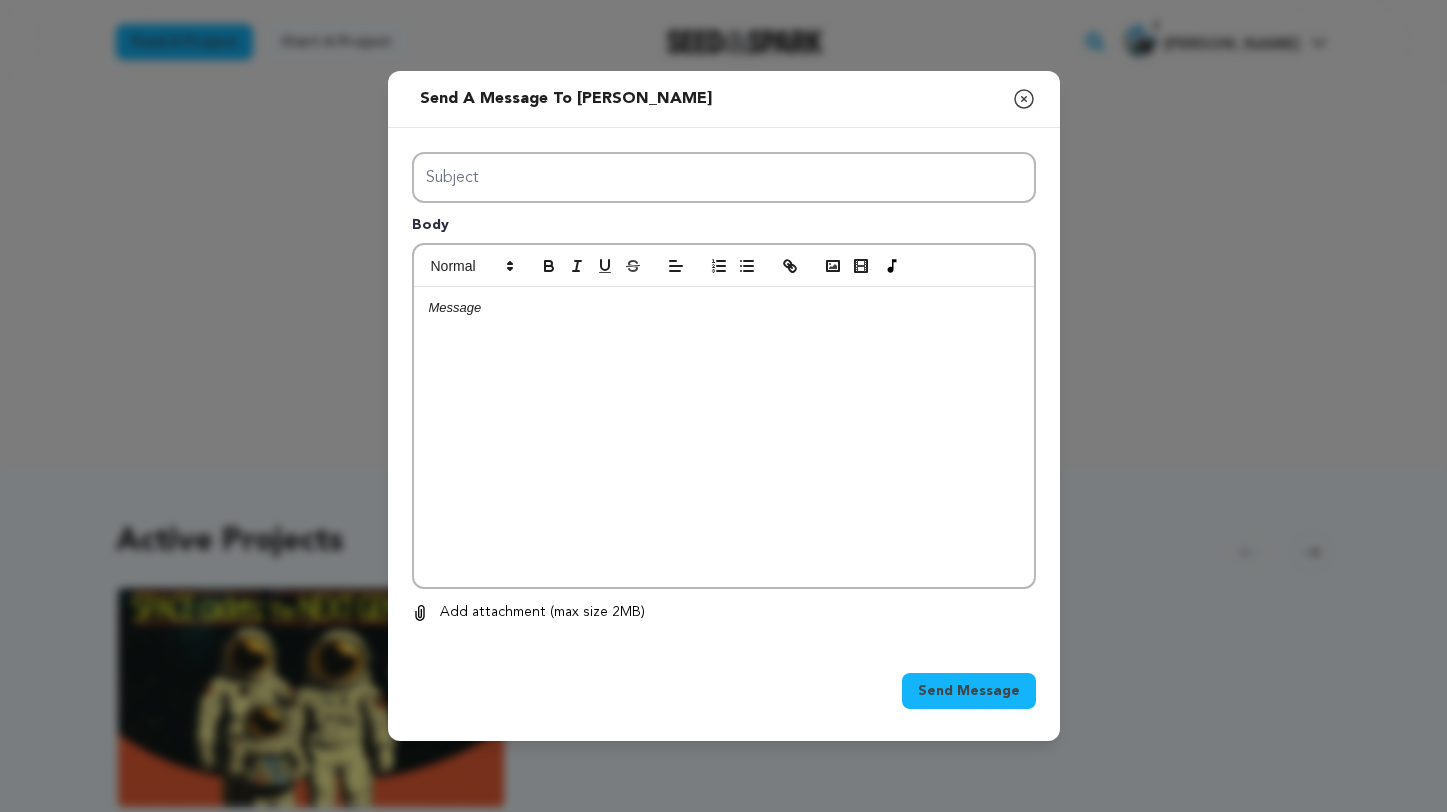 scroll, scrollTop: 0, scrollLeft: 0, axis: both 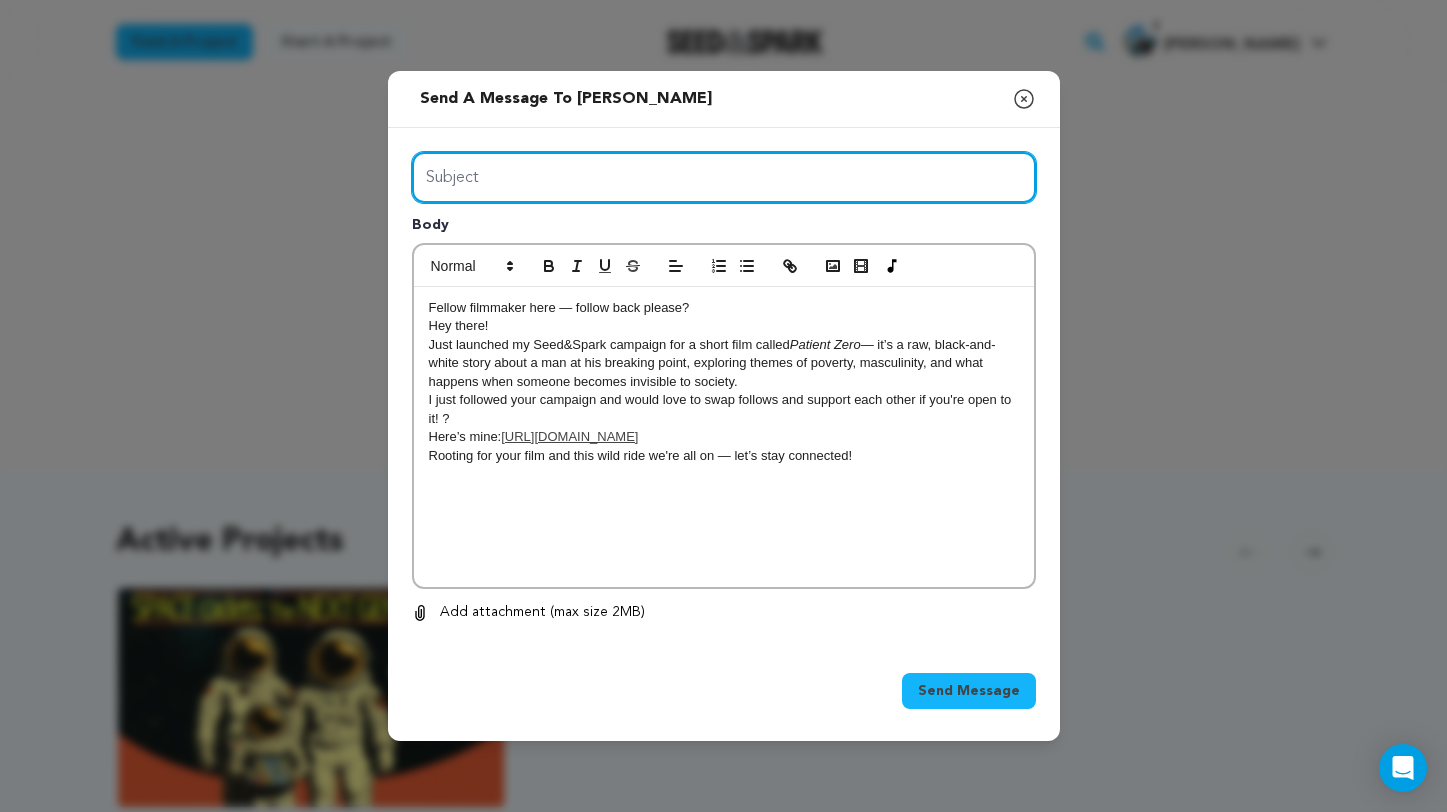 click on "Subject" at bounding box center (724, 177) 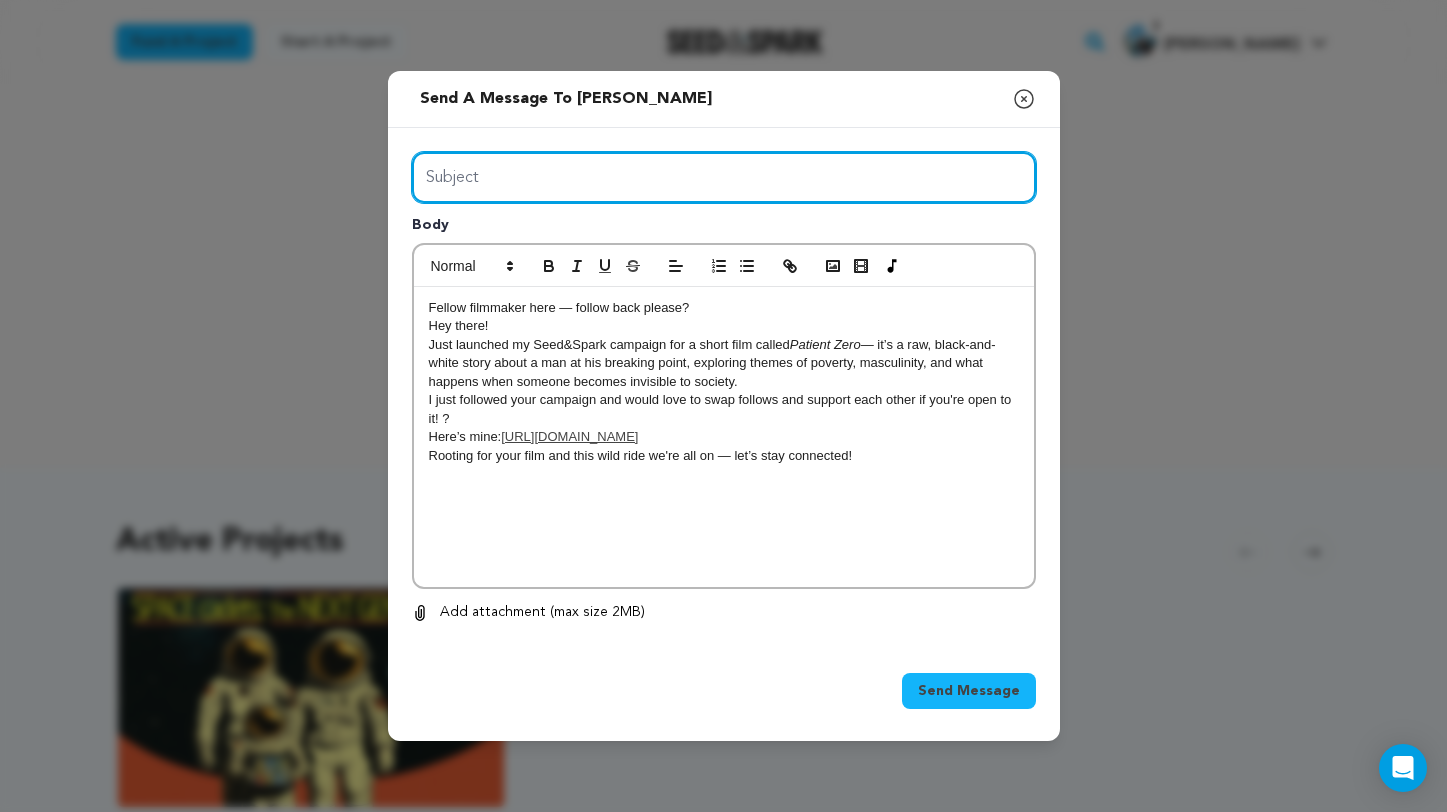 paste on "Fellow filmmaker here — follow back please?  Hey there! Just launched my Seed&Spark campaign for a short film called Patient Zero — it’s a raw, black-and-white story about a man at his breaking point, exploring themes of poverty, masculinity, and what happens when someone becomes invisible to society. I just followed your campaign and would love to swap follows and support each other if you're open to it! ? Here’s mine: https://seedandspark.com/fund/patient-zero Rooting for your film and this wild ride we're all on — let’s stay connected!" 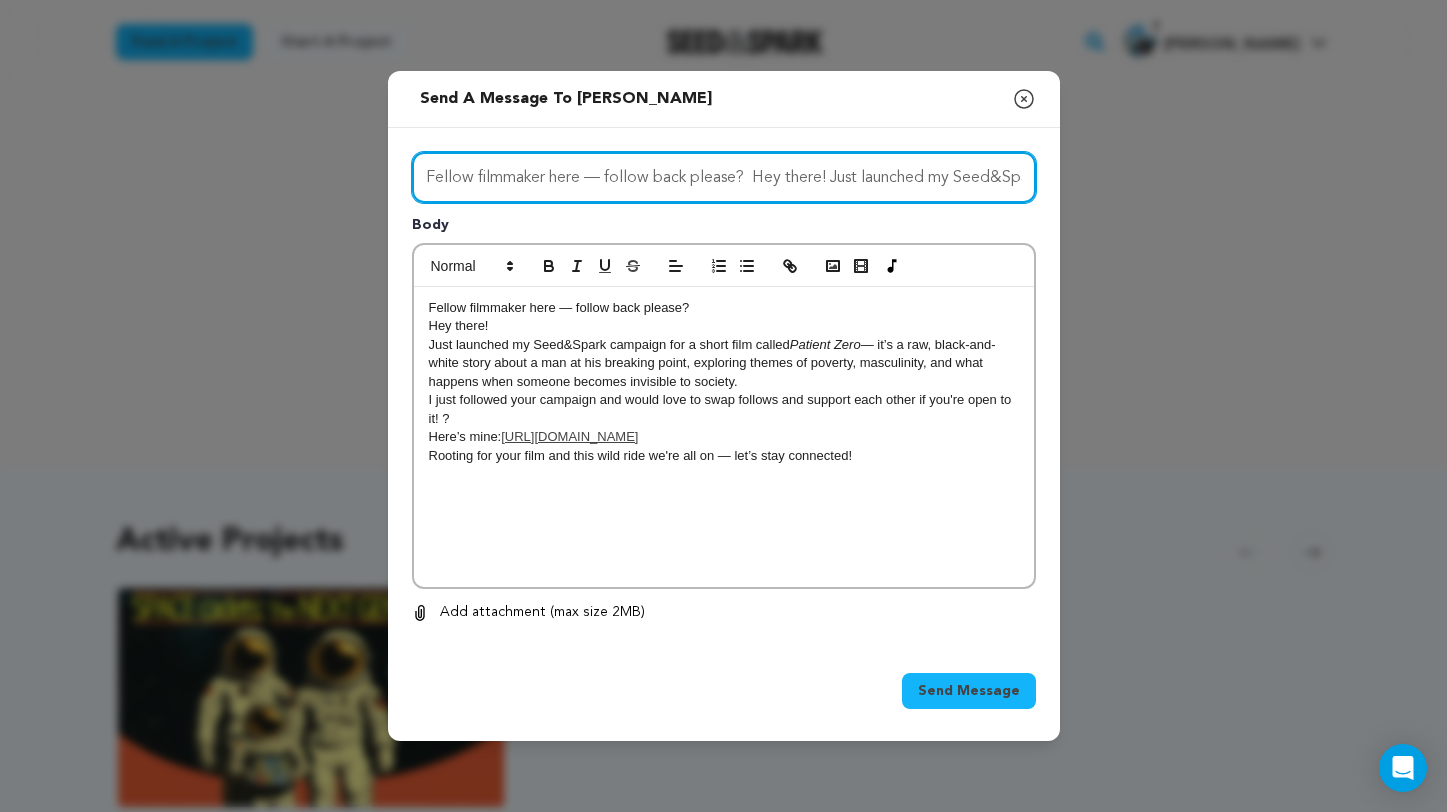 drag, startPoint x: 1027, startPoint y: 176, endPoint x: 749, endPoint y: 177, distance: 278.0018 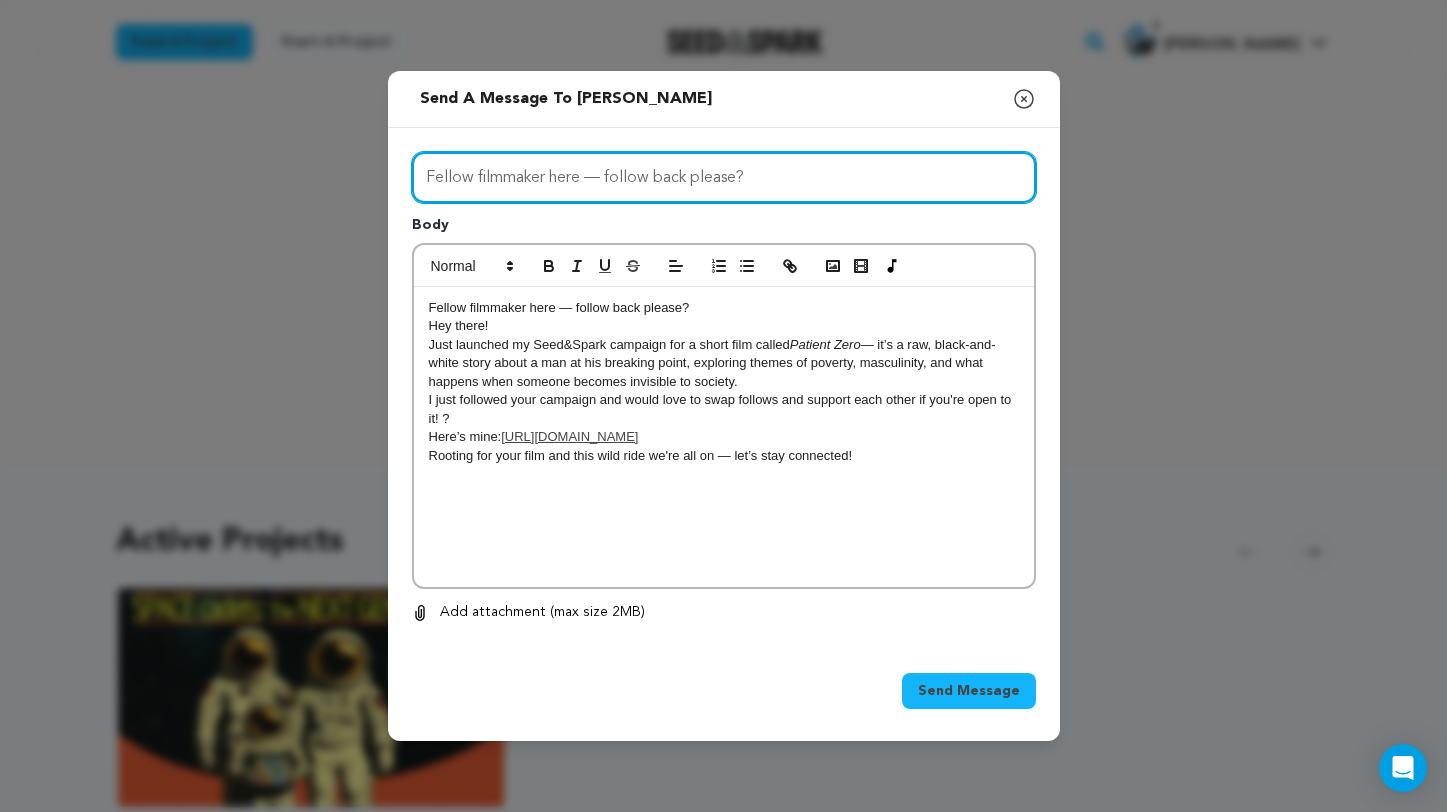 type on "Fellow filmmaker here — follow back please?" 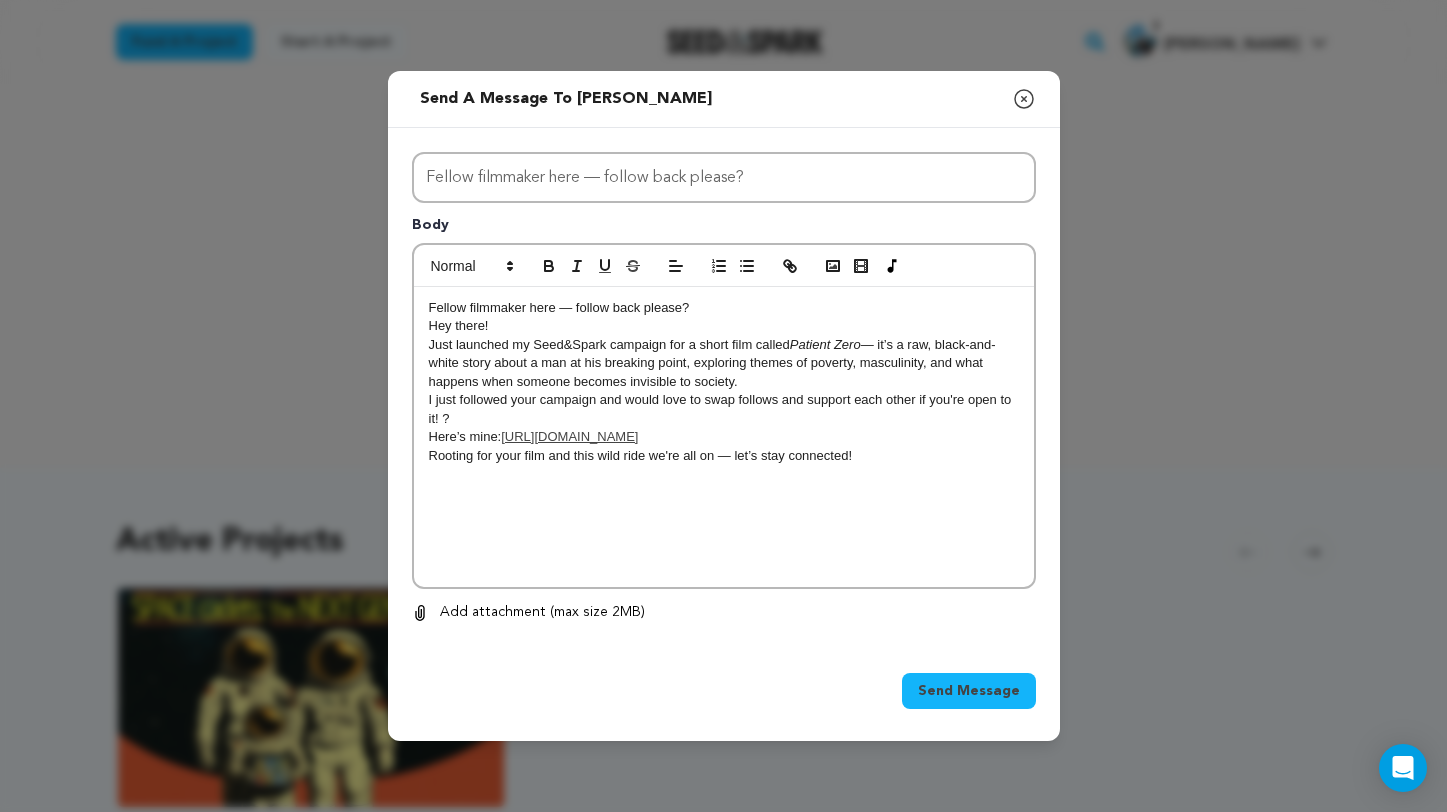 click on "Send Message" at bounding box center [969, 691] 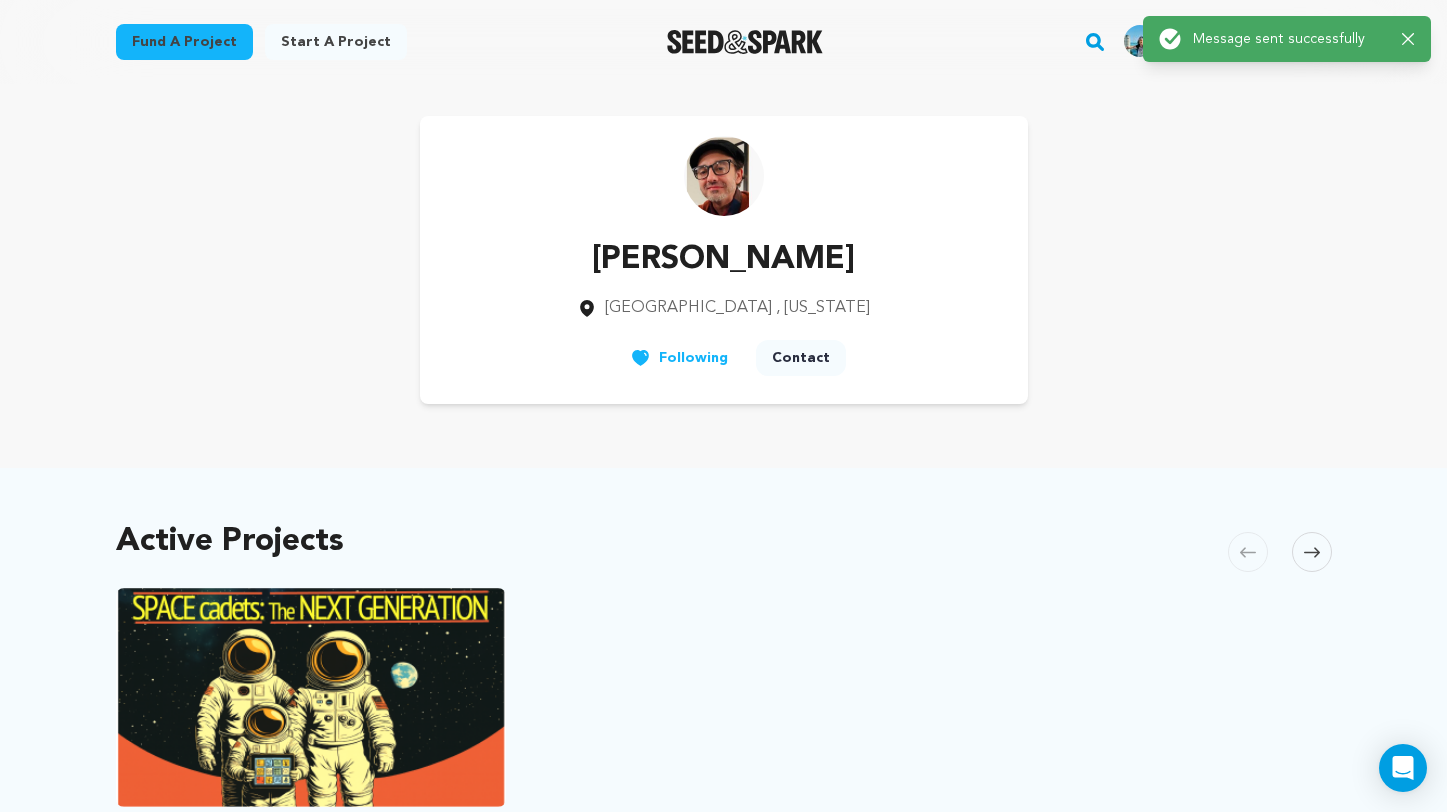 click on "Fund a project" at bounding box center [184, 42] 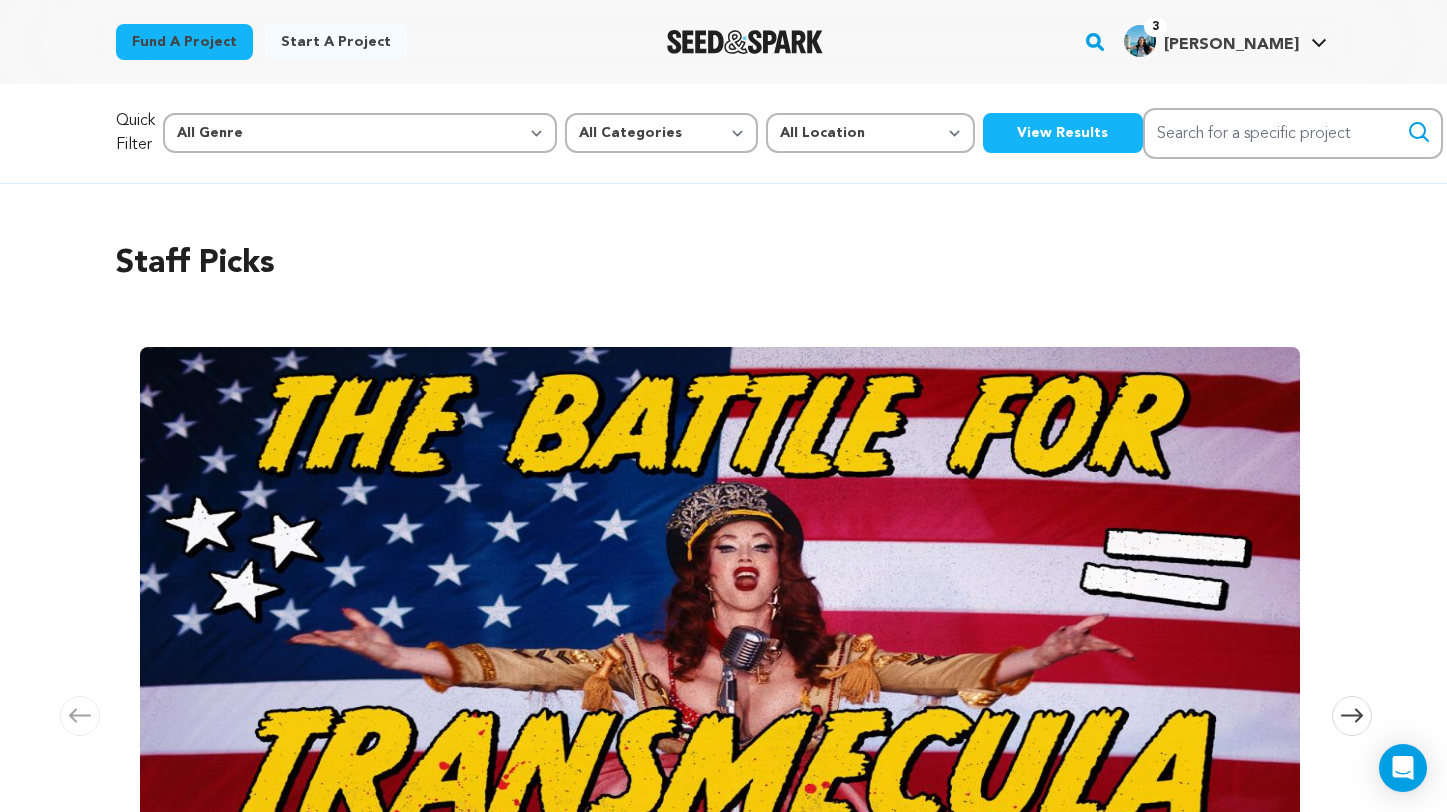 scroll, scrollTop: 0, scrollLeft: 0, axis: both 